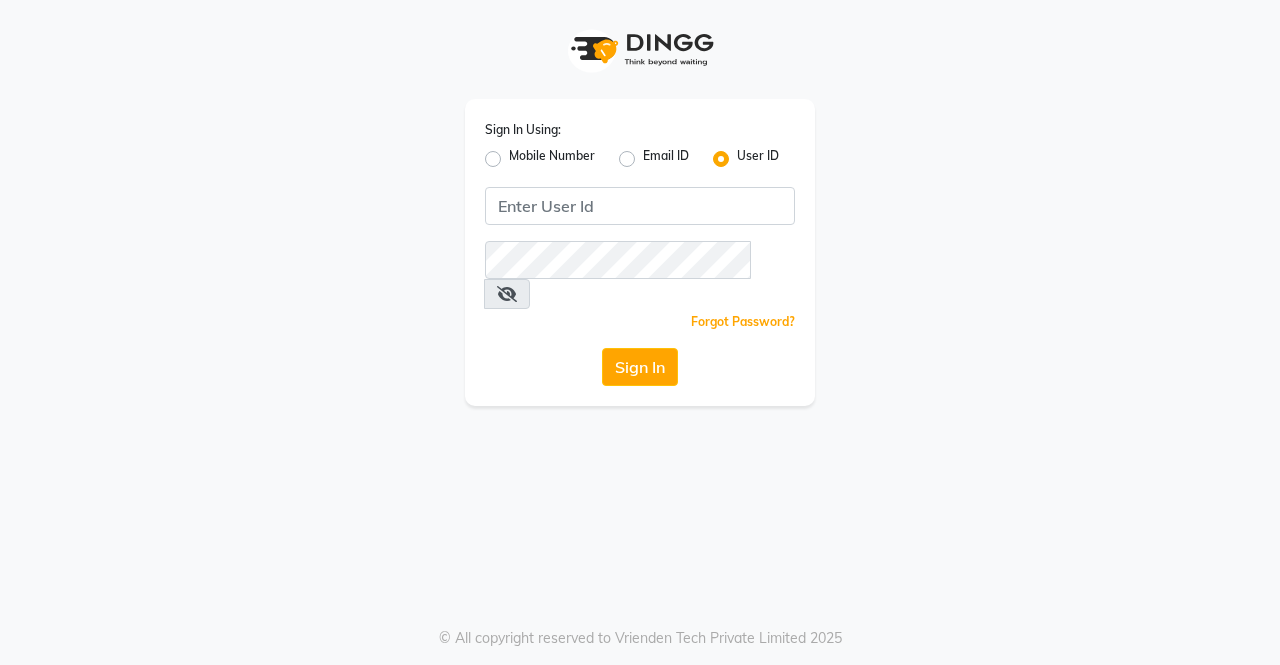 scroll, scrollTop: 0, scrollLeft: 0, axis: both 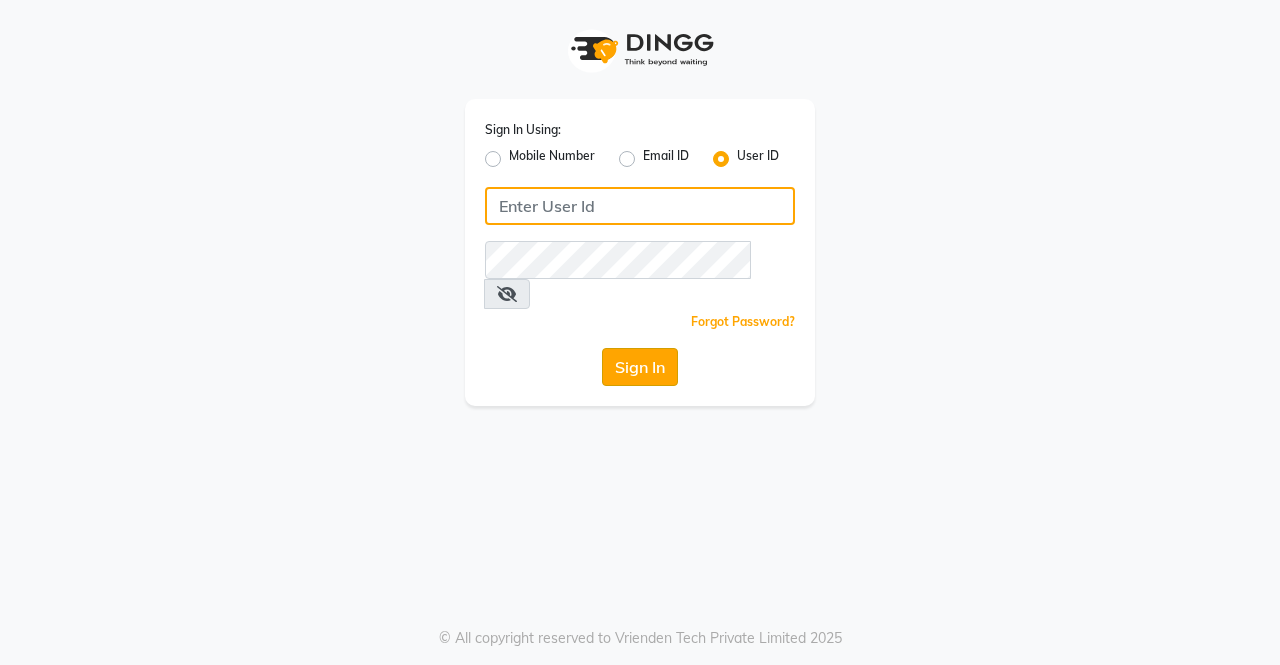 type on "saura123" 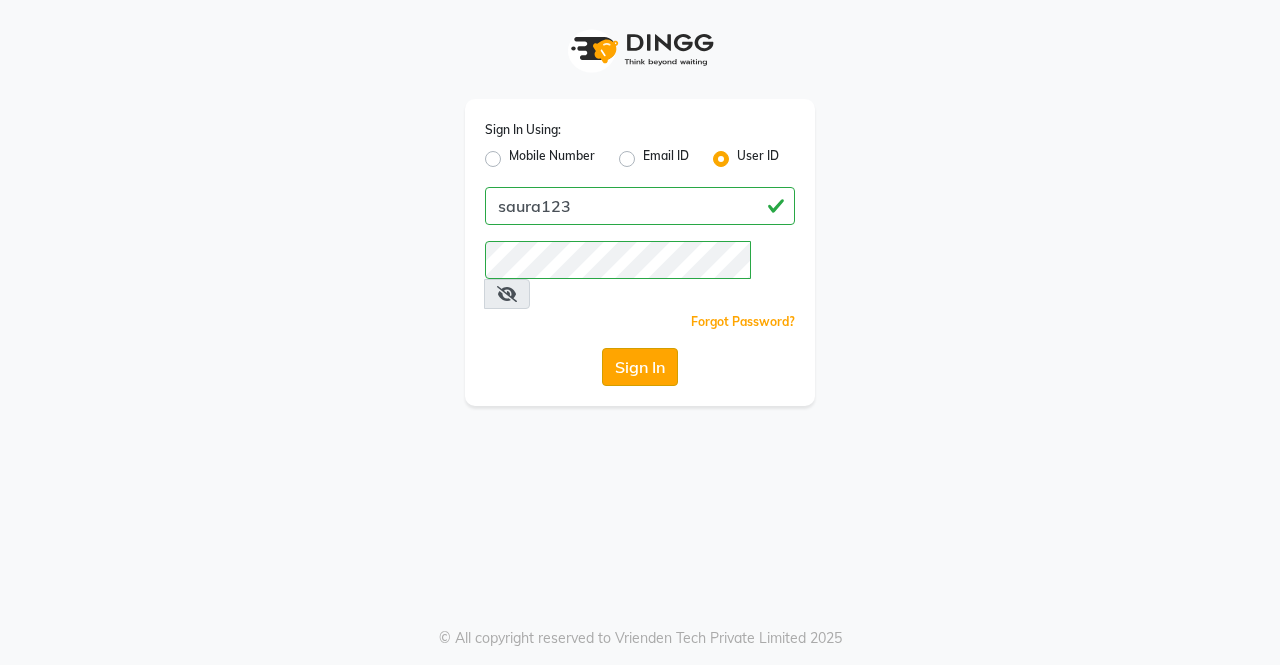 click on "Sign In" 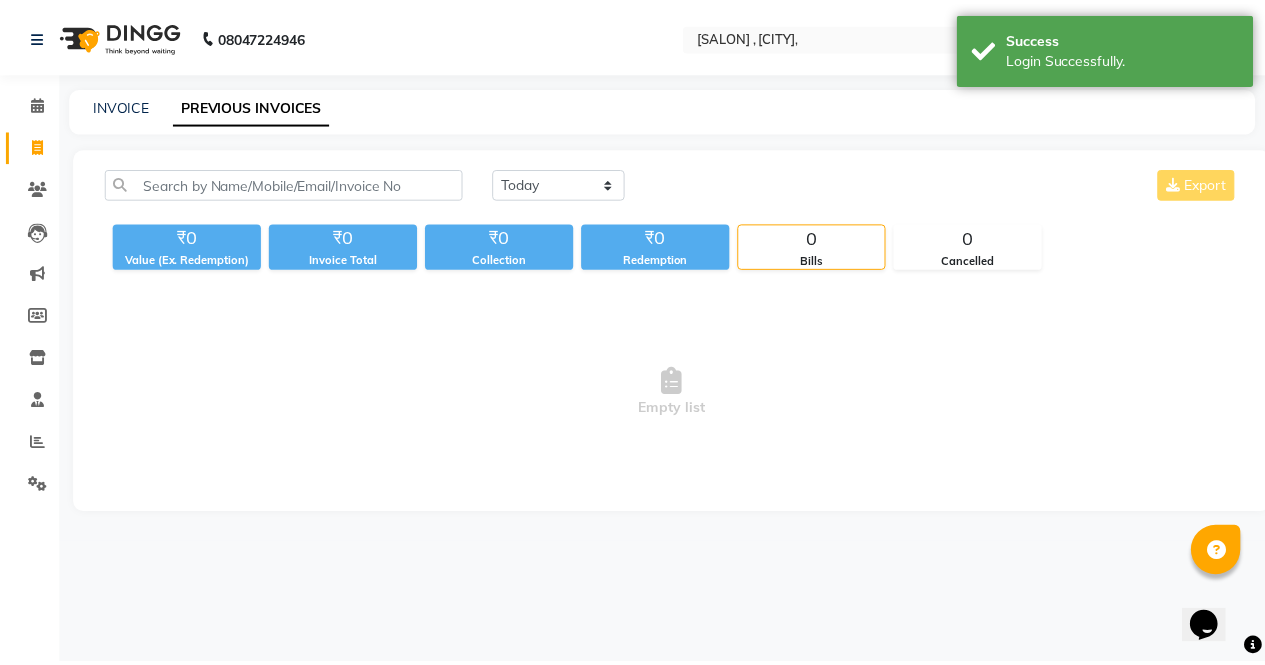 scroll, scrollTop: 0, scrollLeft: 0, axis: both 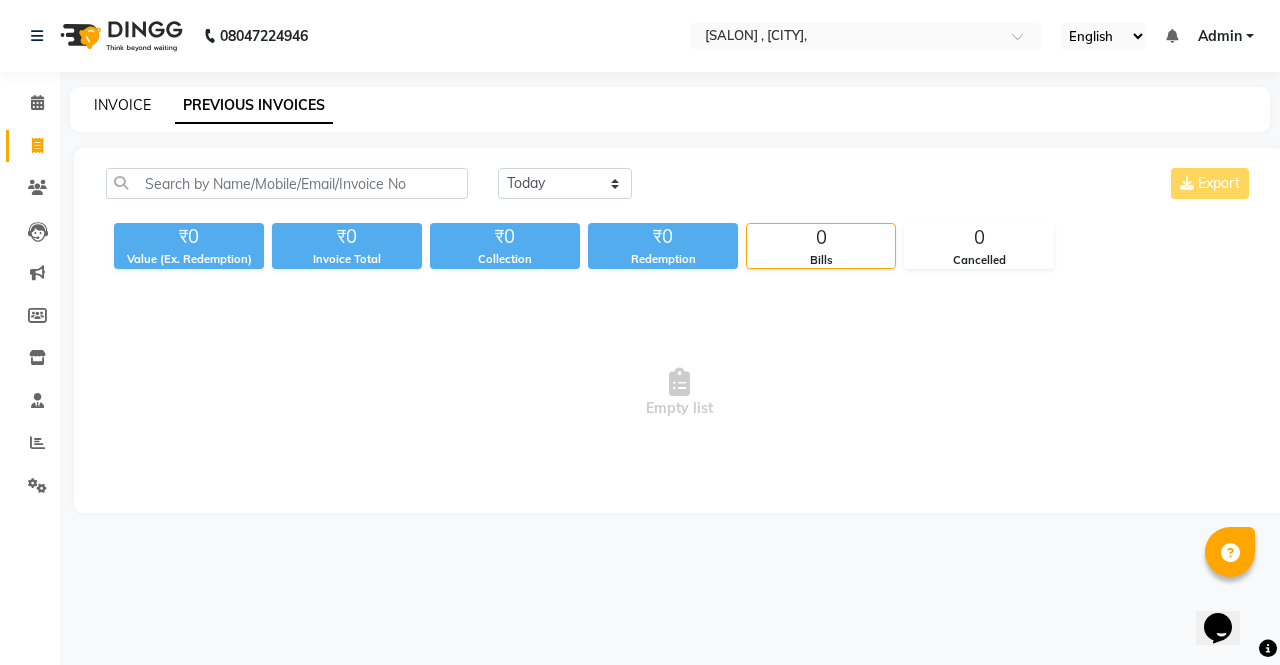 click on "INVOICE" 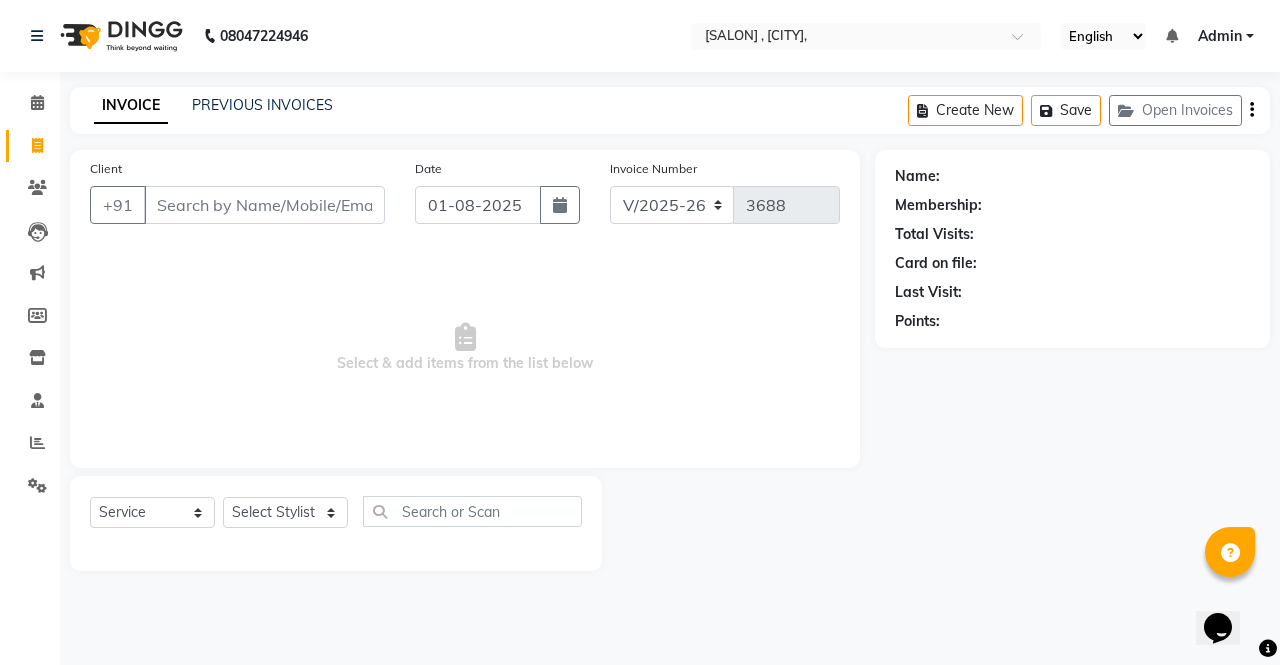 select on "57428" 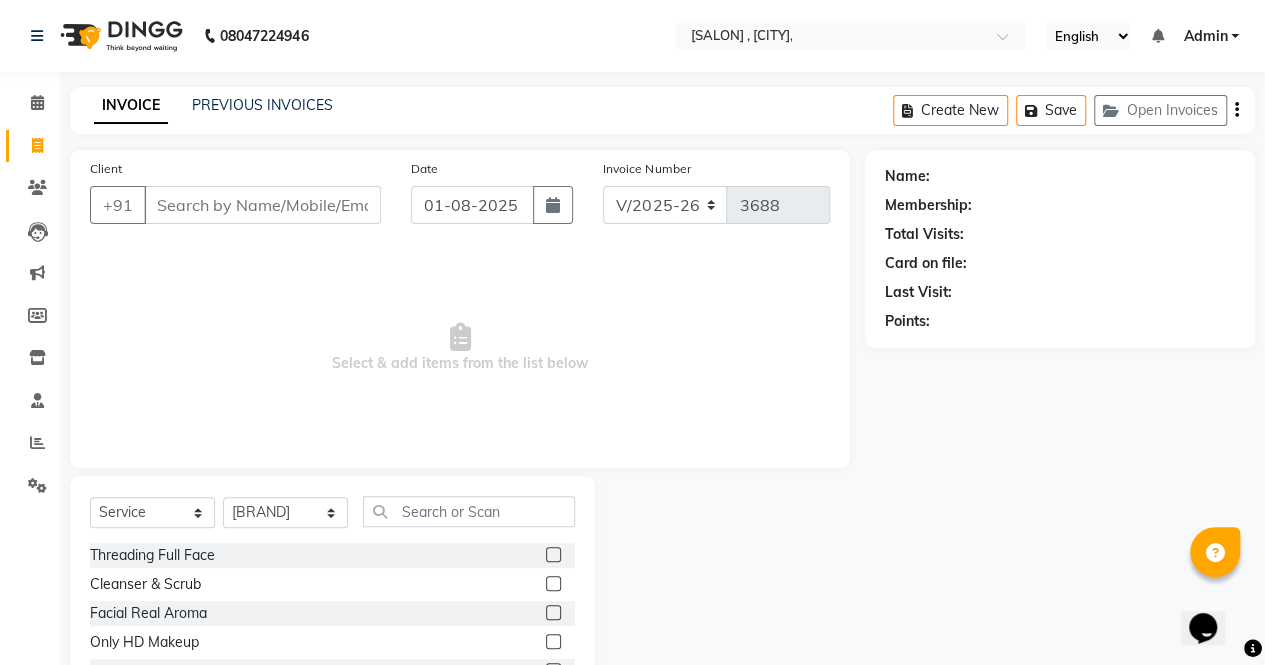 click on "Client" at bounding box center (262, 205) 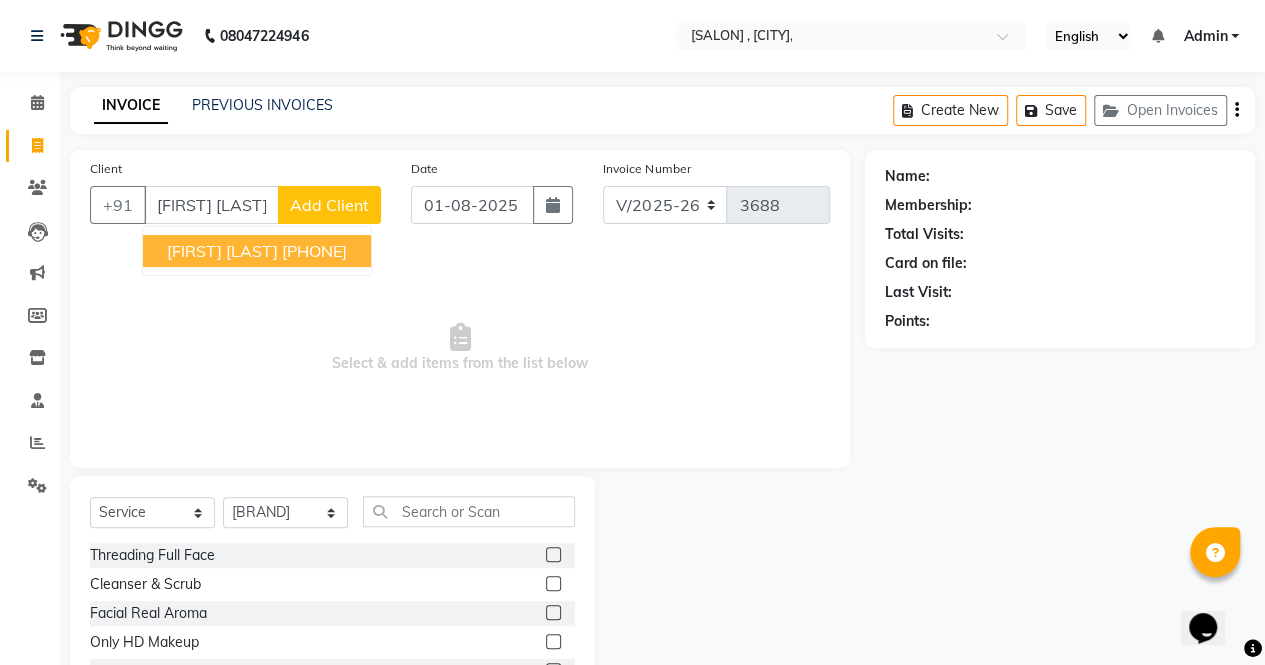 click on "[PHONE]" at bounding box center (314, 251) 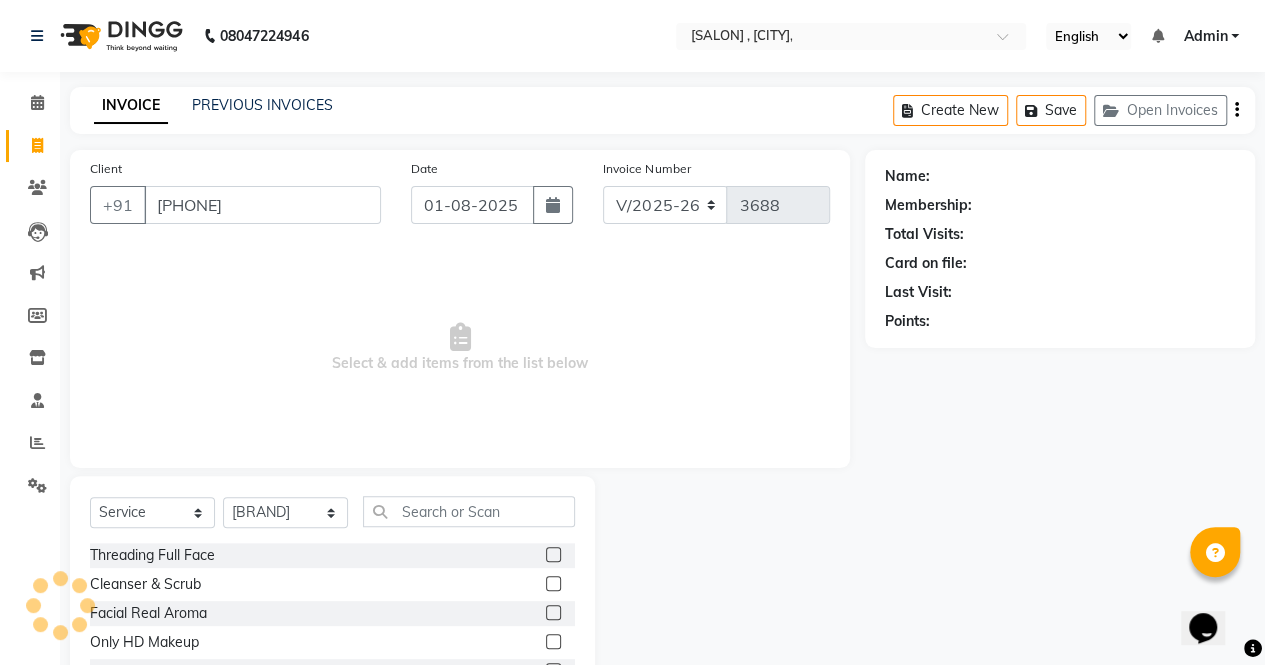 type on "[PHONE]" 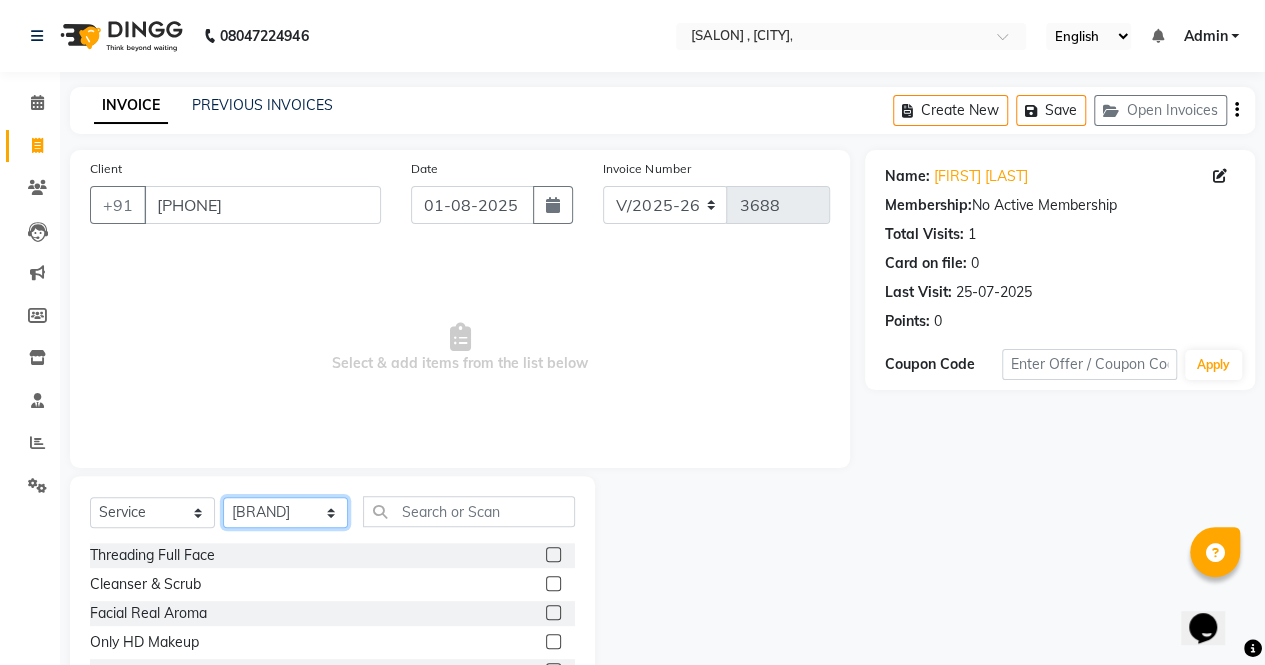 click on "Select Stylist [FIRST]  [FIRST]  [FIRST]  [FIRST] [LAST] [FIRST] [FIRST] [FIRST] [FIRST] [BRAND] [FIRST] [FIRST] [FIRST]  [FIRST]  [FIRST]" 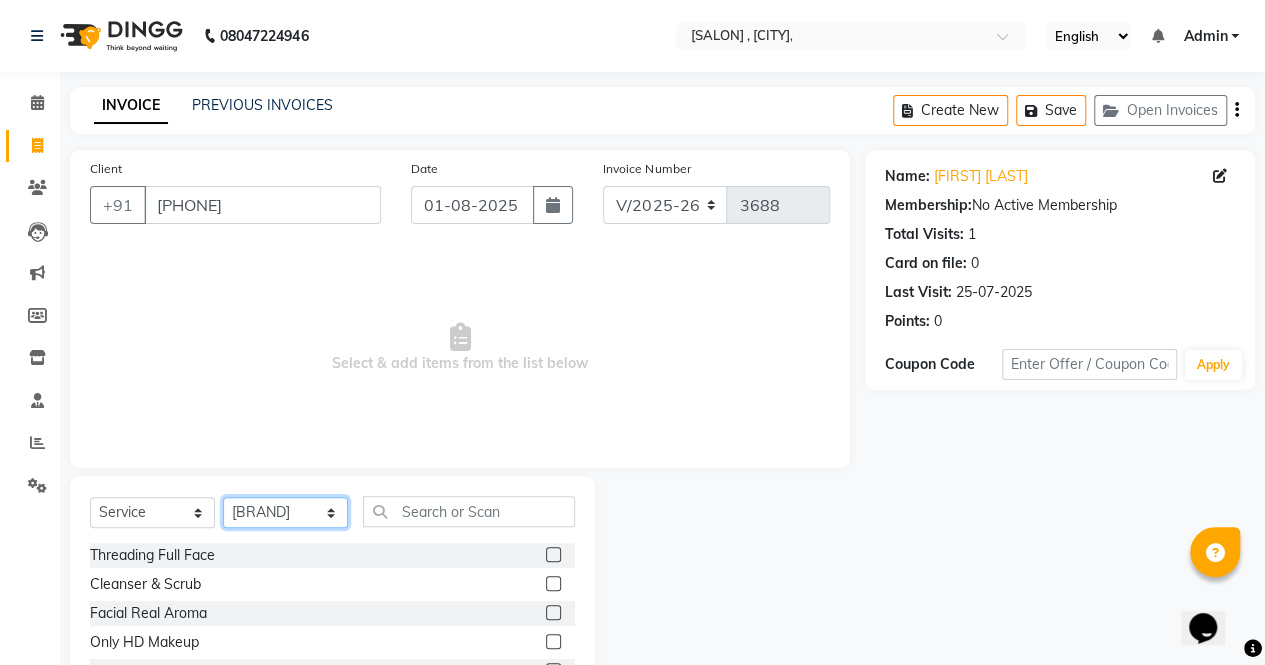 select on "56810" 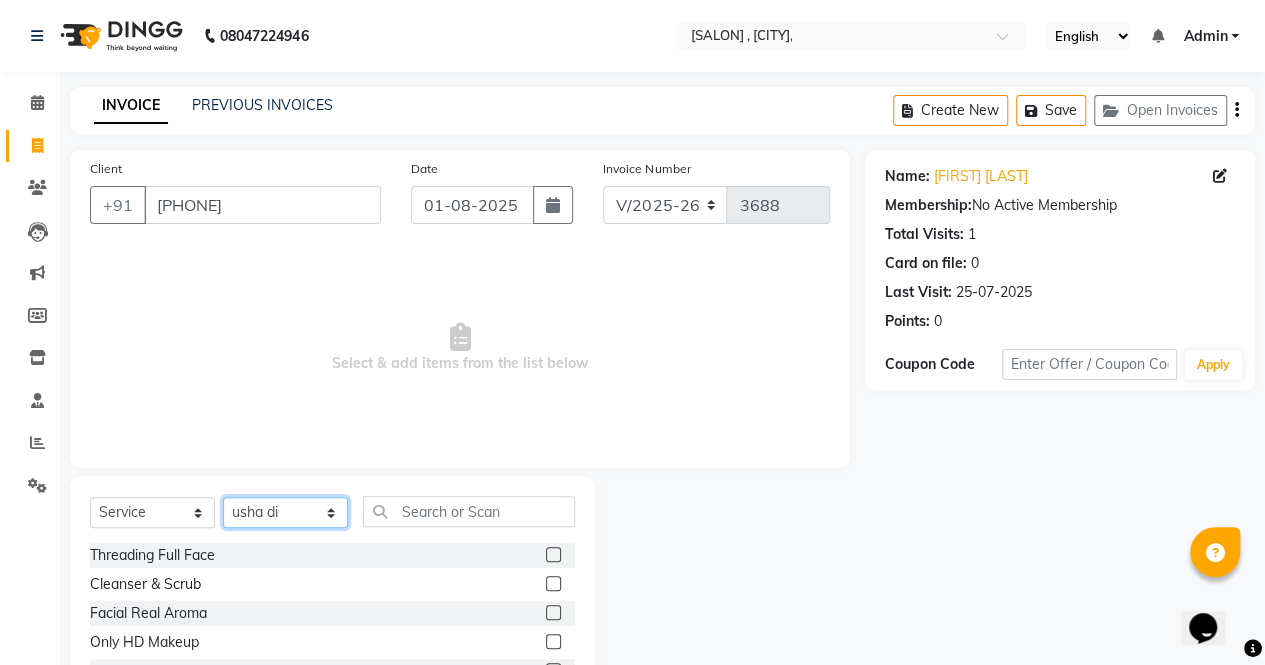 click on "Select Stylist [FIRST]  [FIRST]  [FIRST]  [FIRST] [LAST] [FIRST] [FIRST] [FIRST] [FIRST] [BRAND] [FIRST] [FIRST] [FIRST]  [FIRST]  [FIRST]" 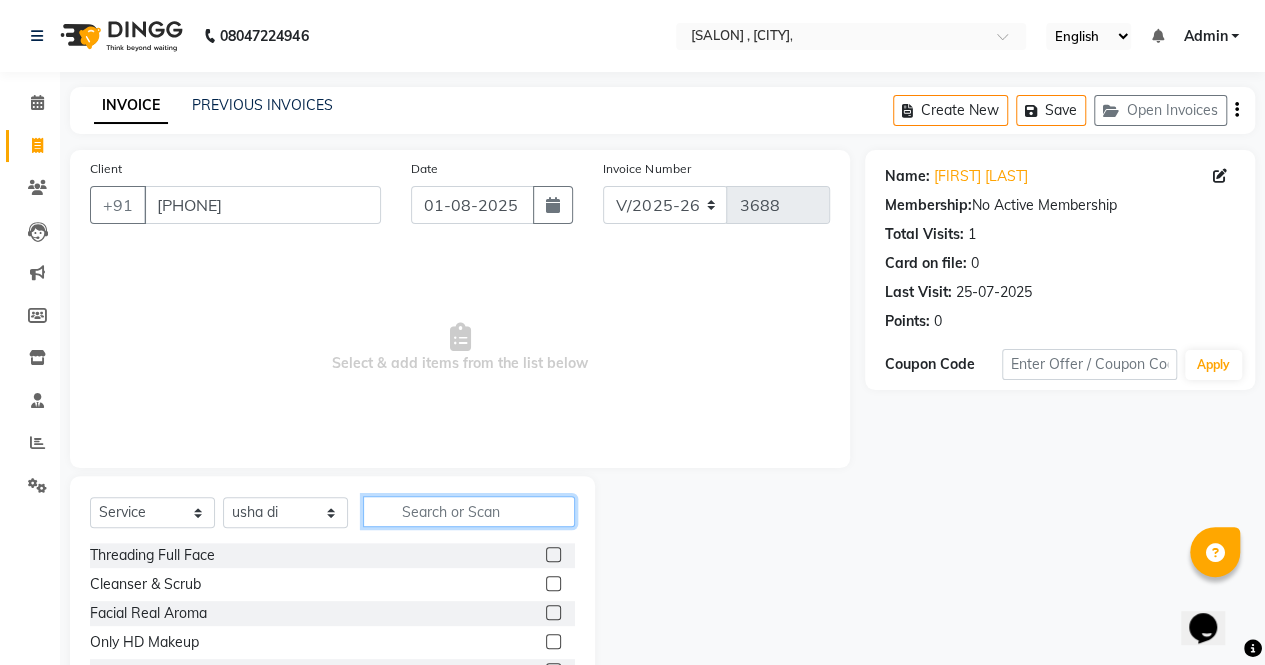 click 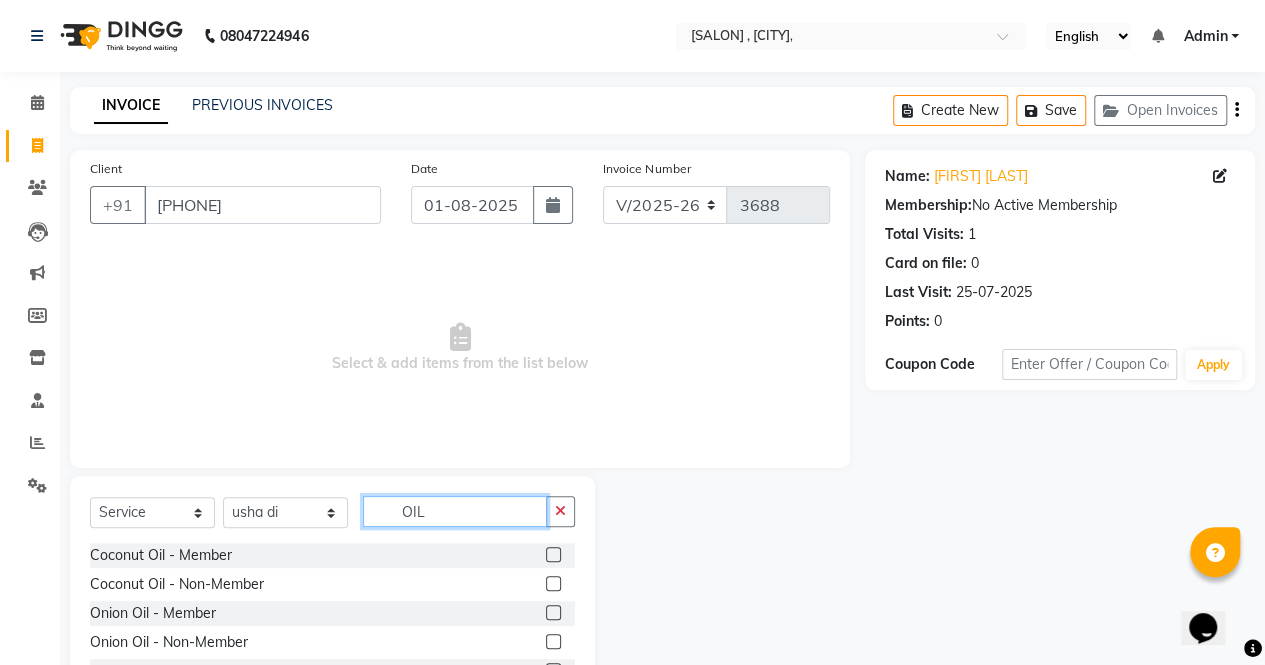 type on "OIL" 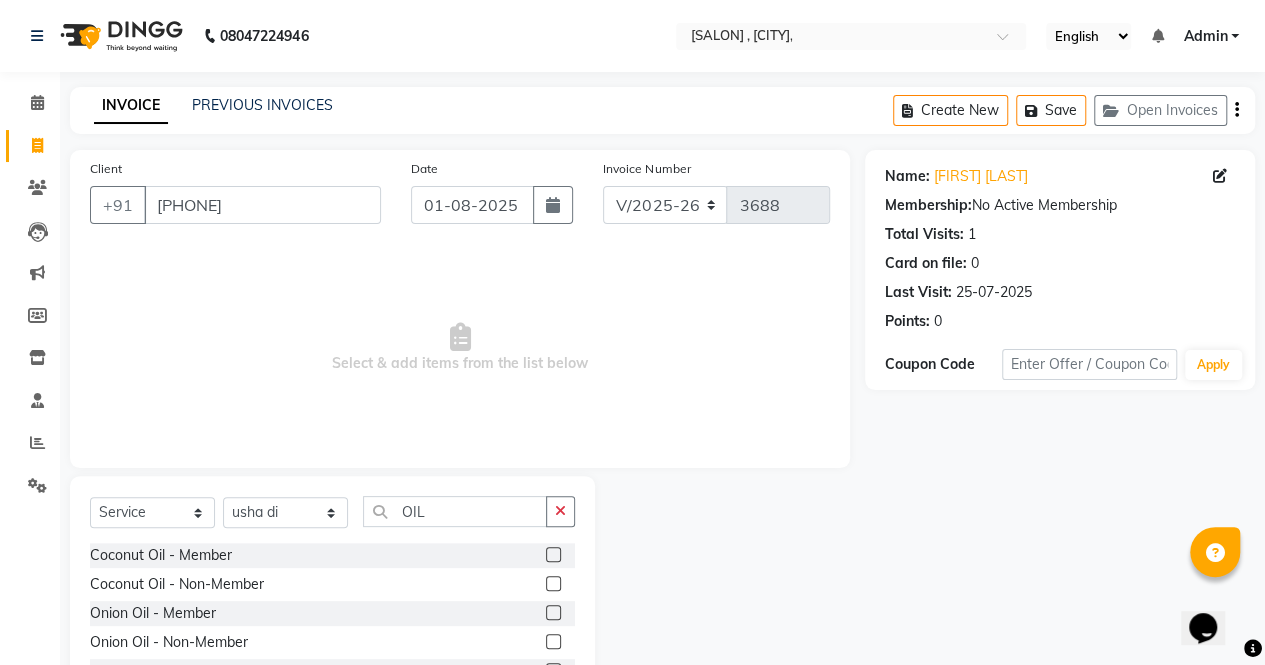 click 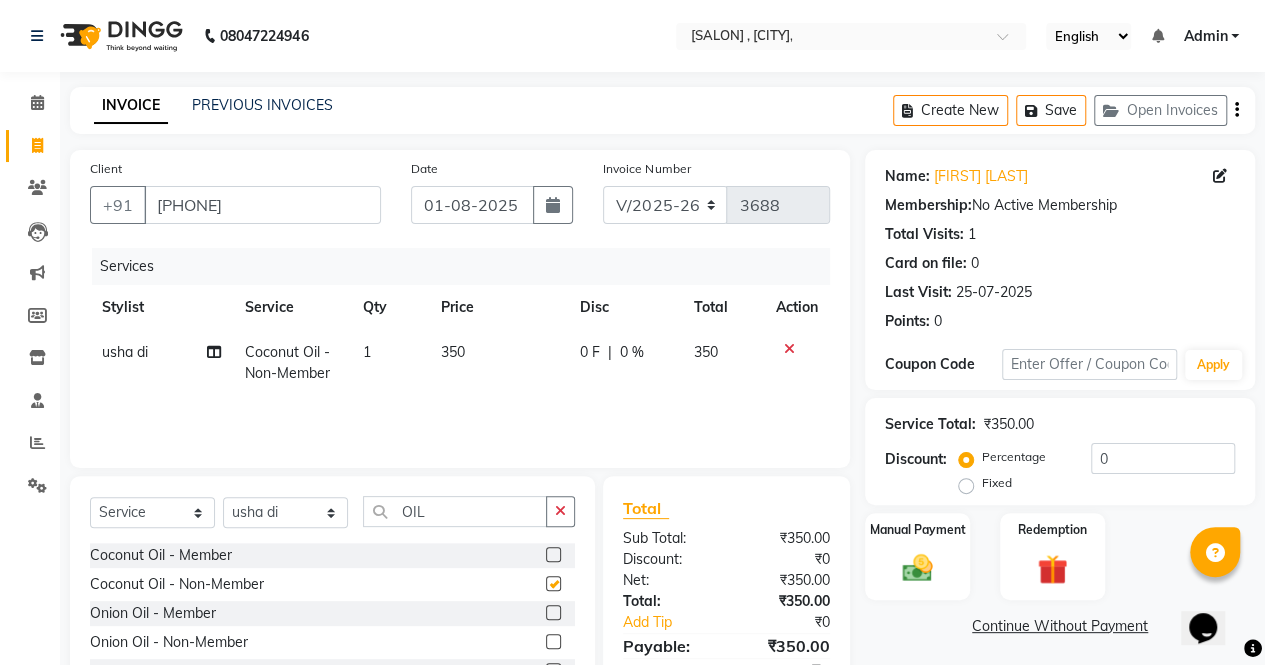 checkbox on "false" 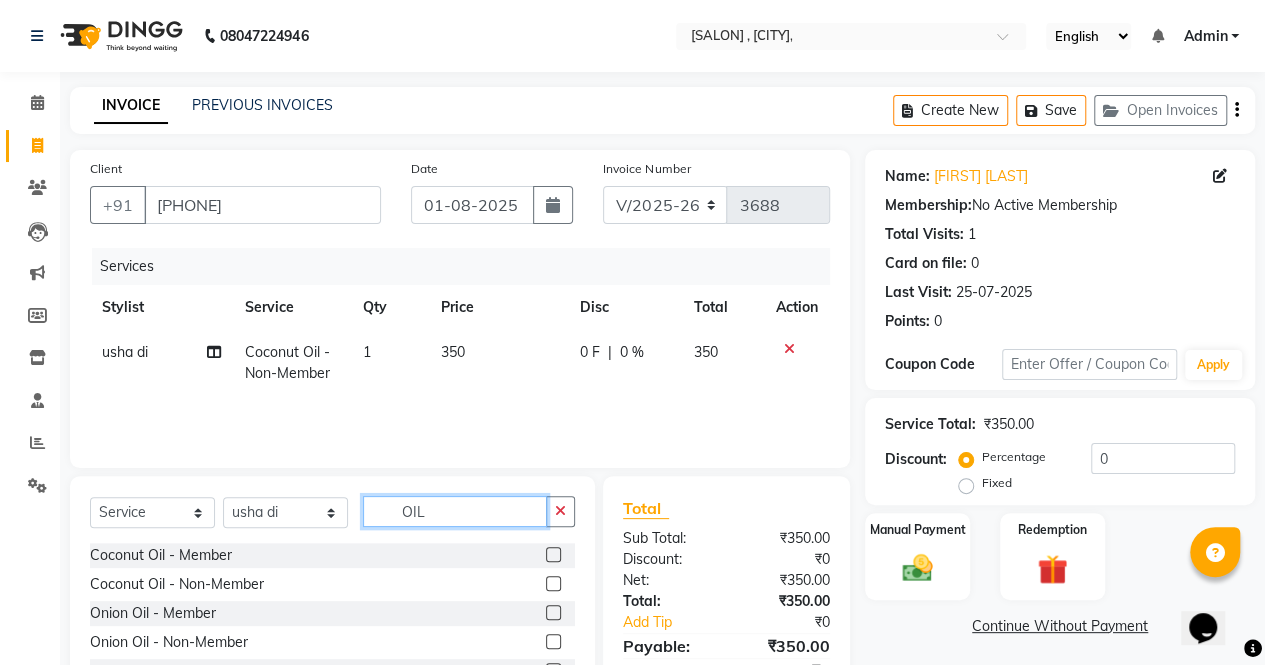 click on "OIL" 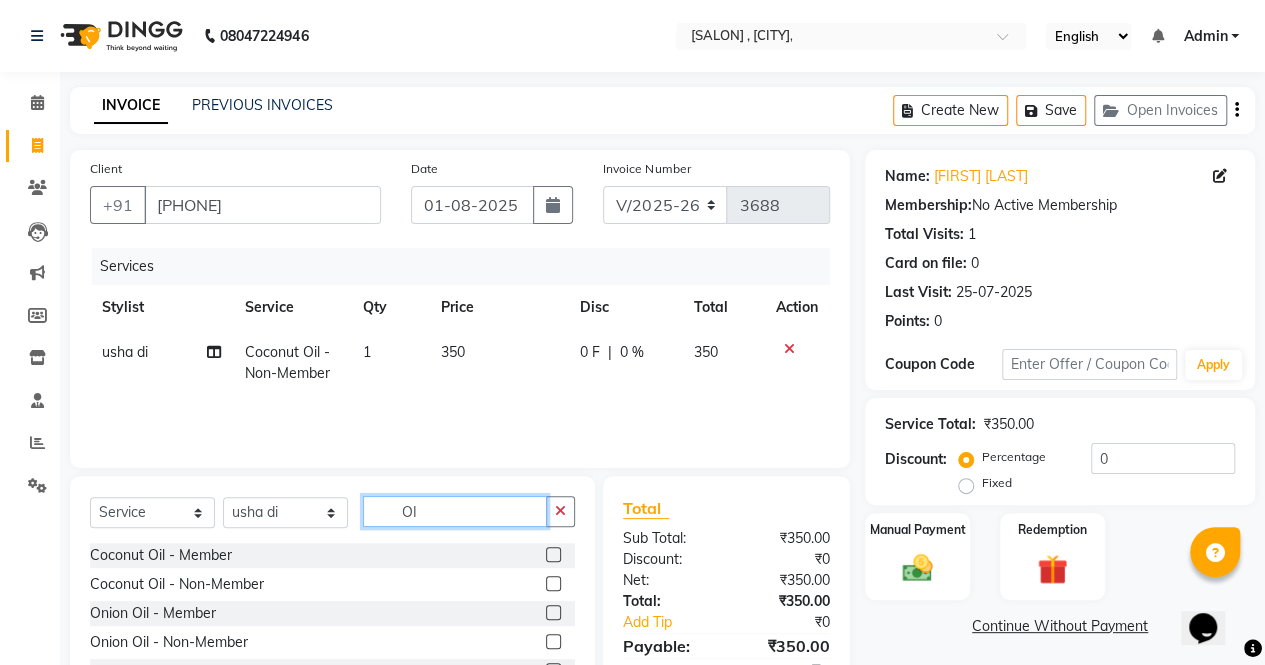 type on "O" 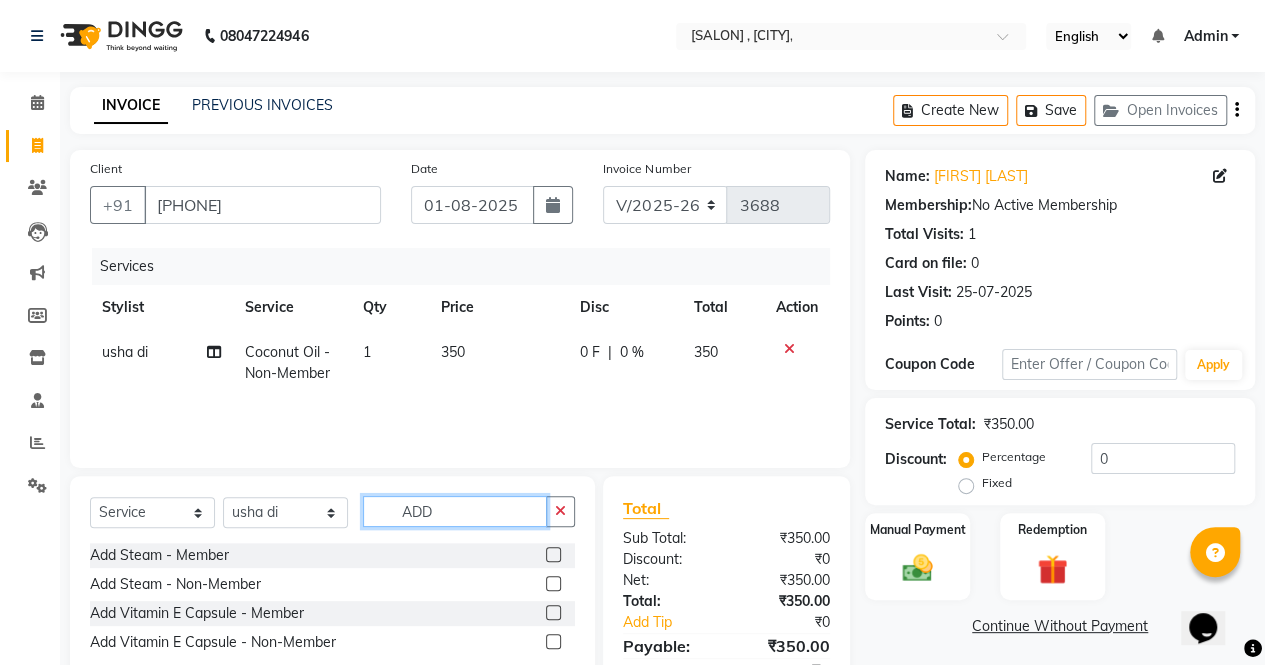 type on "ADD" 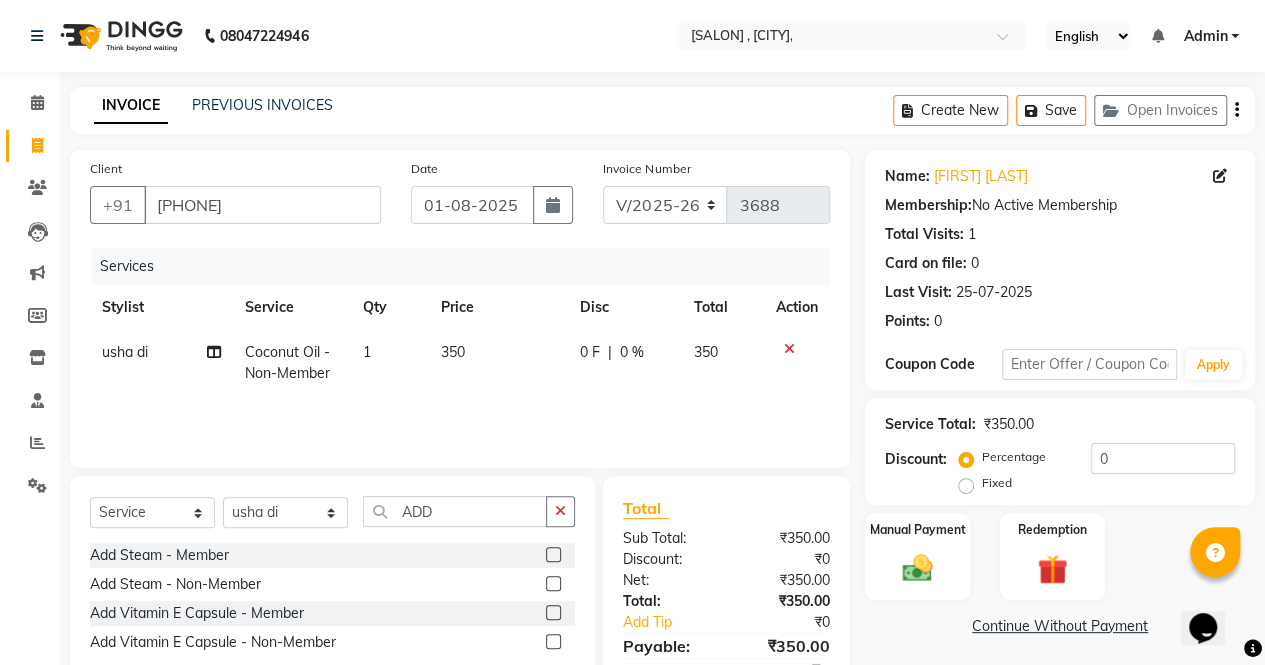 click 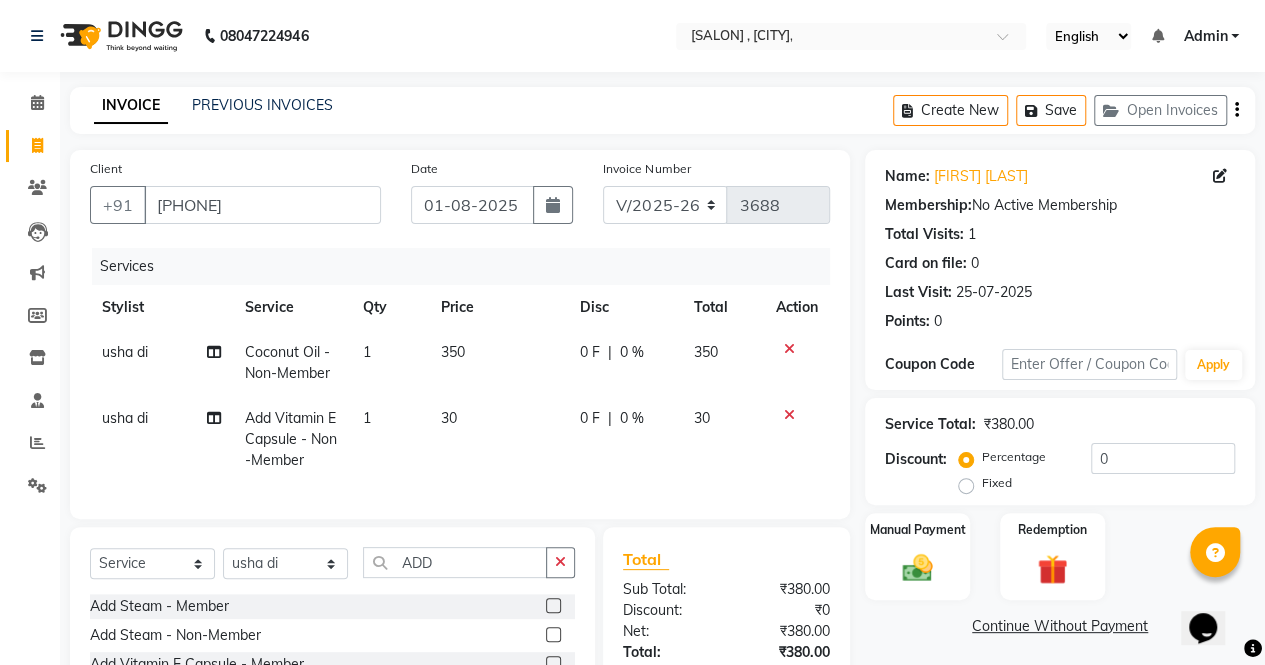 checkbox on "false" 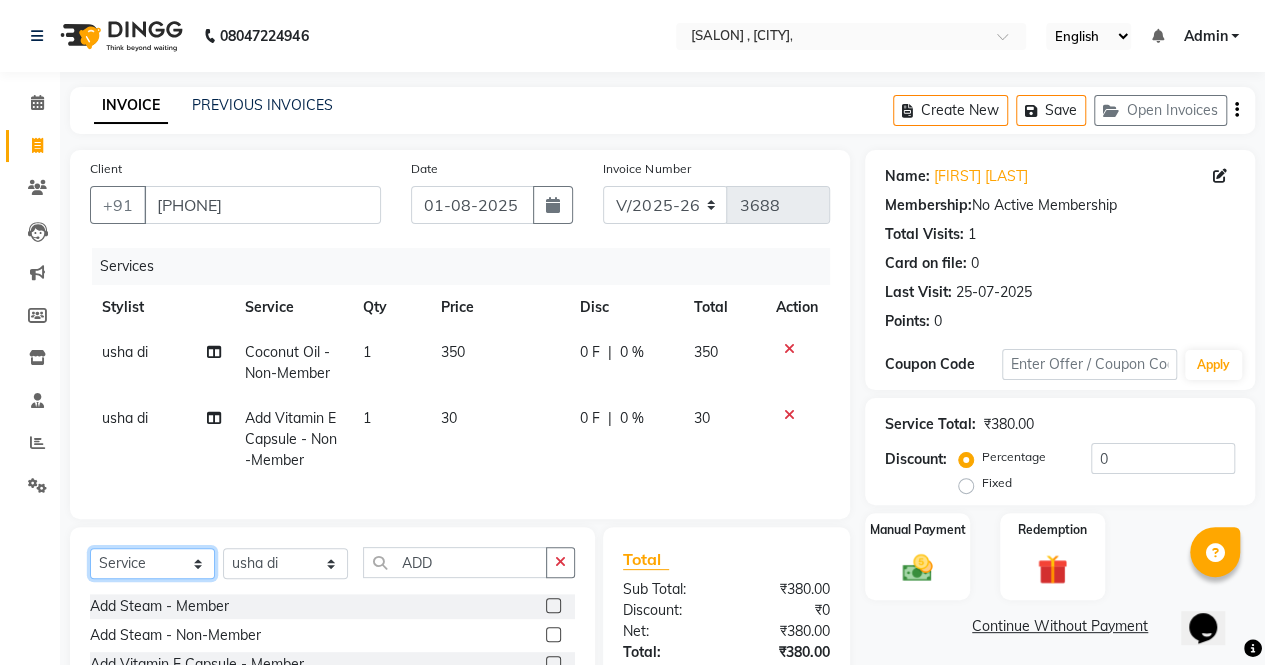 click on "Select  Service  Product  Membership  Package Voucher Prepaid Gift Card" 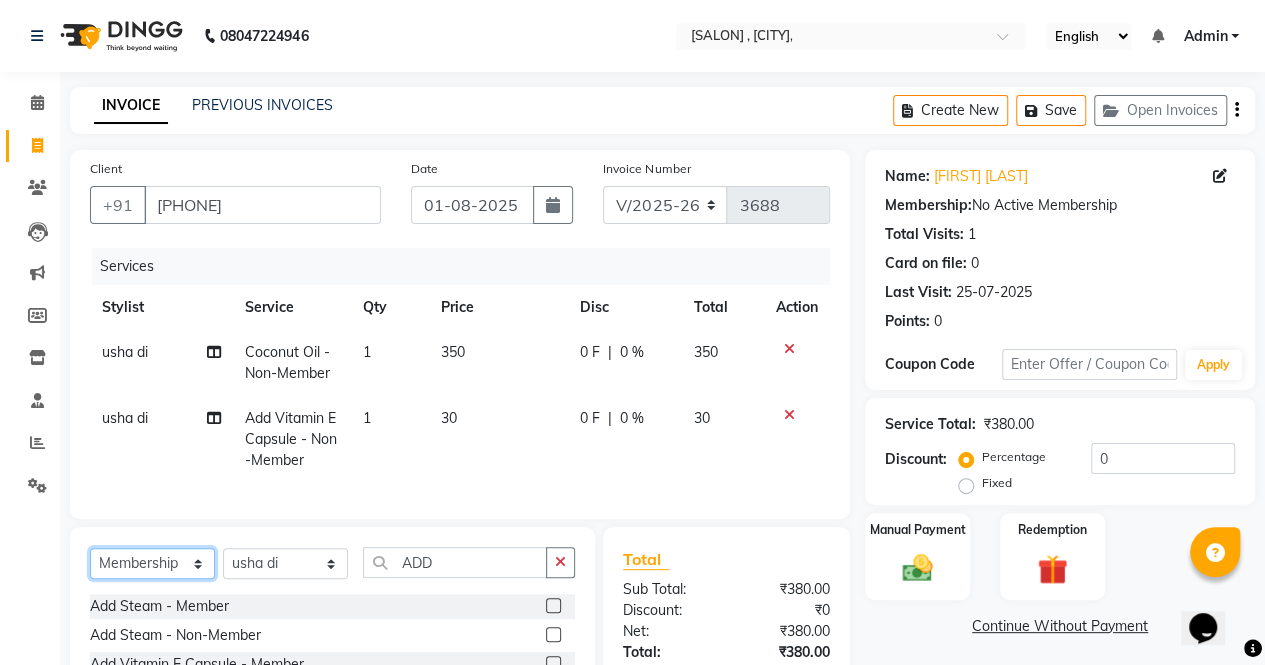 click on "Select  Service  Product  Membership  Package Voucher Prepaid Gift Card" 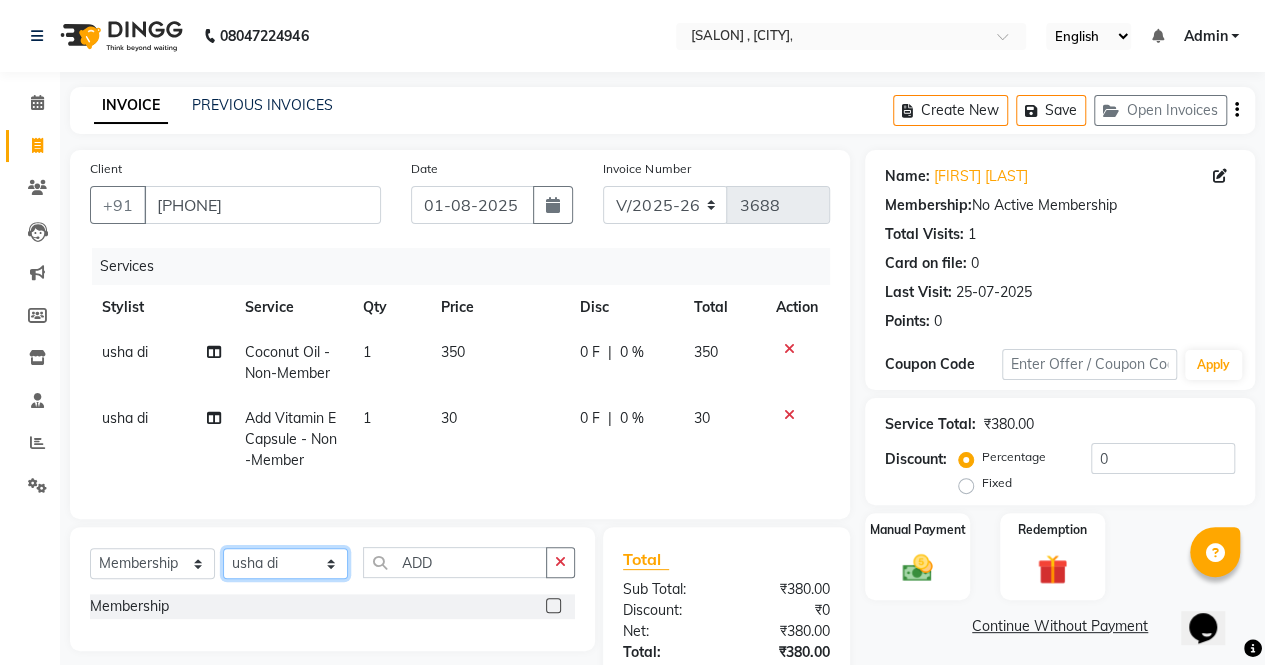 click on "Select Stylist [FIRST]  [FIRST]  [FIRST]  [FIRST] [LAST] [FIRST] [FIRST] [FIRST] [FIRST] [BRAND] [FIRST] [FIRST] [FIRST]  [FIRST]  [FIRST]" 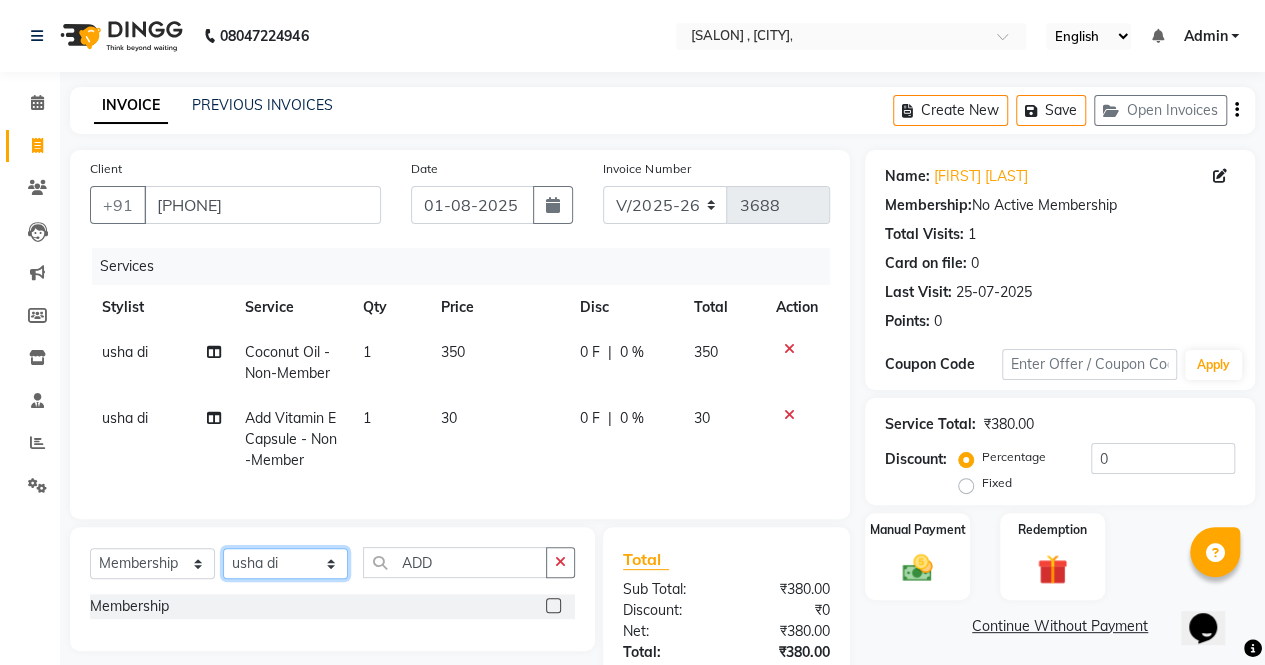 select on "57428" 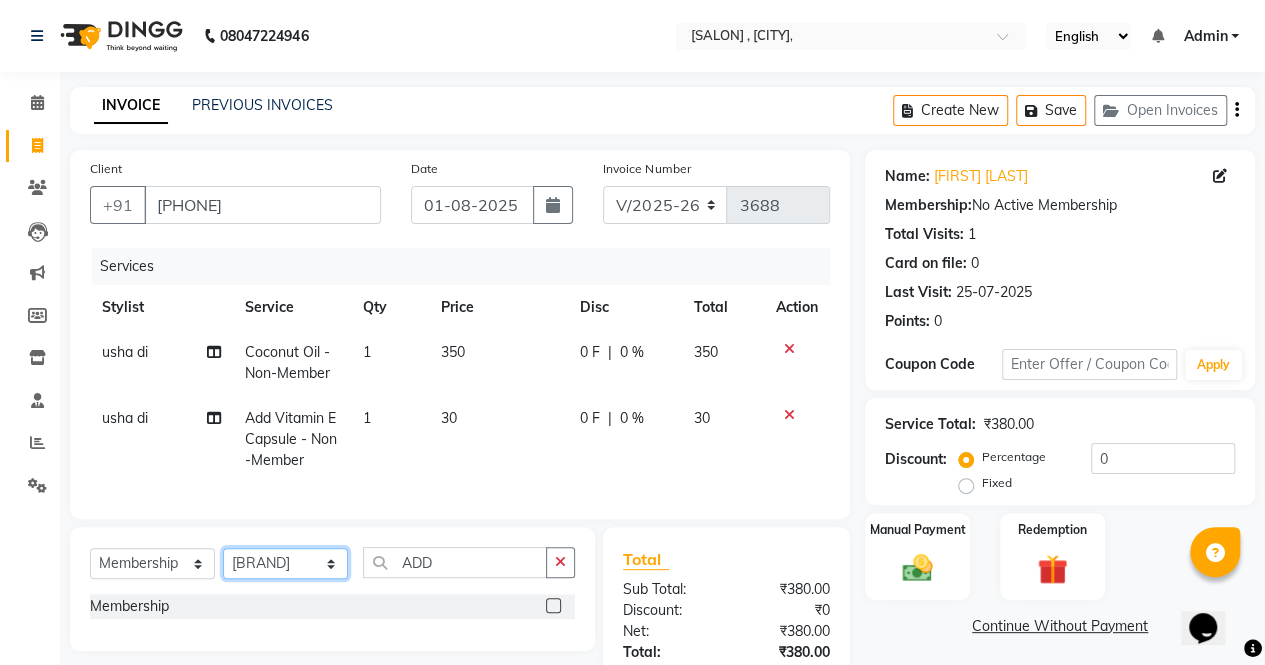 click on "Select Stylist [FIRST]  [FIRST]  [FIRST]  [FIRST] [LAST] [FIRST] [FIRST] [FIRST] [FIRST] [BRAND] [FIRST] [FIRST] [FIRST]  [FIRST]  [FIRST]" 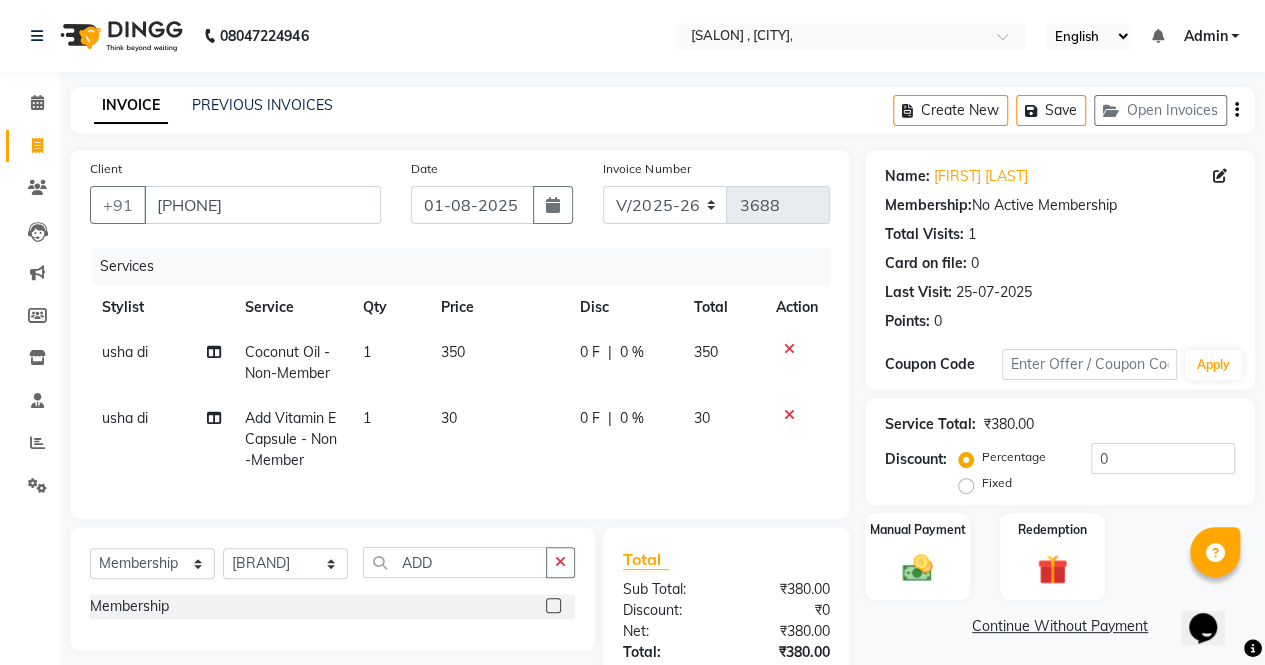 click 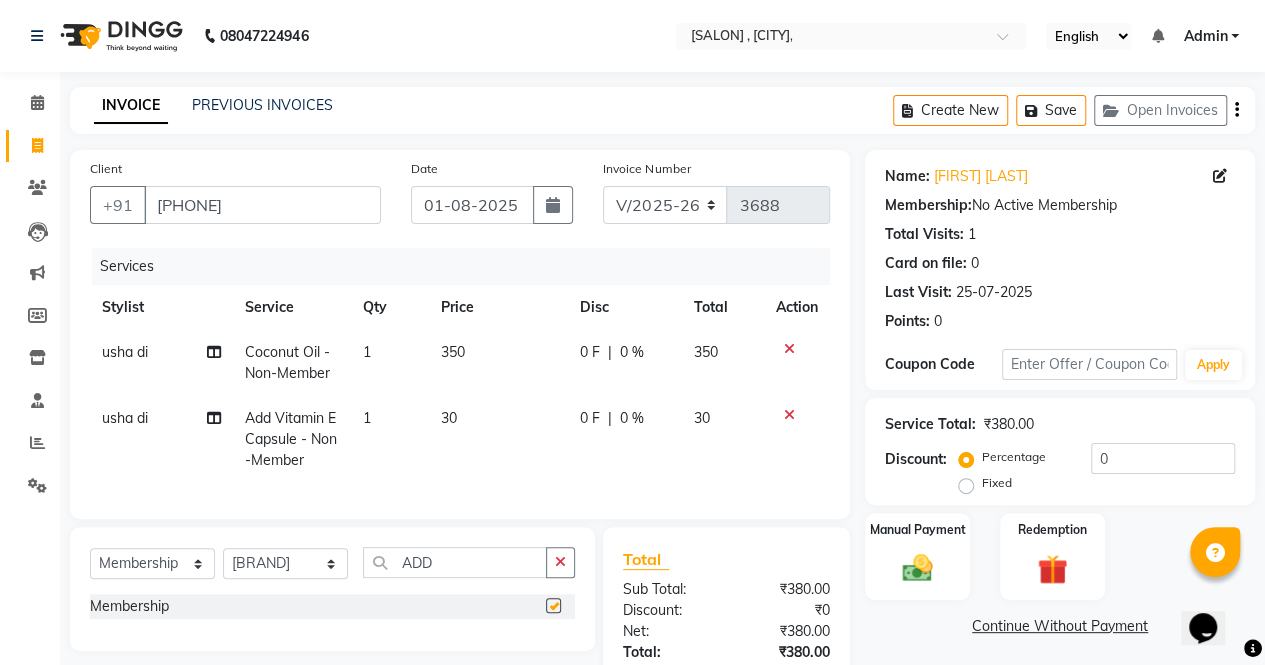select on "select" 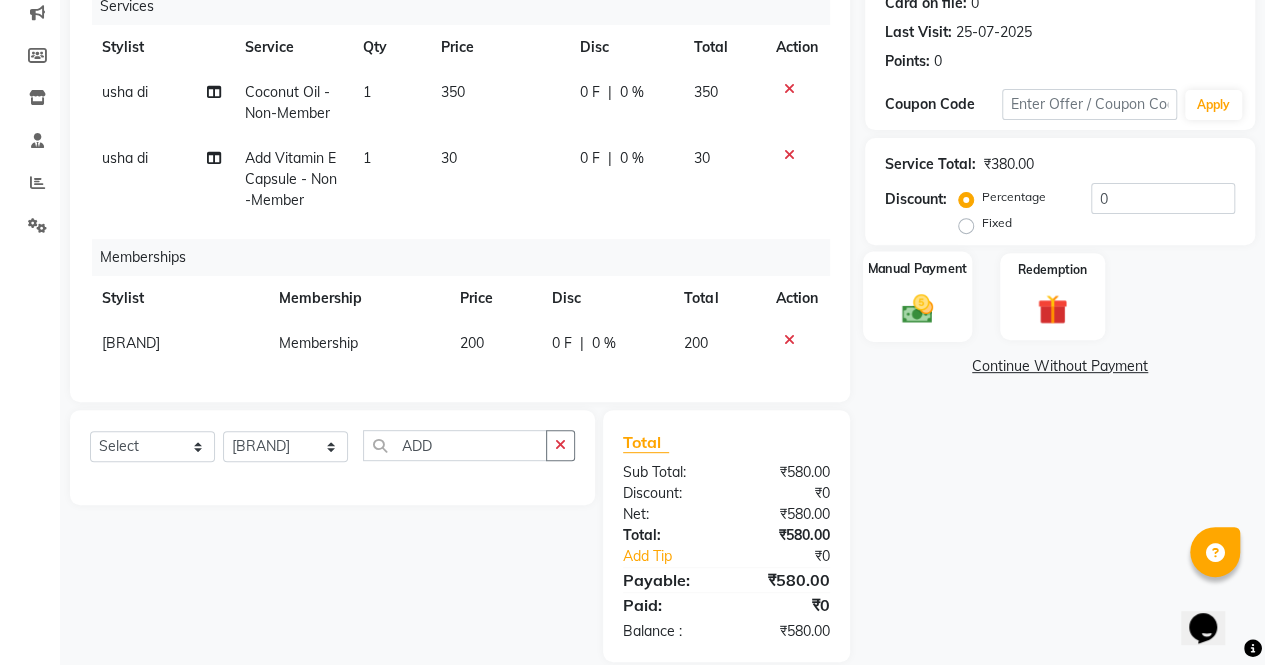scroll, scrollTop: 261, scrollLeft: 0, axis: vertical 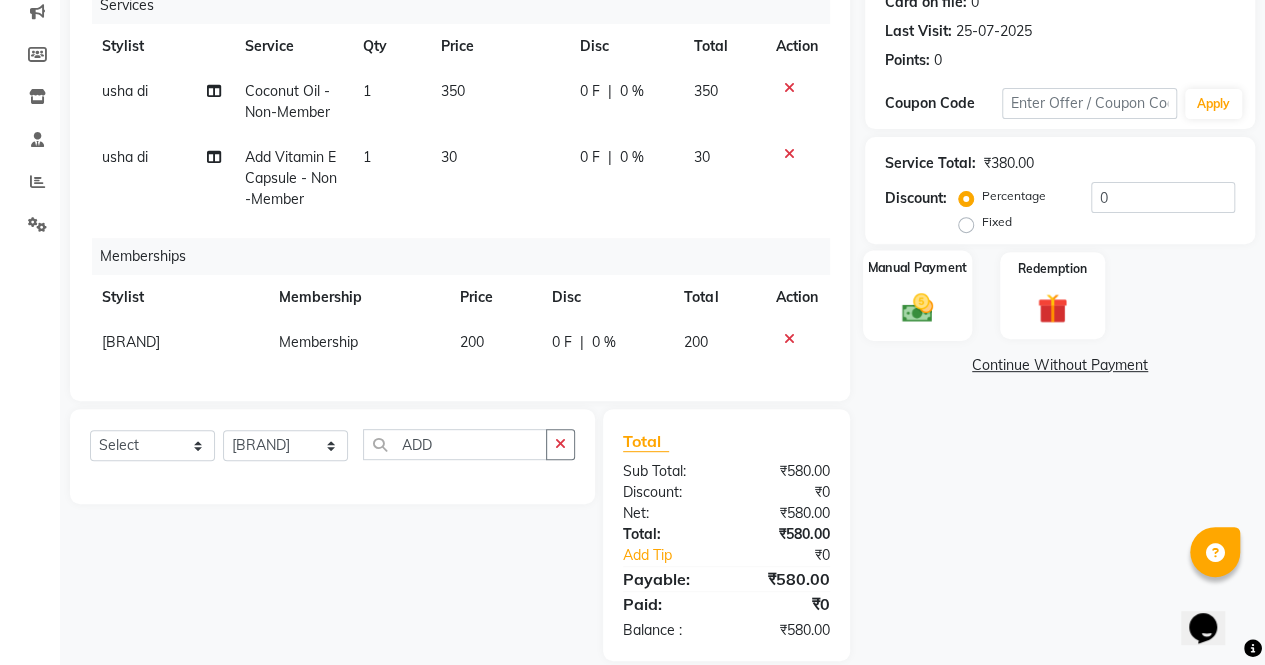 click on "Manual Payment" 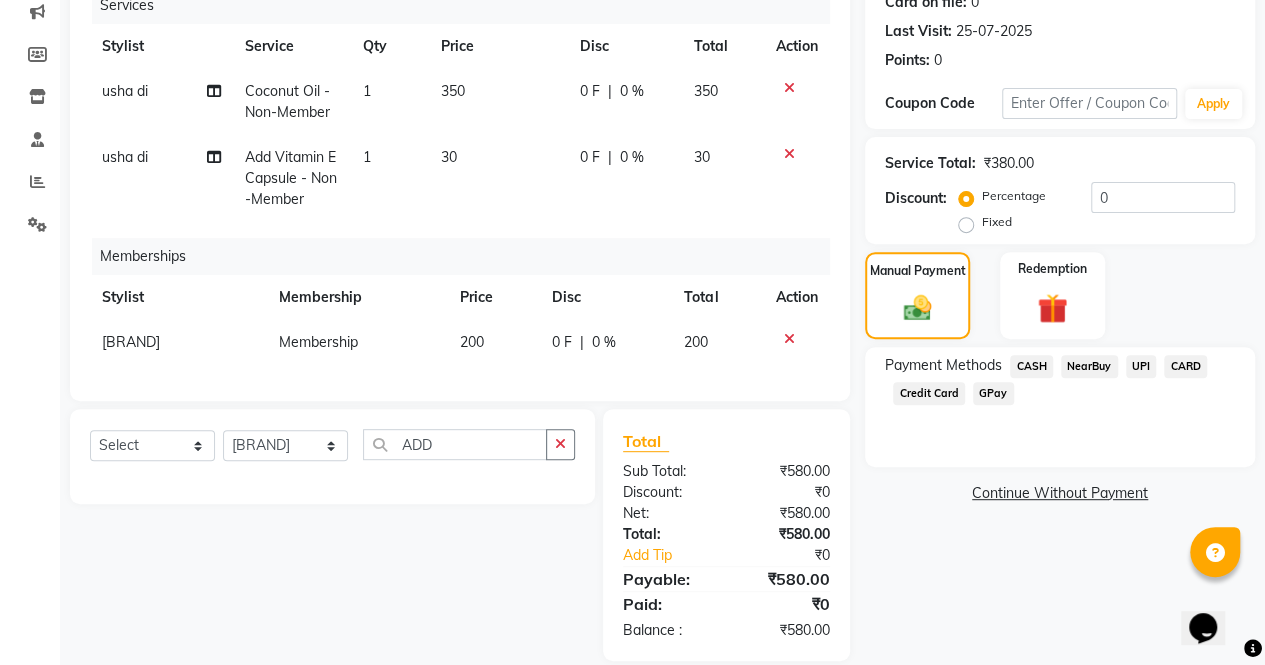 click on "CASH" 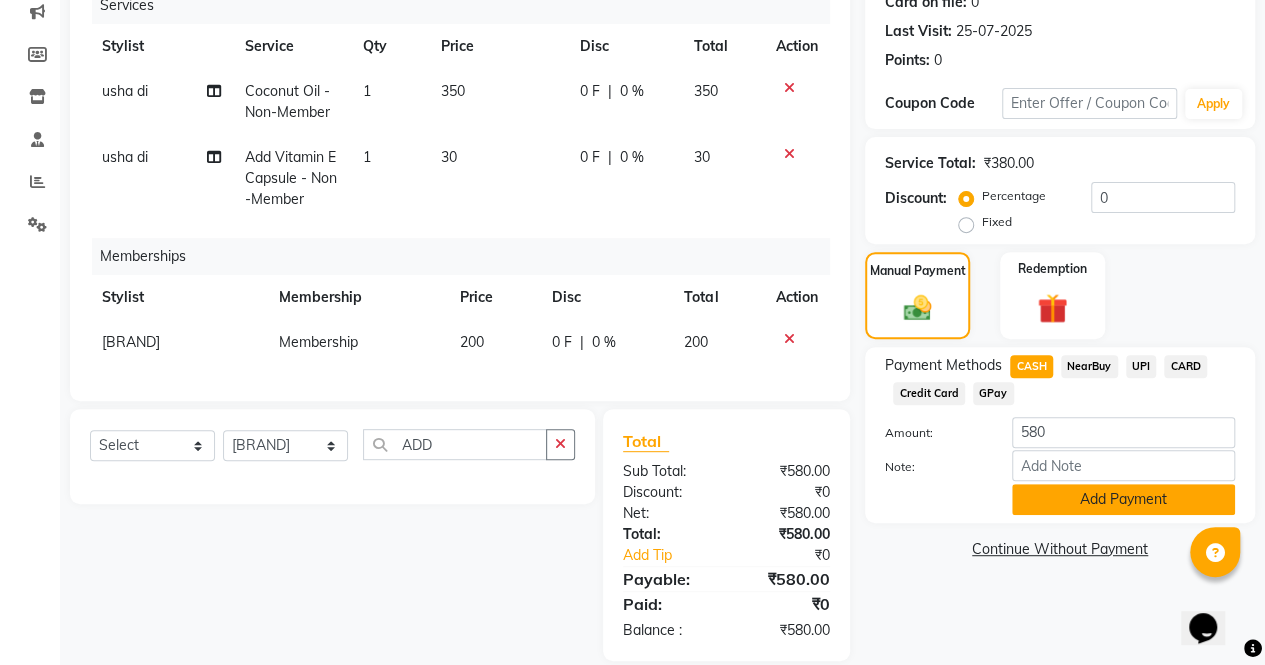 click on "Add Payment" 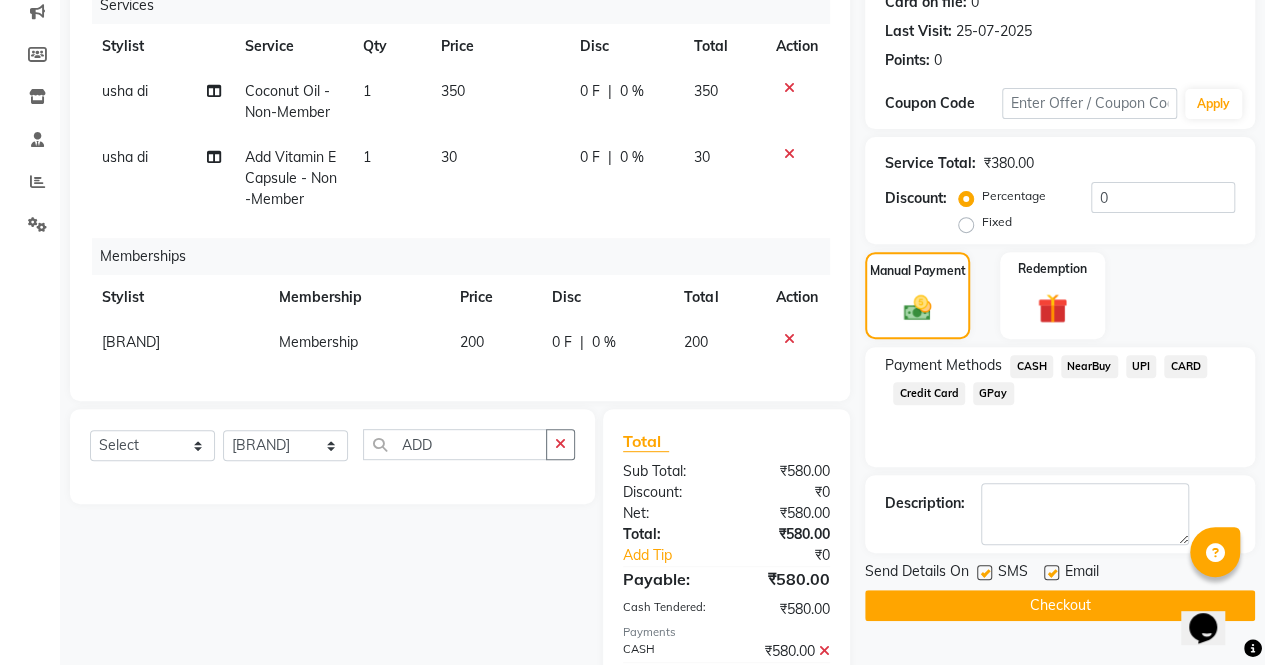 scroll, scrollTop: 371, scrollLeft: 0, axis: vertical 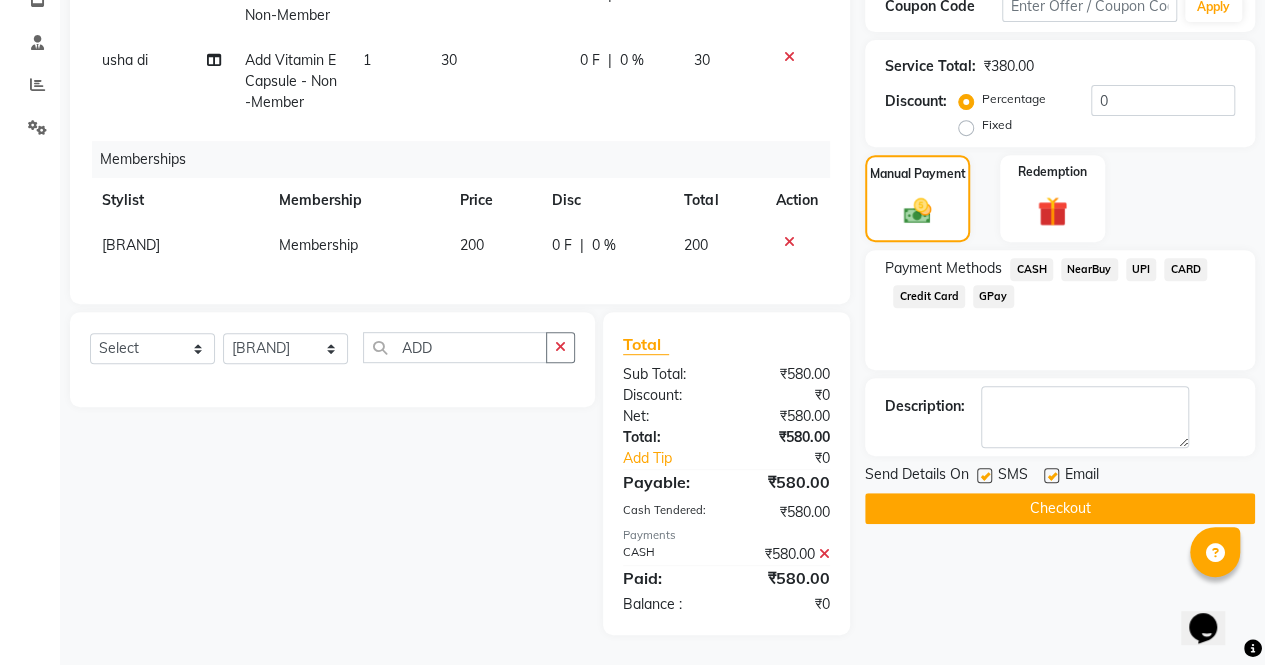 click on "Checkout" 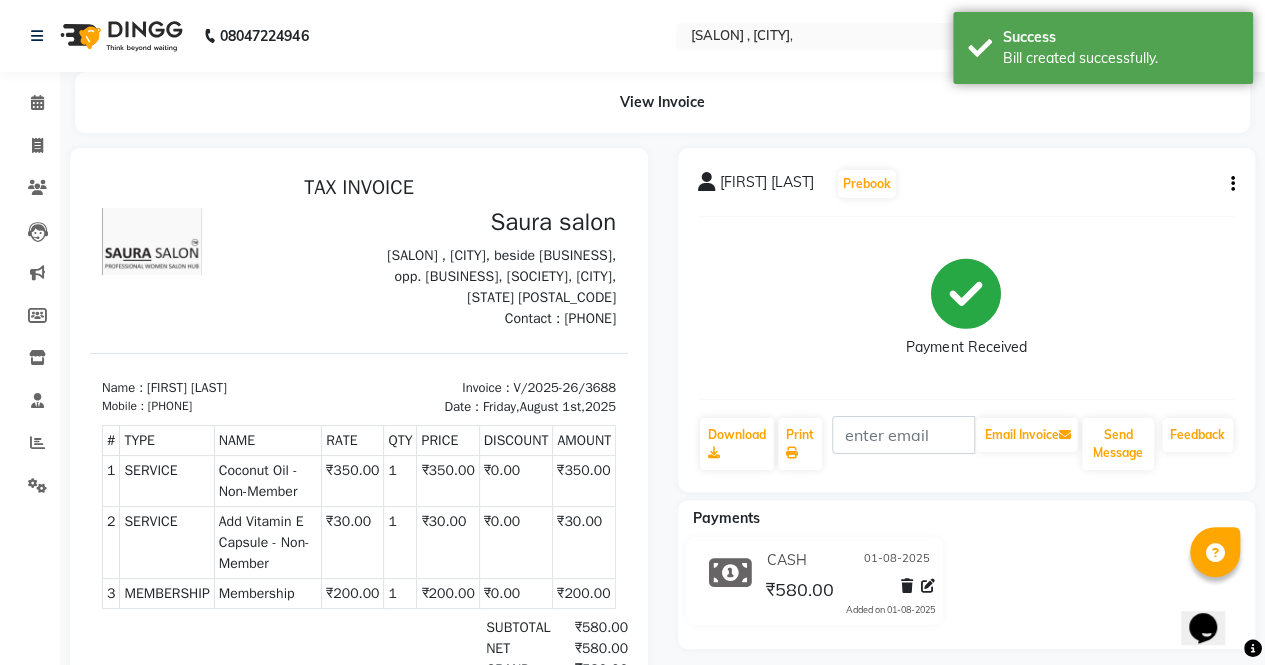scroll, scrollTop: 0, scrollLeft: 0, axis: both 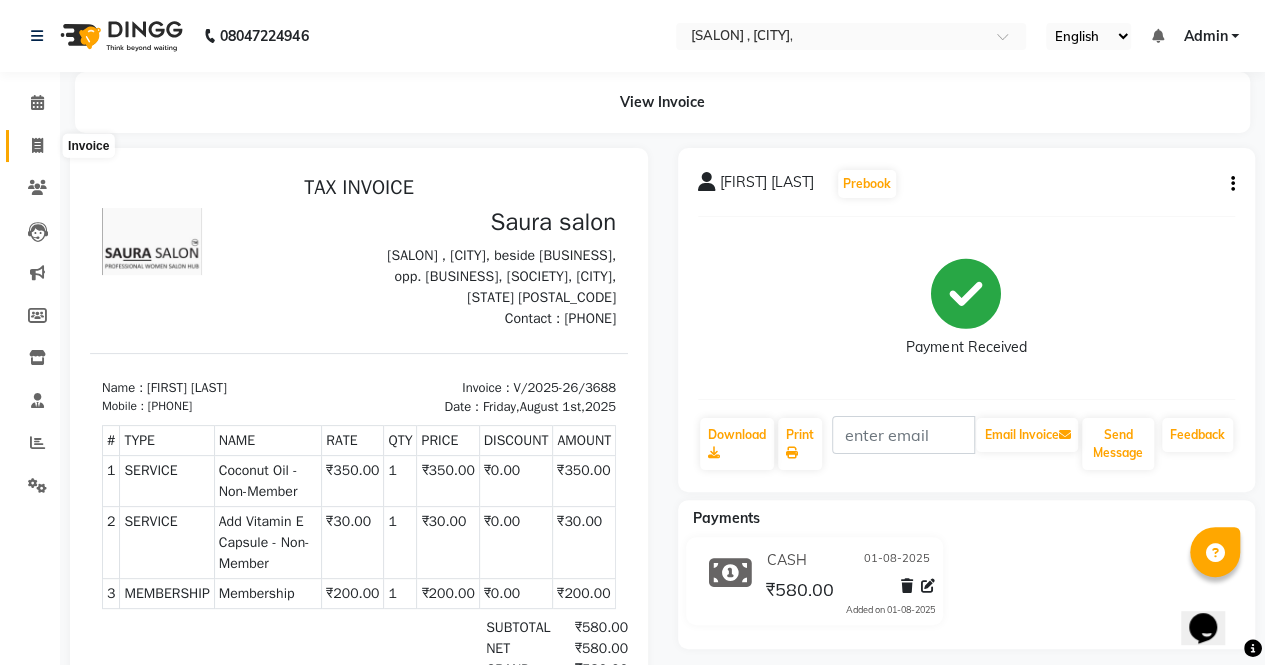 click 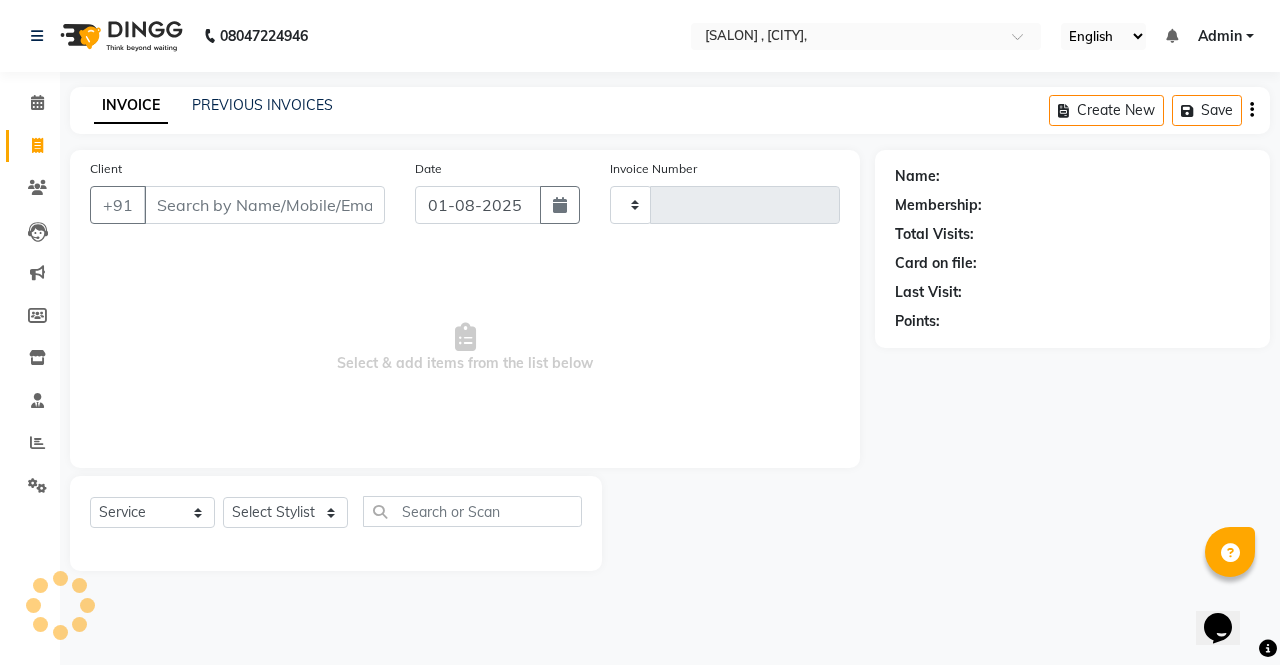 type on "3689" 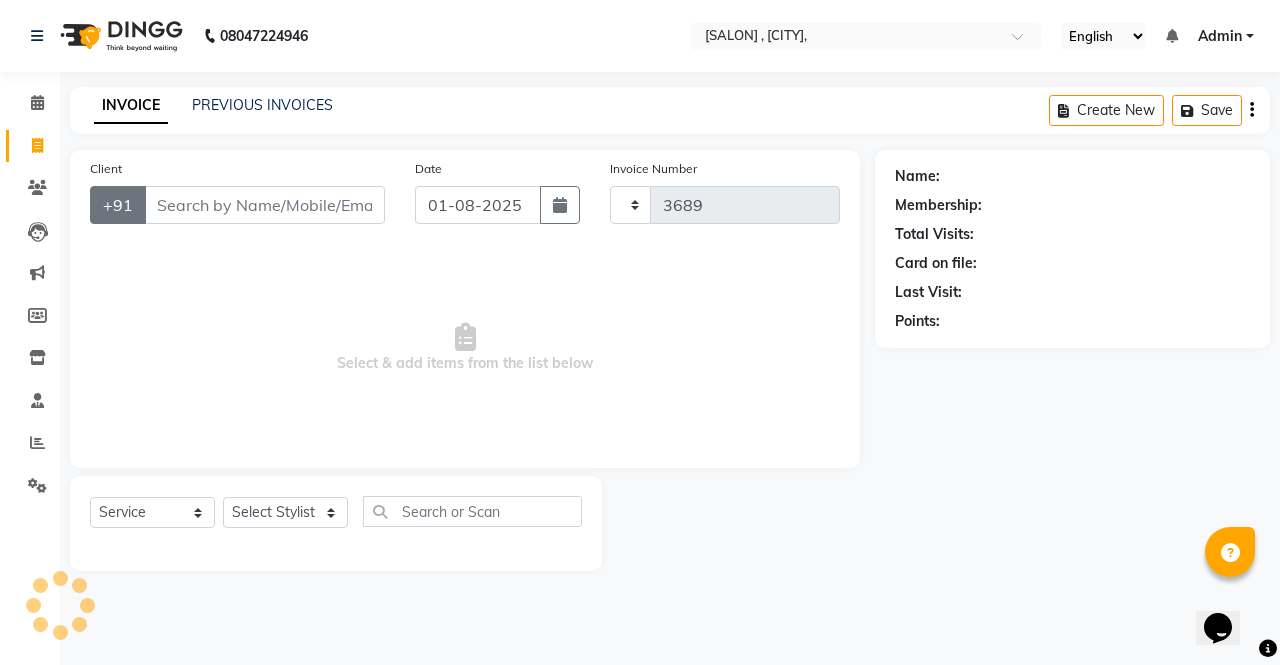 select on "6963" 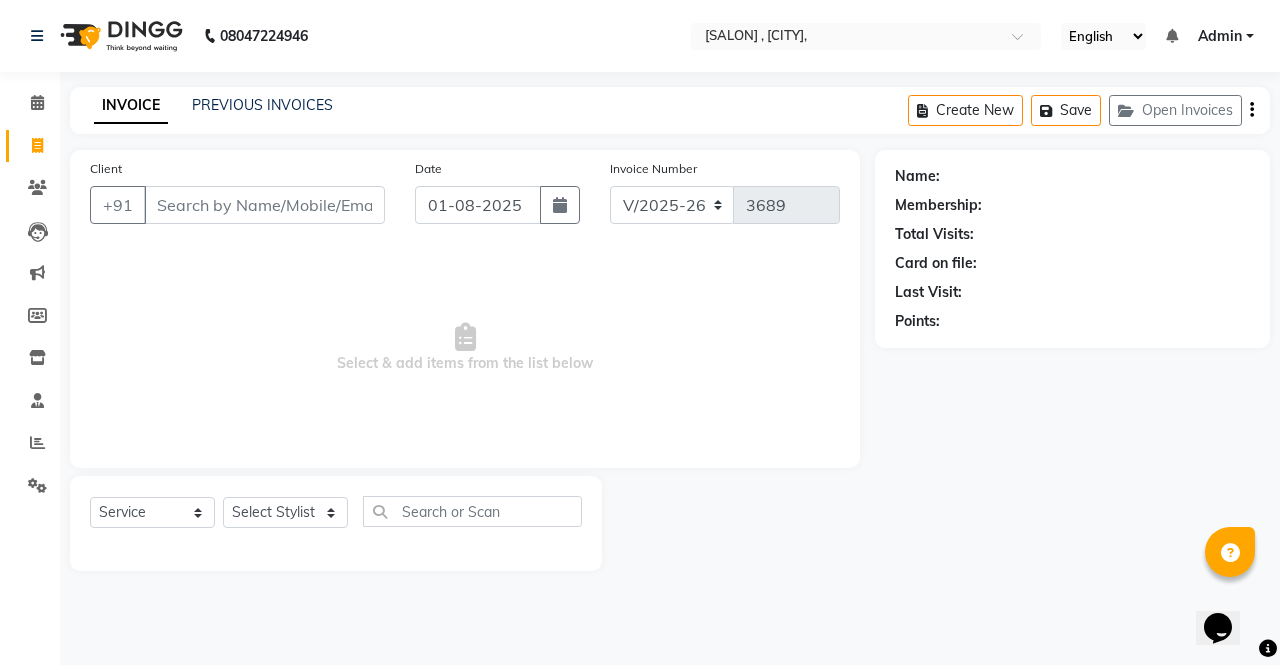 click on "Client" at bounding box center [264, 205] 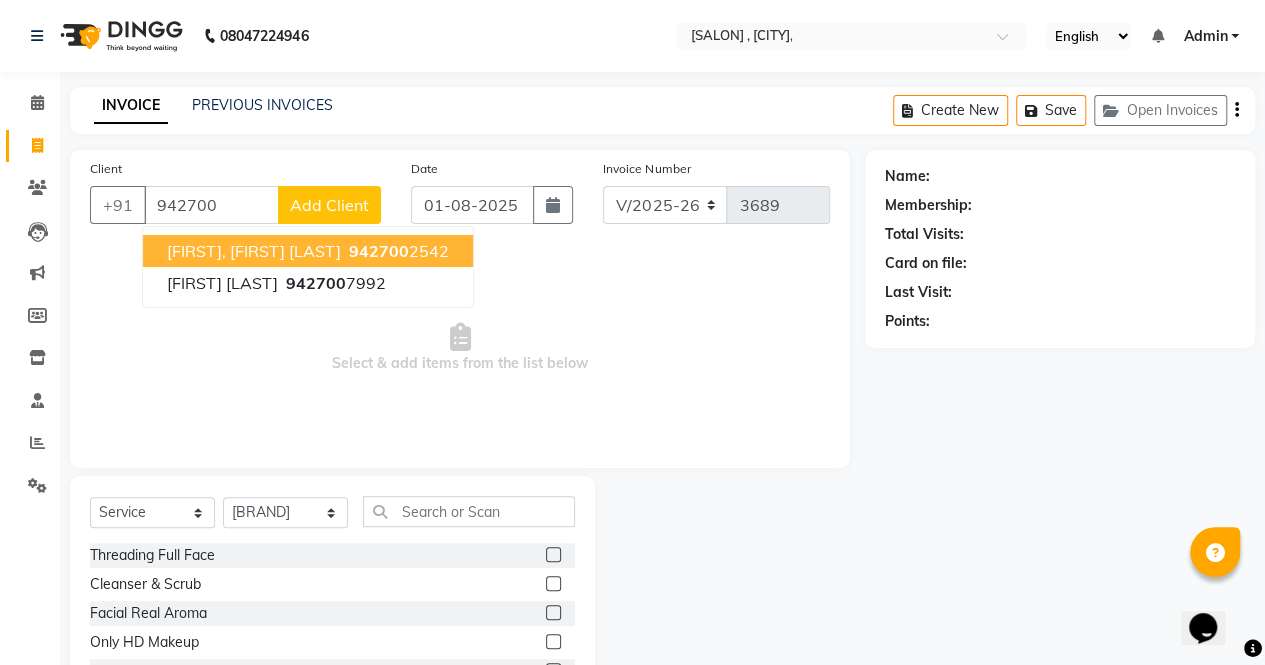 click on "[PHONE]" at bounding box center (397, 251) 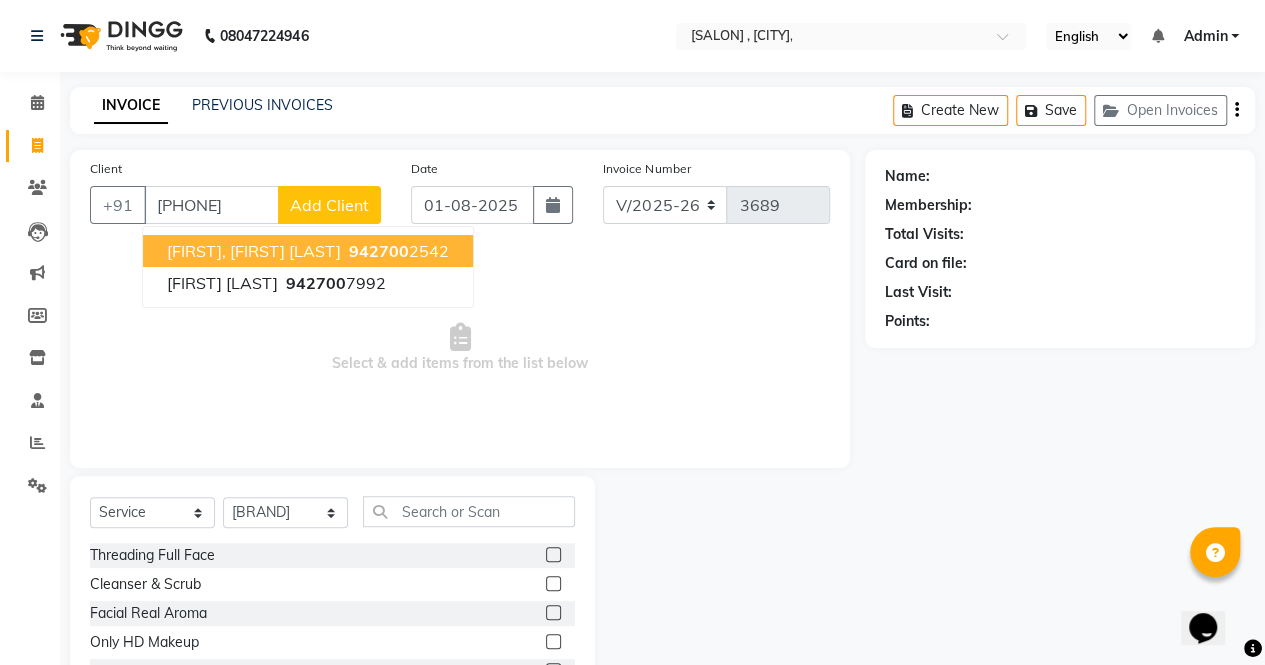 type on "[PHONE]" 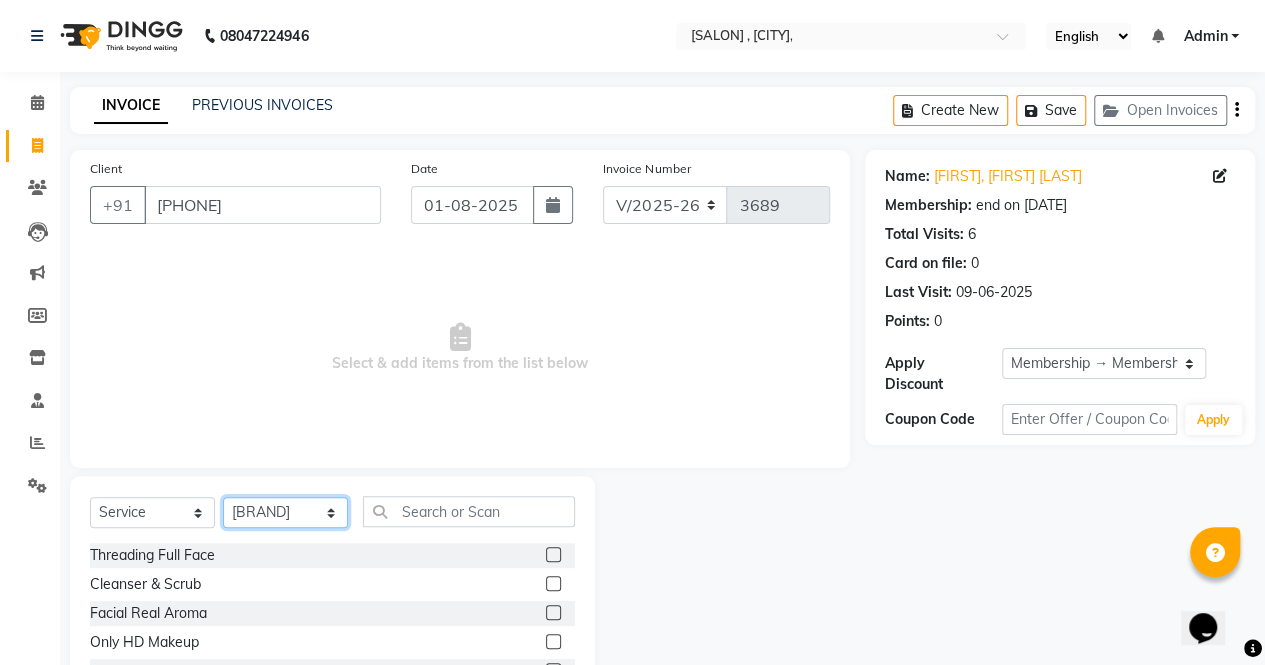 click on "Select Stylist [FIRST]  [FIRST]  [FIRST]  [FIRST] [LAST] [FIRST] [FIRST] [FIRST] [FIRST] [BRAND] [FIRST] [FIRST] [FIRST]  [FIRST]  [FIRST]" 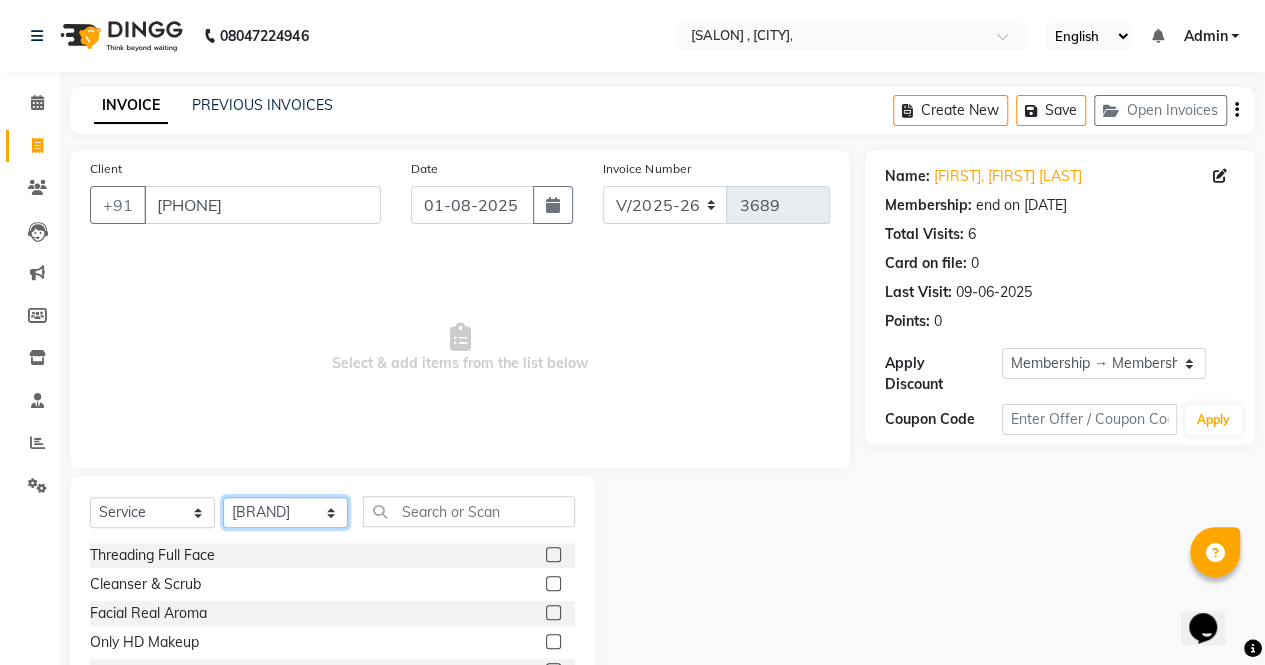select on "56807" 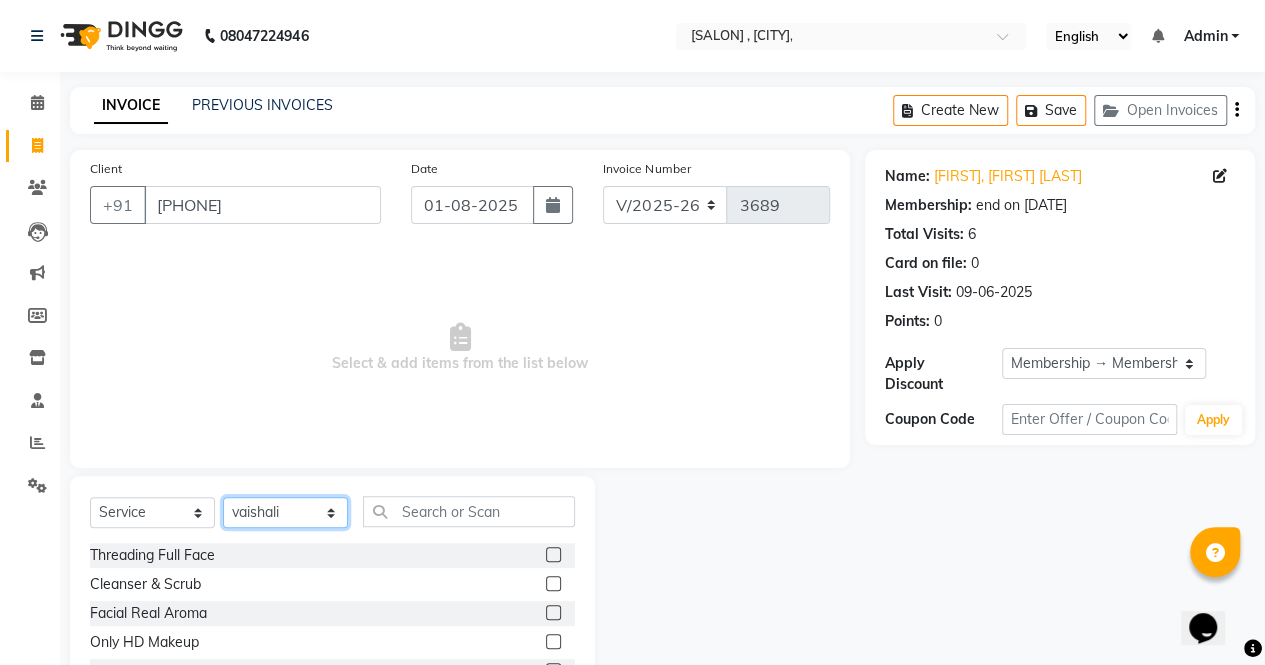 click on "Select Stylist [FIRST]  [FIRST]  [FIRST]  [FIRST] [LAST] [FIRST] [FIRST] [FIRST] [FIRST] [BRAND] [FIRST] [FIRST] [FIRST]  [FIRST]  [FIRST]" 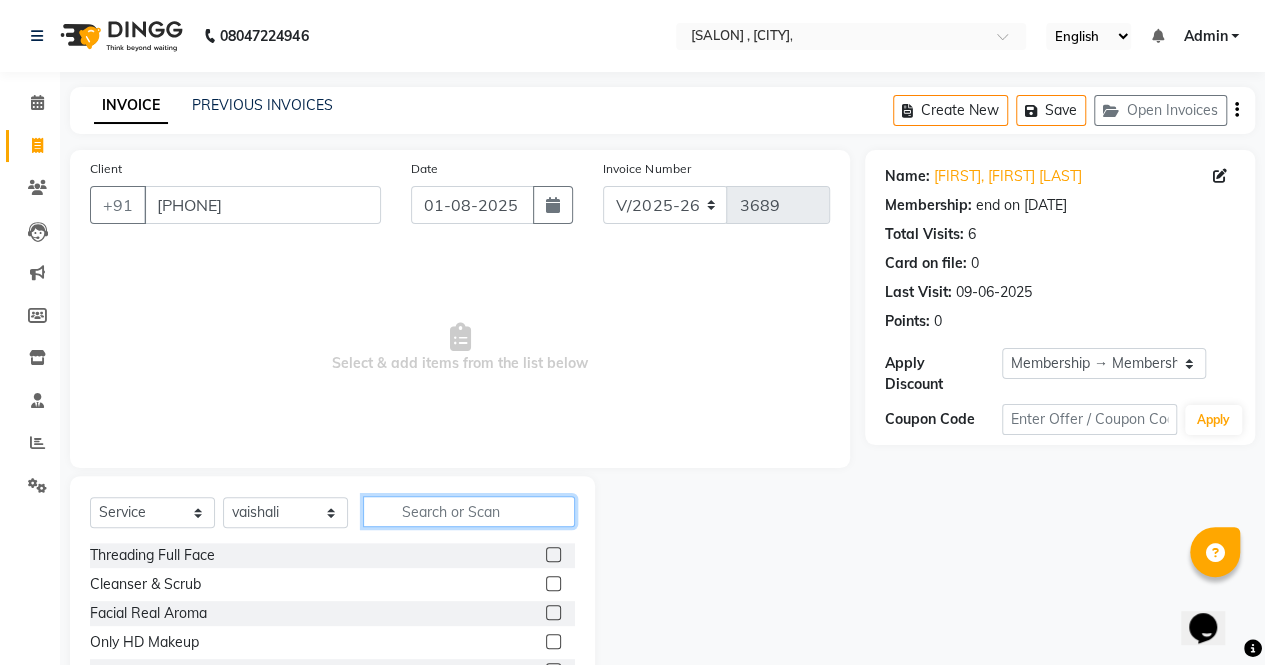 click 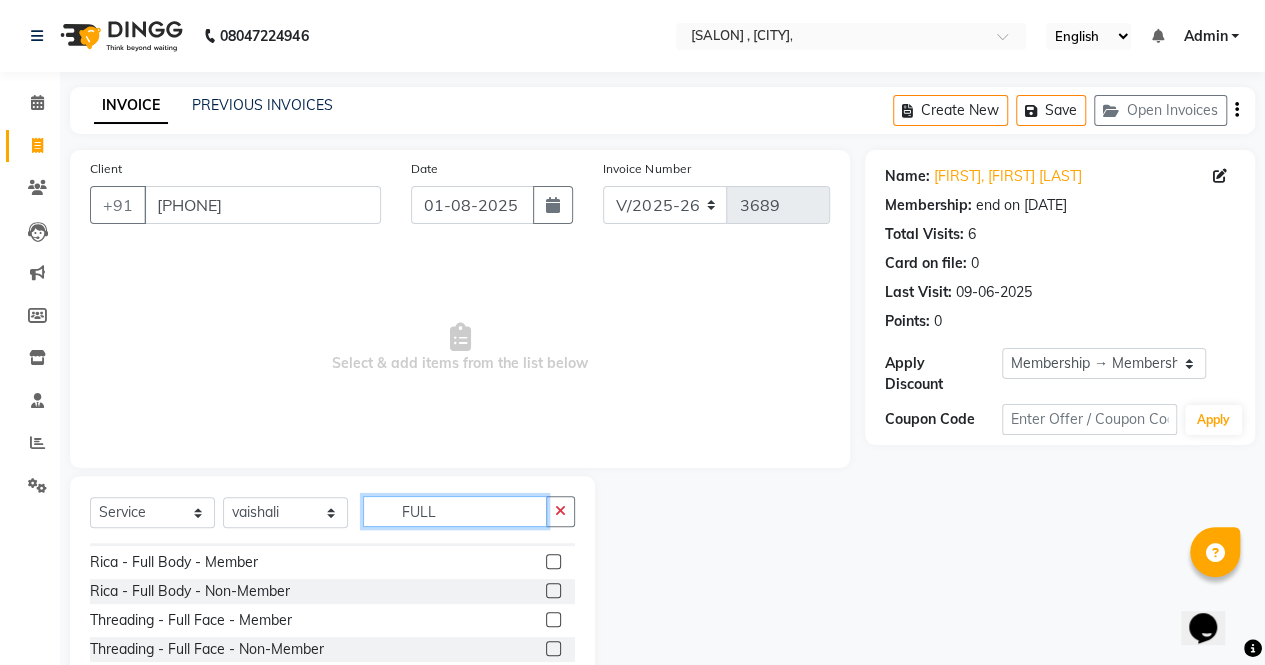 scroll, scrollTop: 548, scrollLeft: 0, axis: vertical 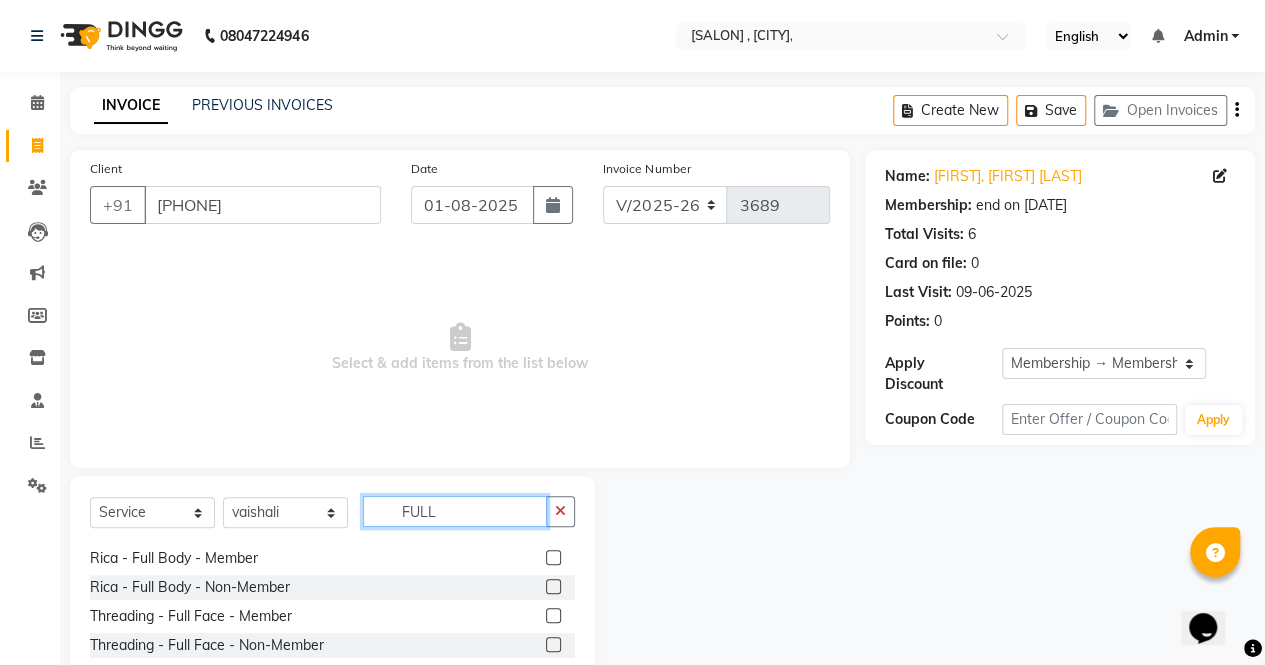 type on "FULL" 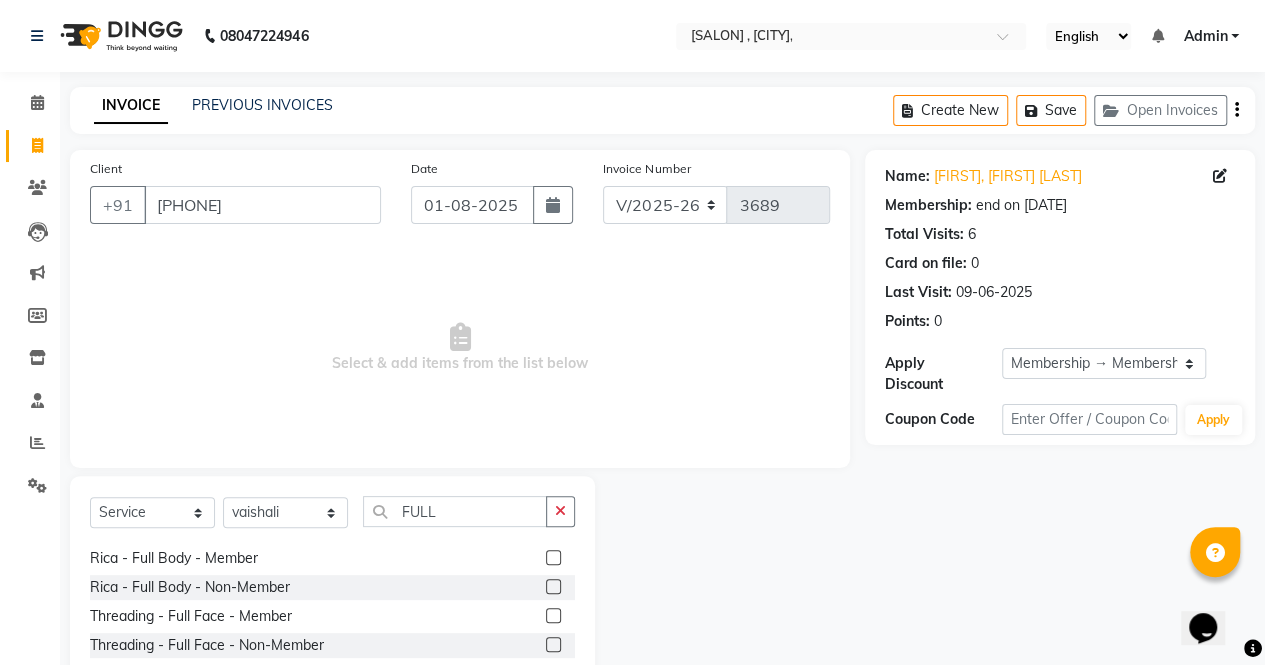 click 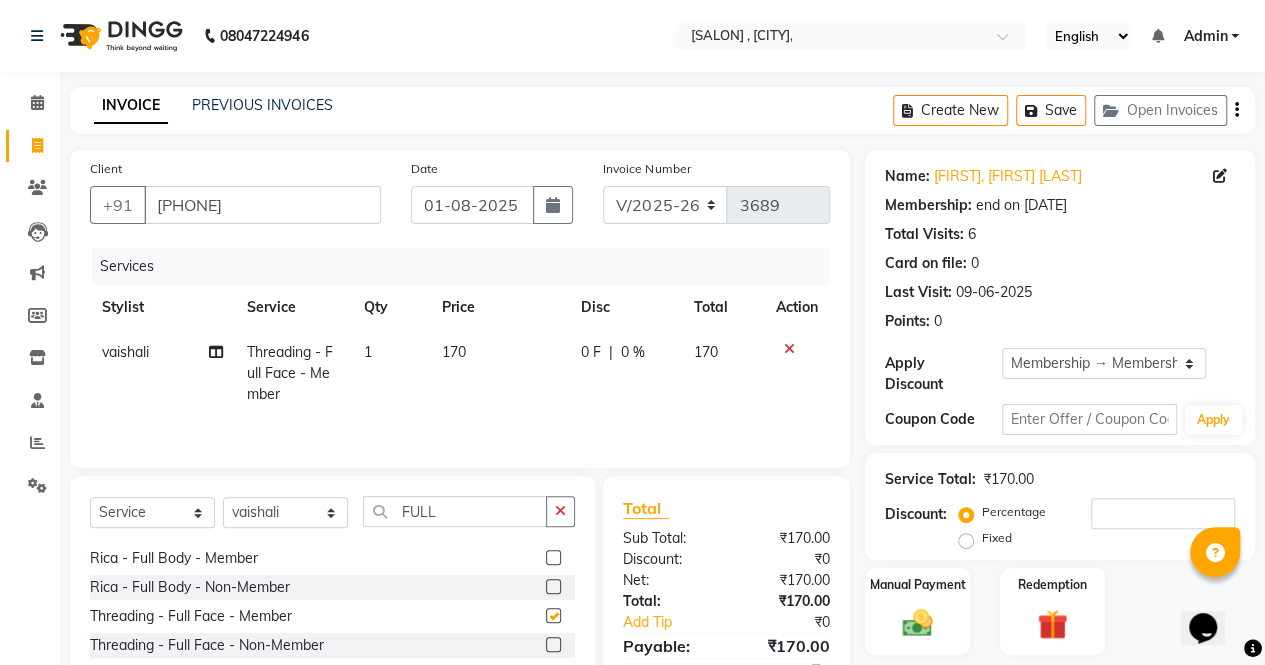 checkbox on "false" 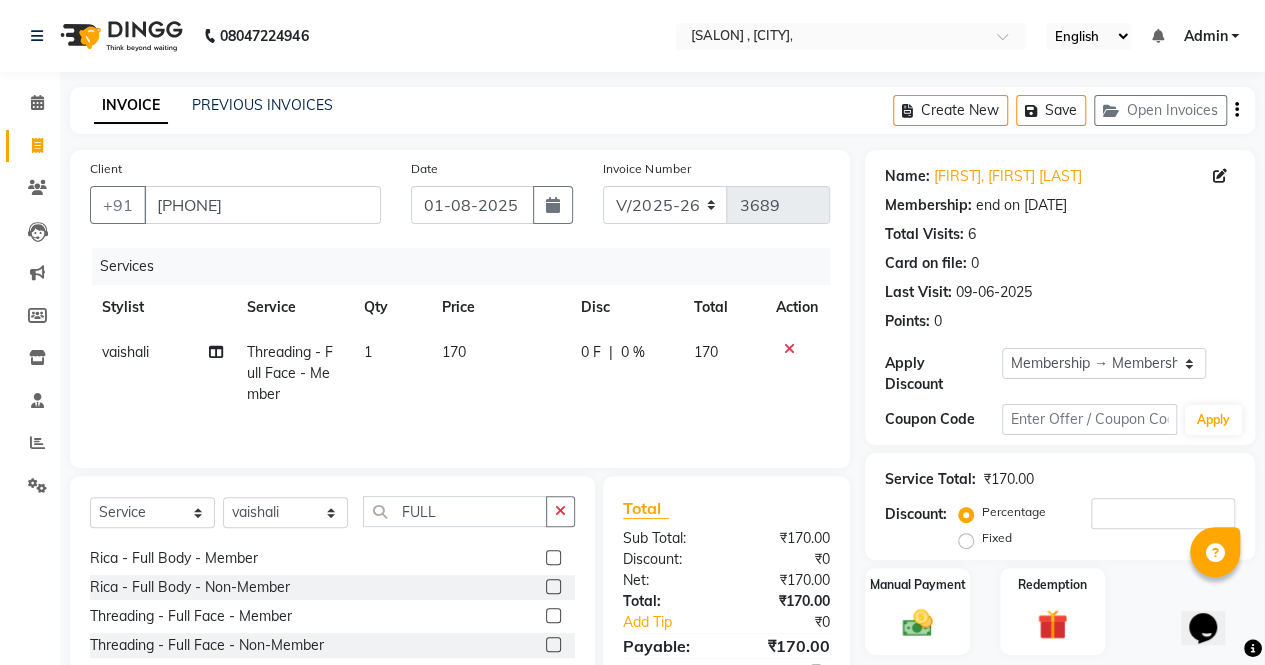 scroll, scrollTop: 135, scrollLeft: 0, axis: vertical 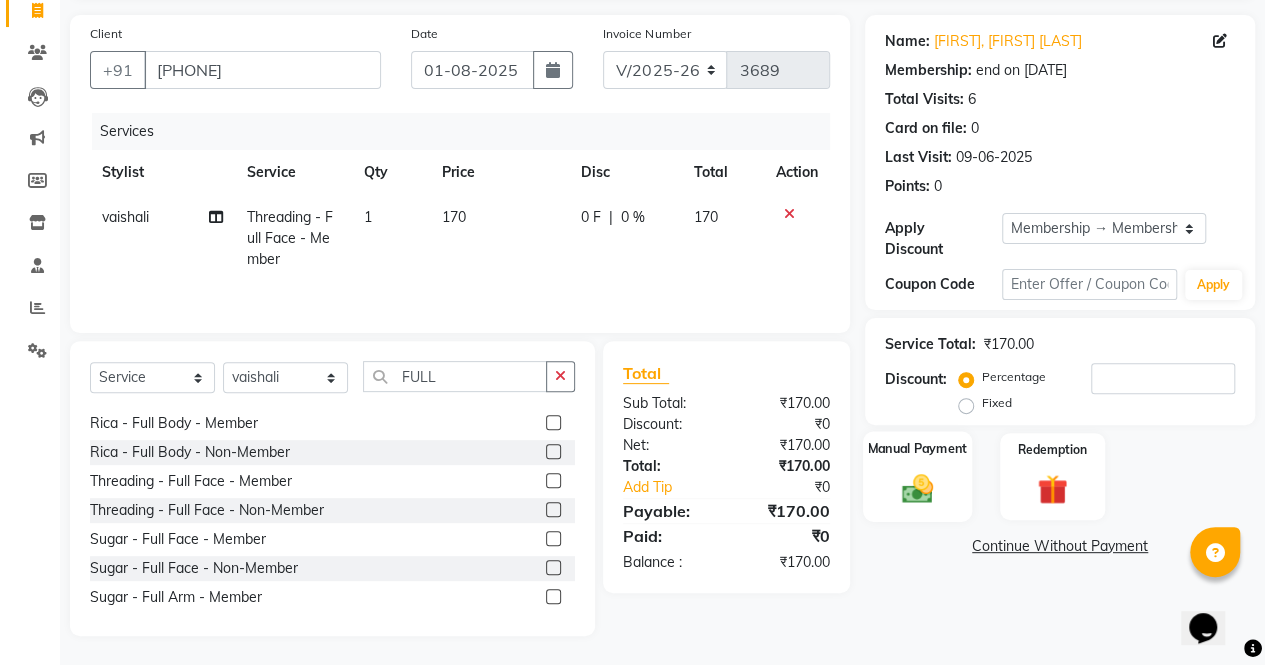 click on "Manual Payment" 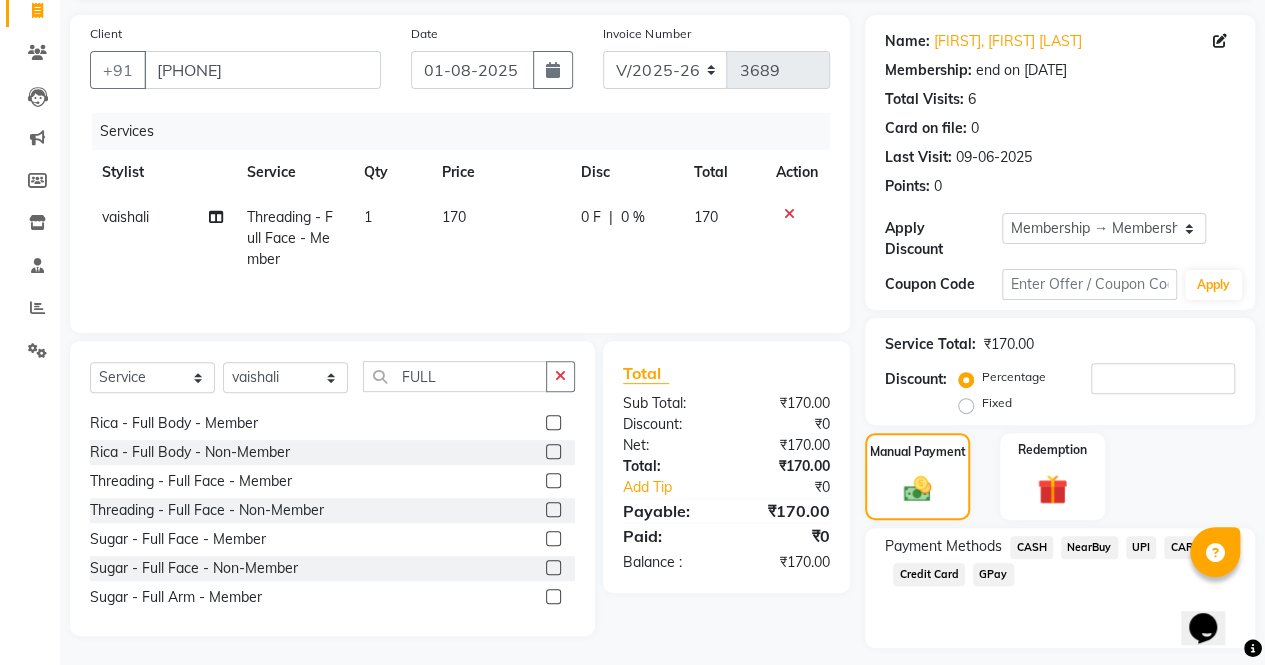 click on "CASH" 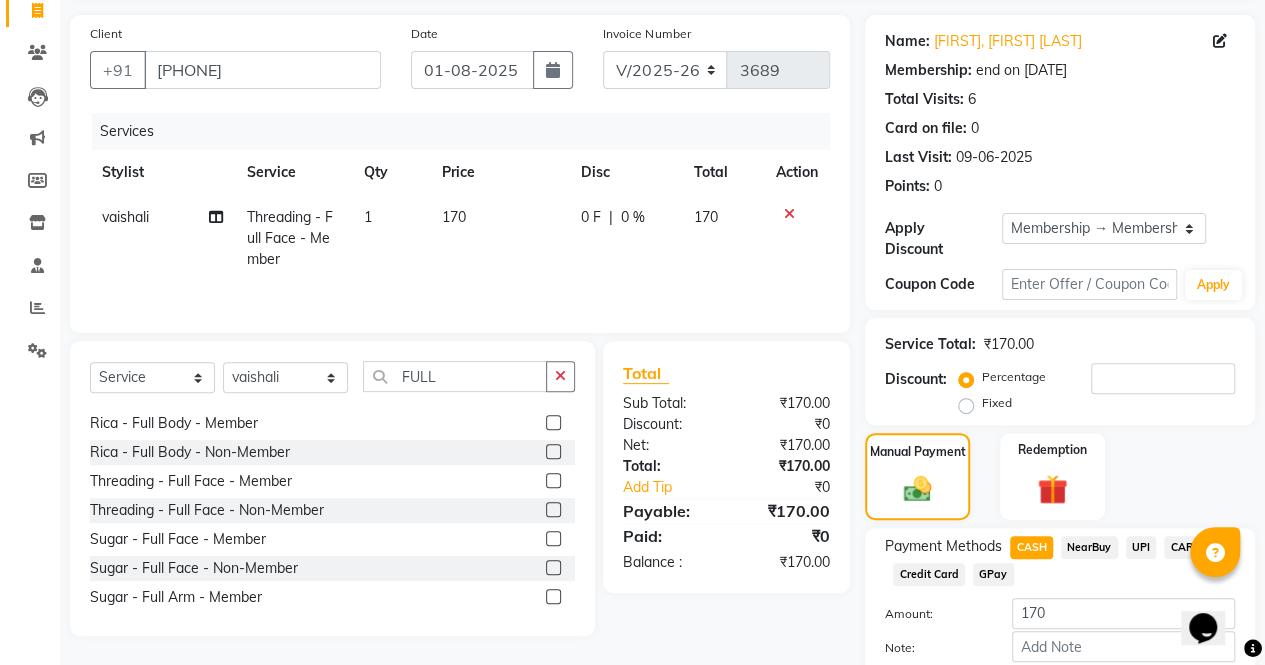 scroll, scrollTop: 244, scrollLeft: 0, axis: vertical 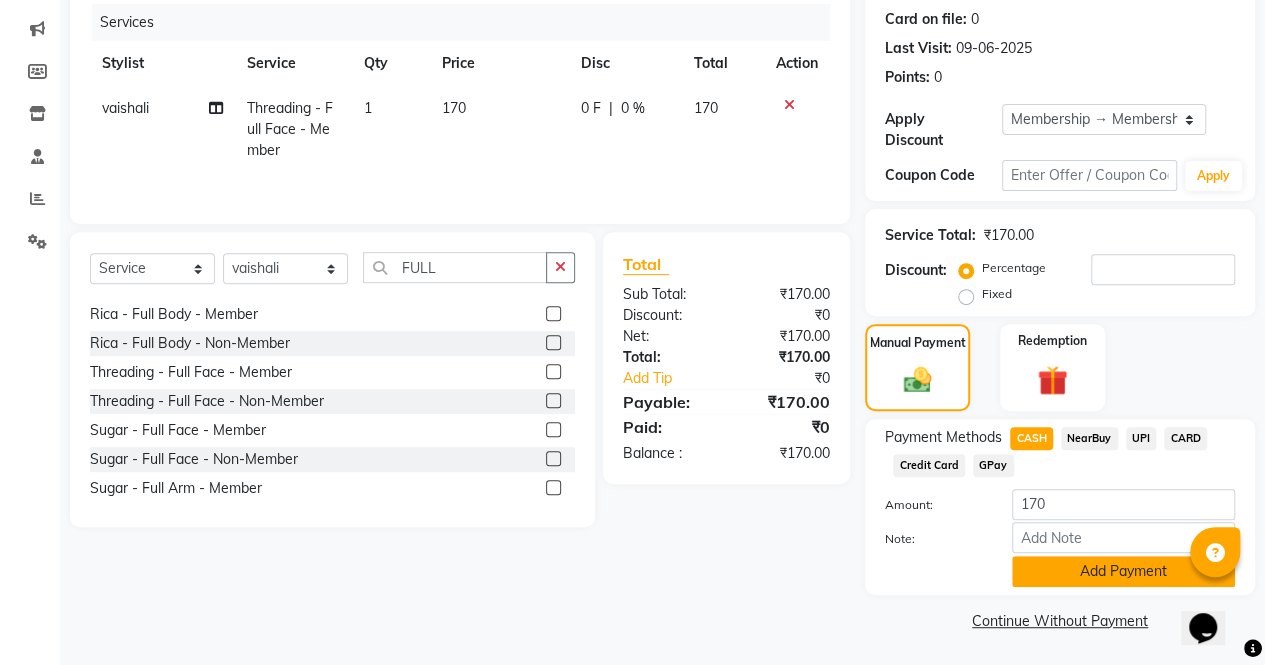 click on "Add Payment" 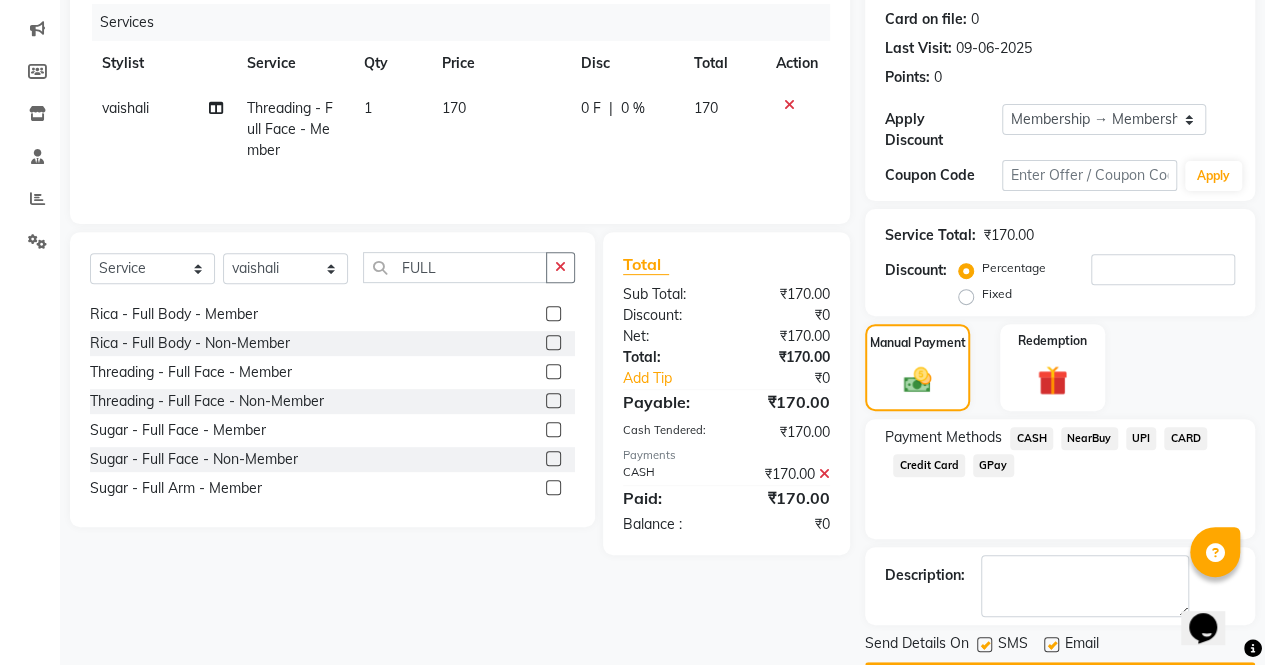scroll, scrollTop: 300, scrollLeft: 0, axis: vertical 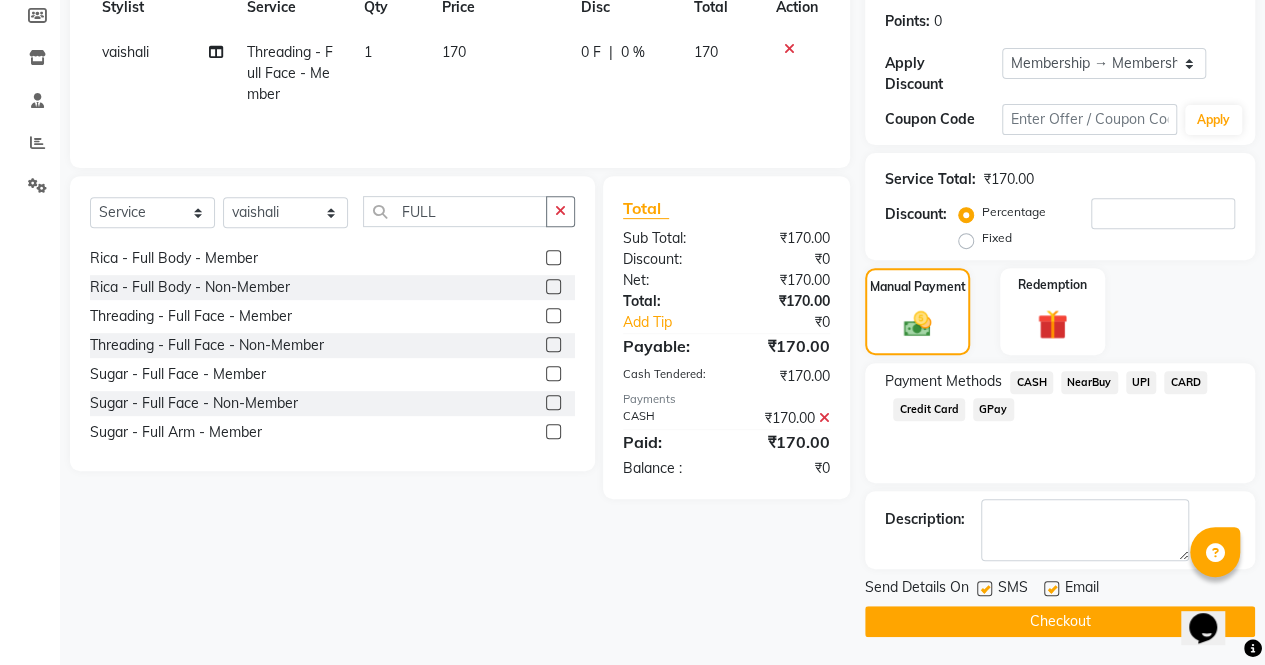 click on "Checkout" 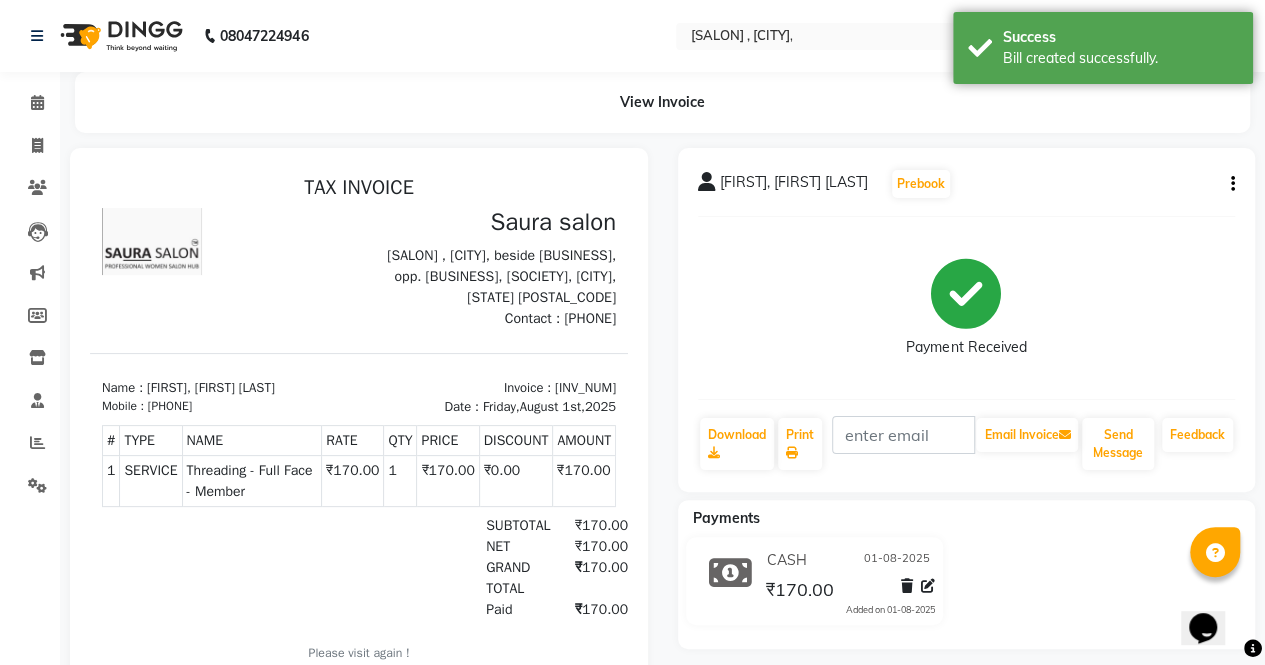 scroll, scrollTop: 0, scrollLeft: 0, axis: both 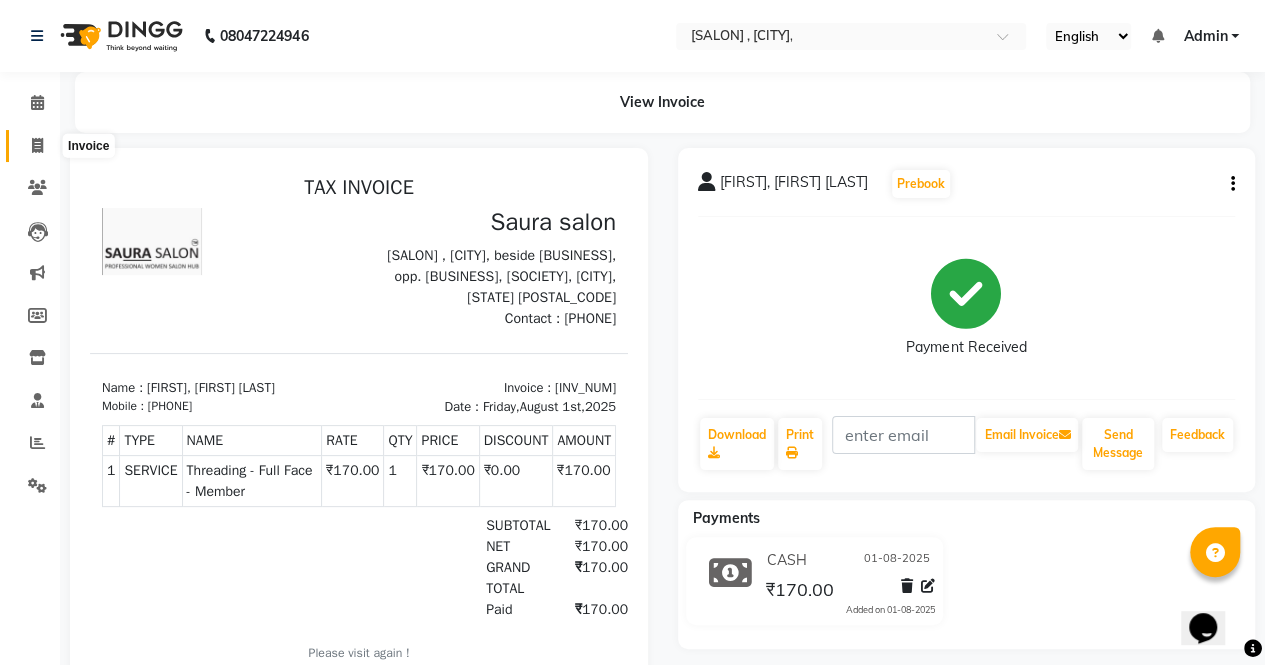 click 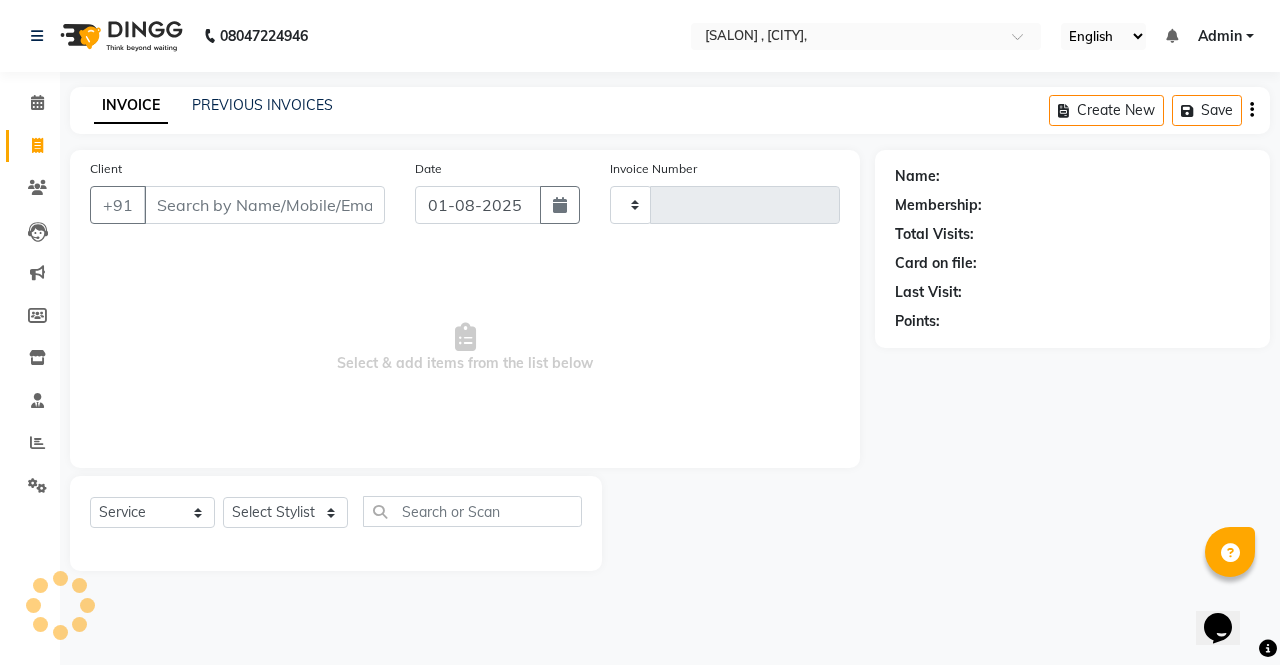 type on "3690" 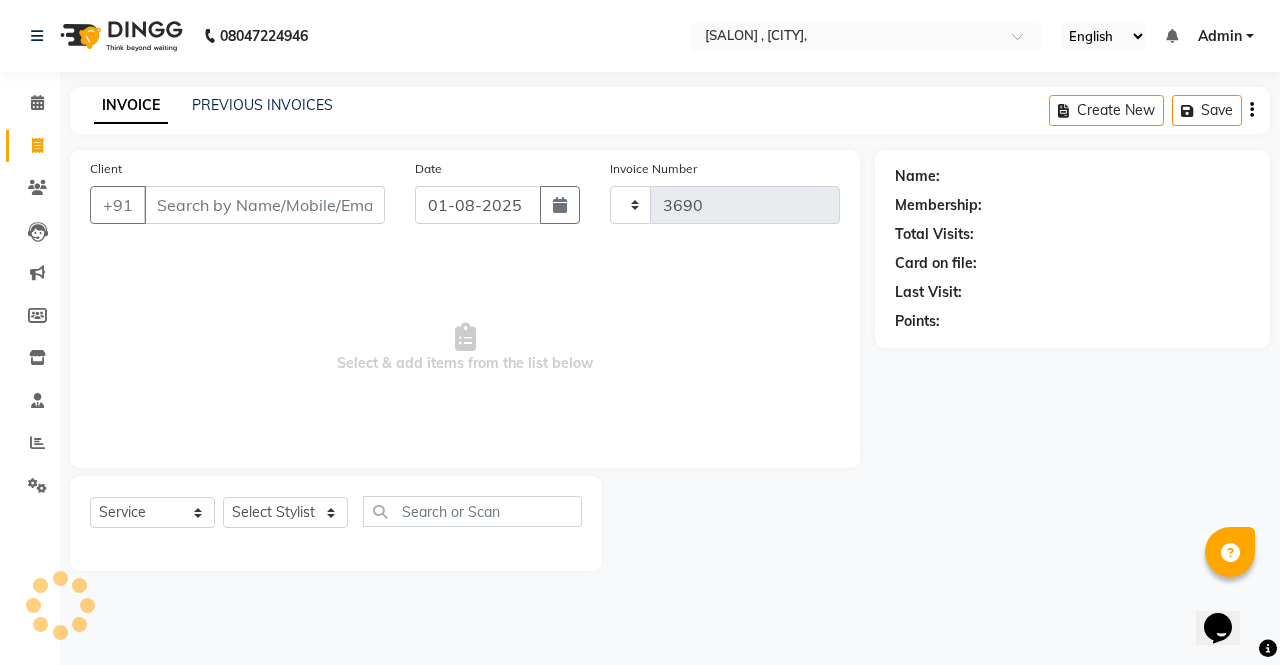 select on "6963" 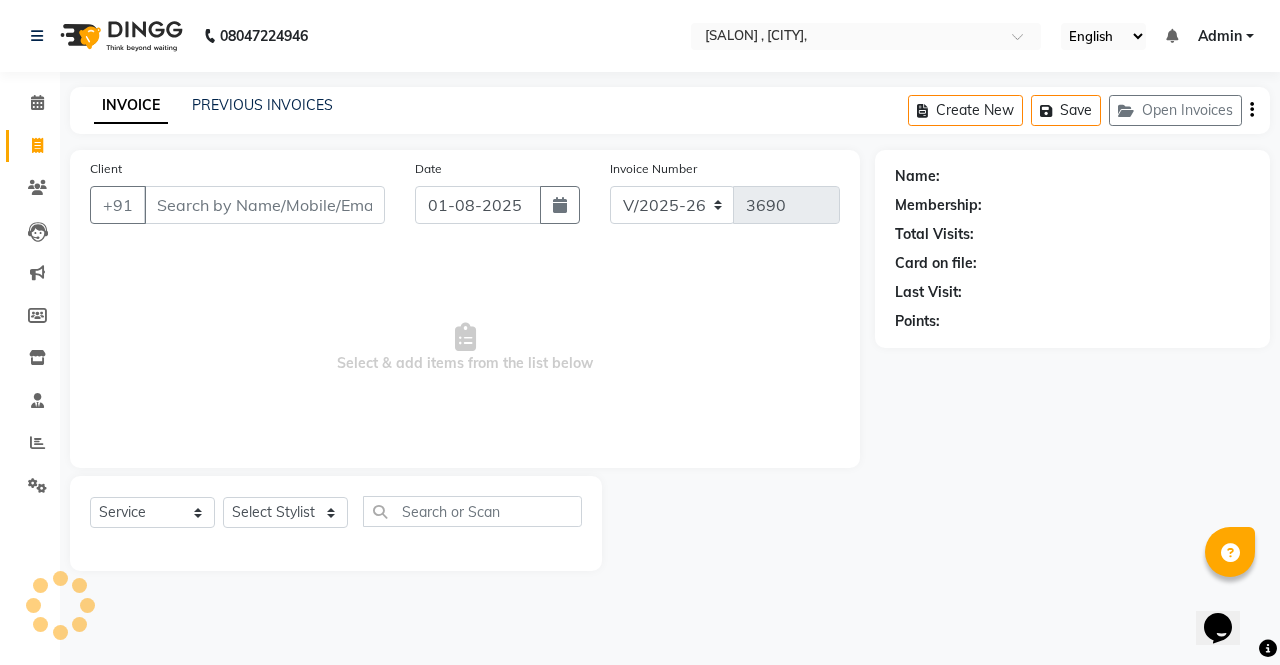select on "57428" 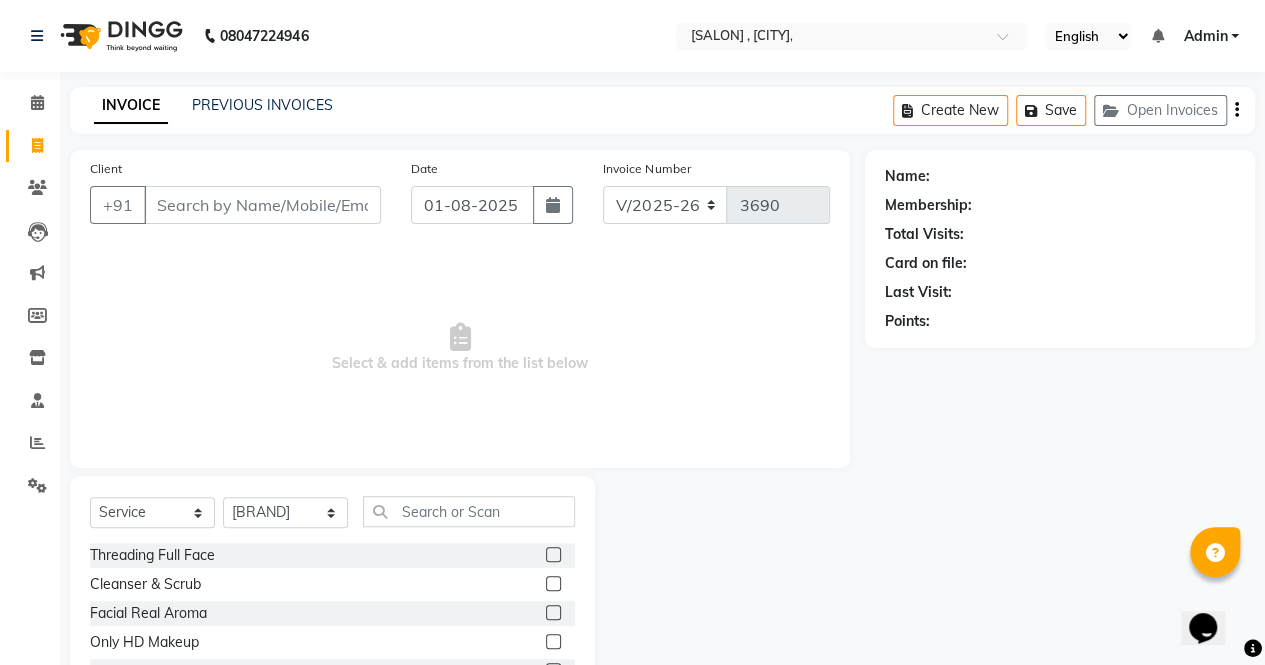 click on "Client" at bounding box center (262, 205) 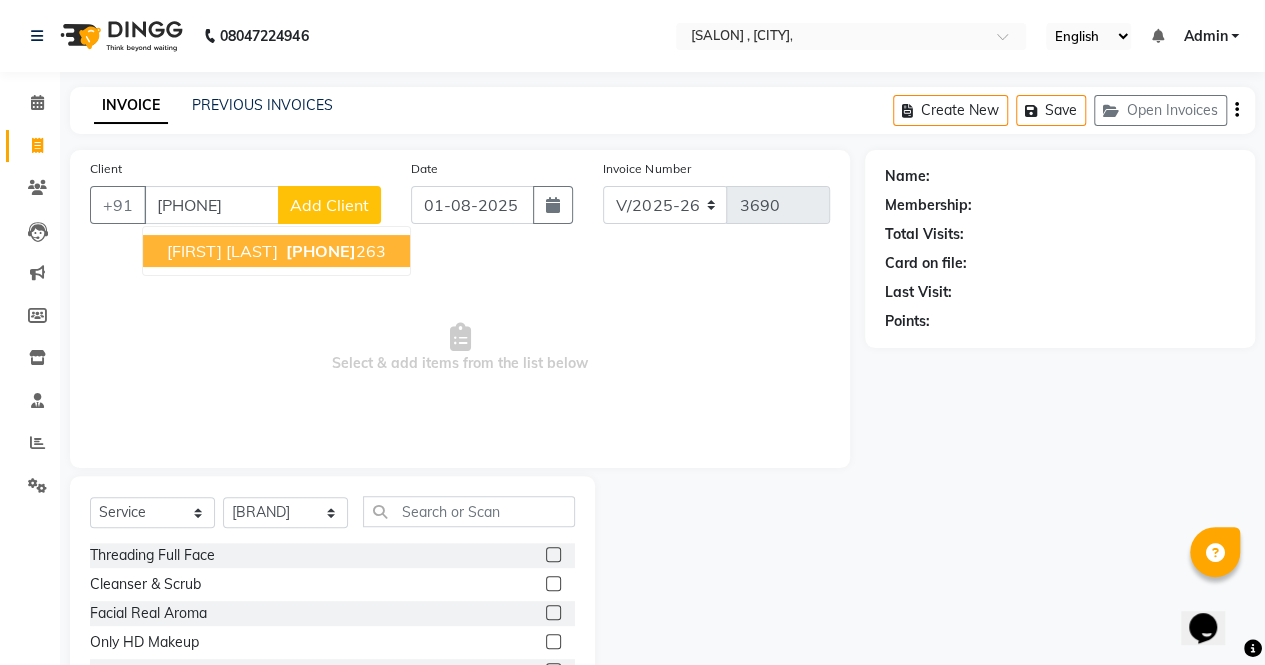 click on "[FIRST] [LAST]" at bounding box center (222, 251) 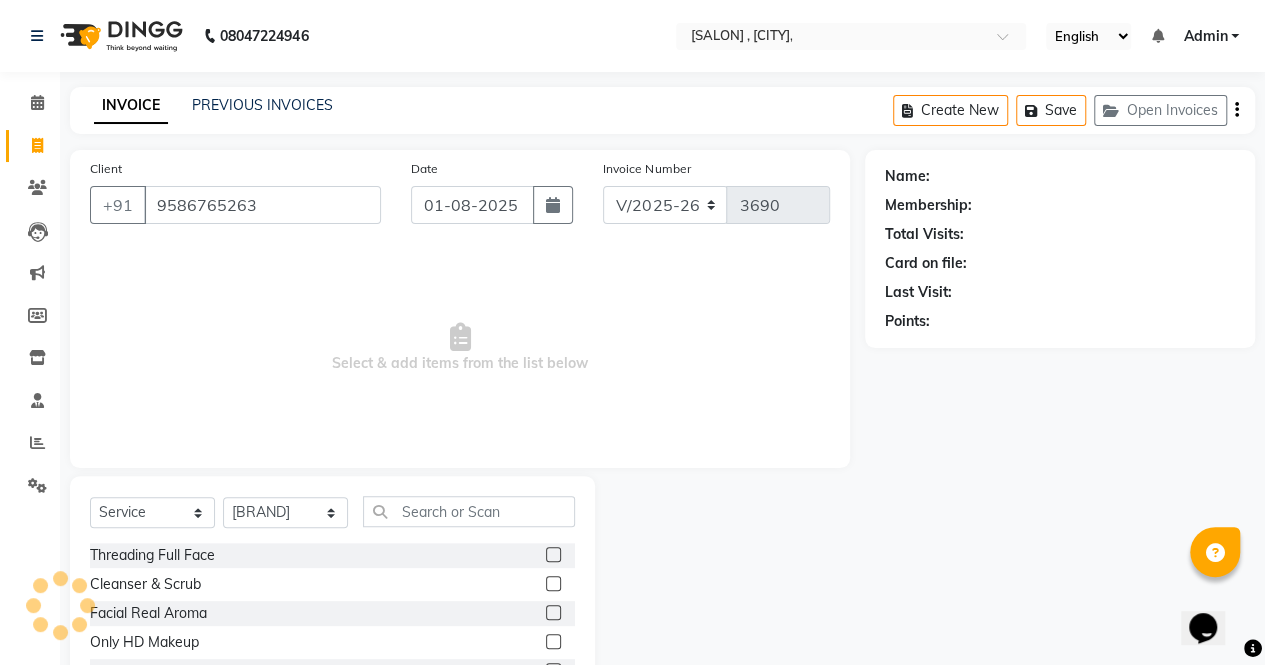 type on "9586765263" 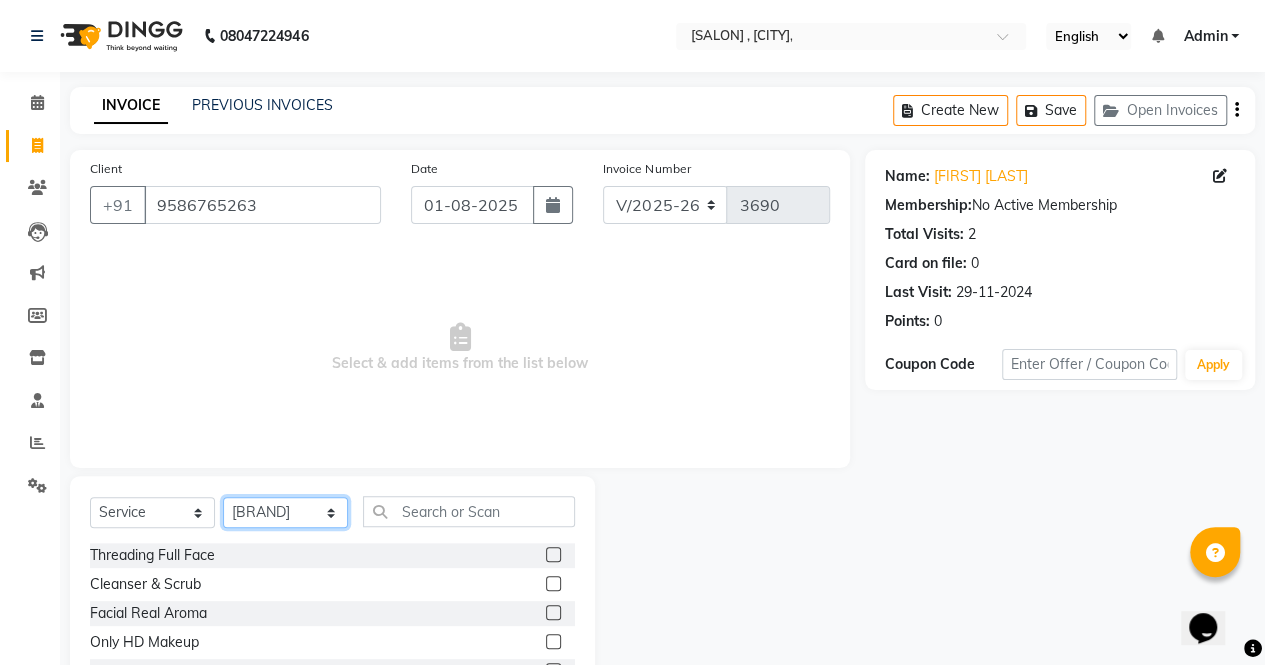 click on "Select Stylist [FIRST]  [FIRST]  [FIRST]  [FIRST] [LAST] [FIRST] [FIRST] [FIRST] [FIRST] [BRAND] [FIRST] [FIRST] [FIRST]  [FIRST]  [FIRST]" 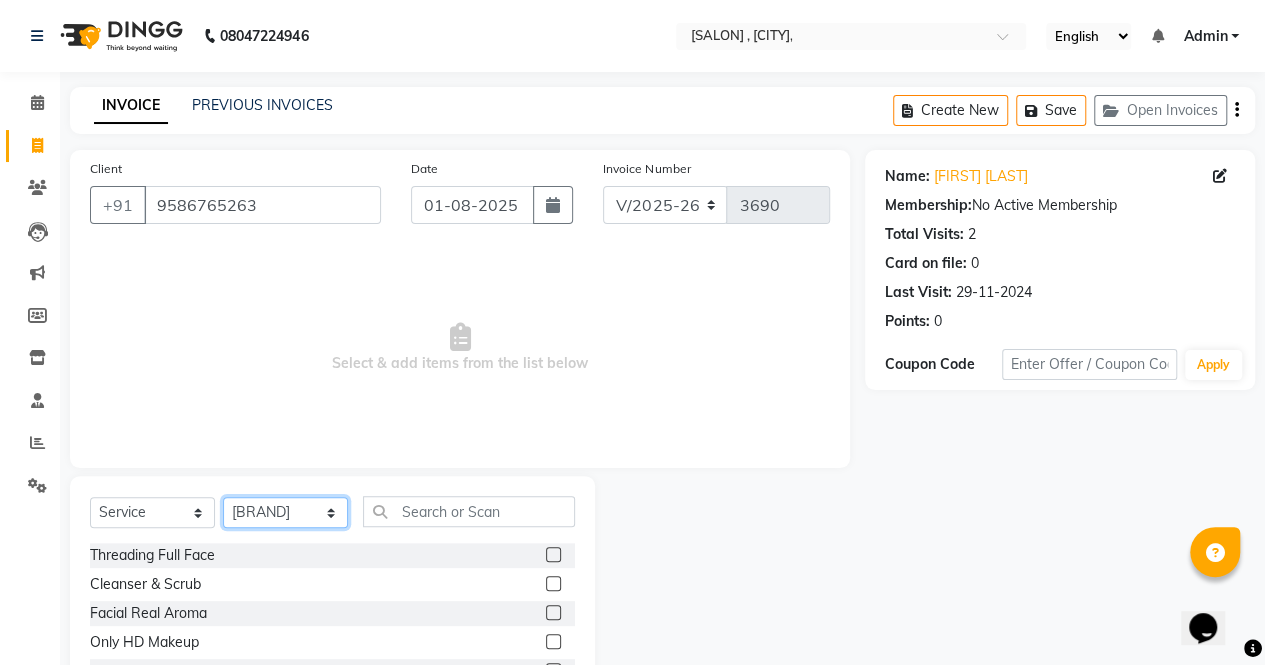 select on "72512" 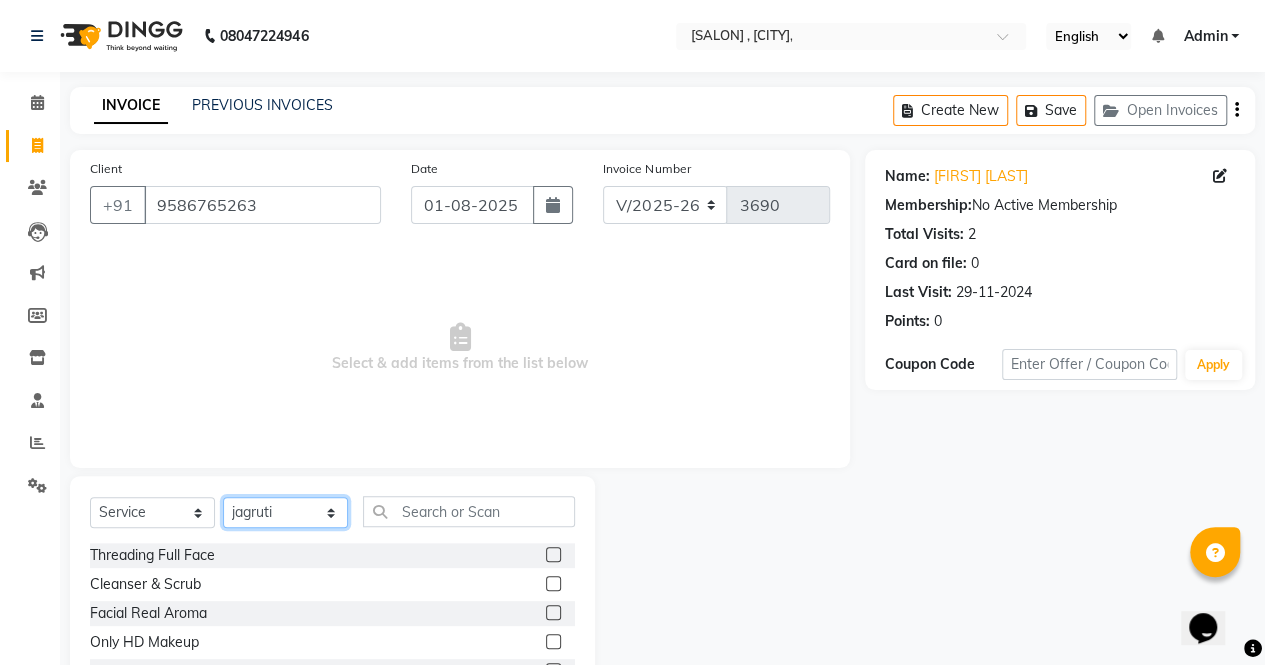 click on "Select Stylist [FIRST]  [FIRST]  [FIRST]  [FIRST] [LAST] [FIRST] [FIRST] [FIRST] [FIRST] [BRAND] [FIRST] [FIRST] [FIRST]  [FIRST]  [FIRST]" 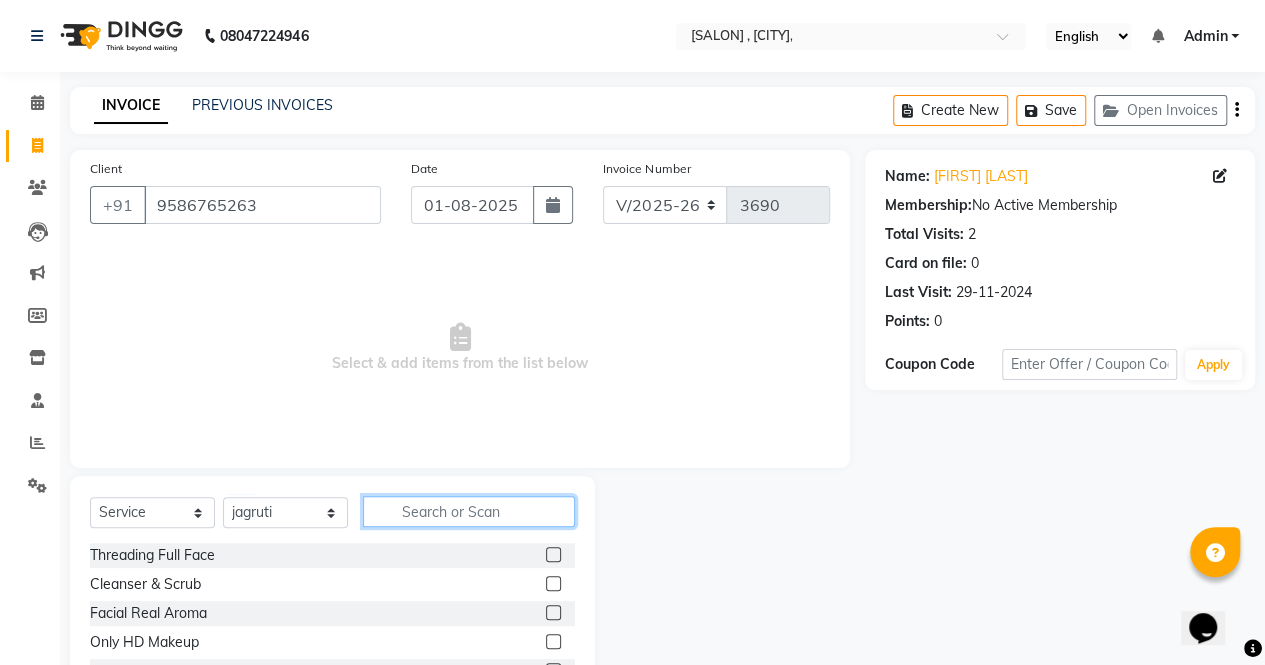 click 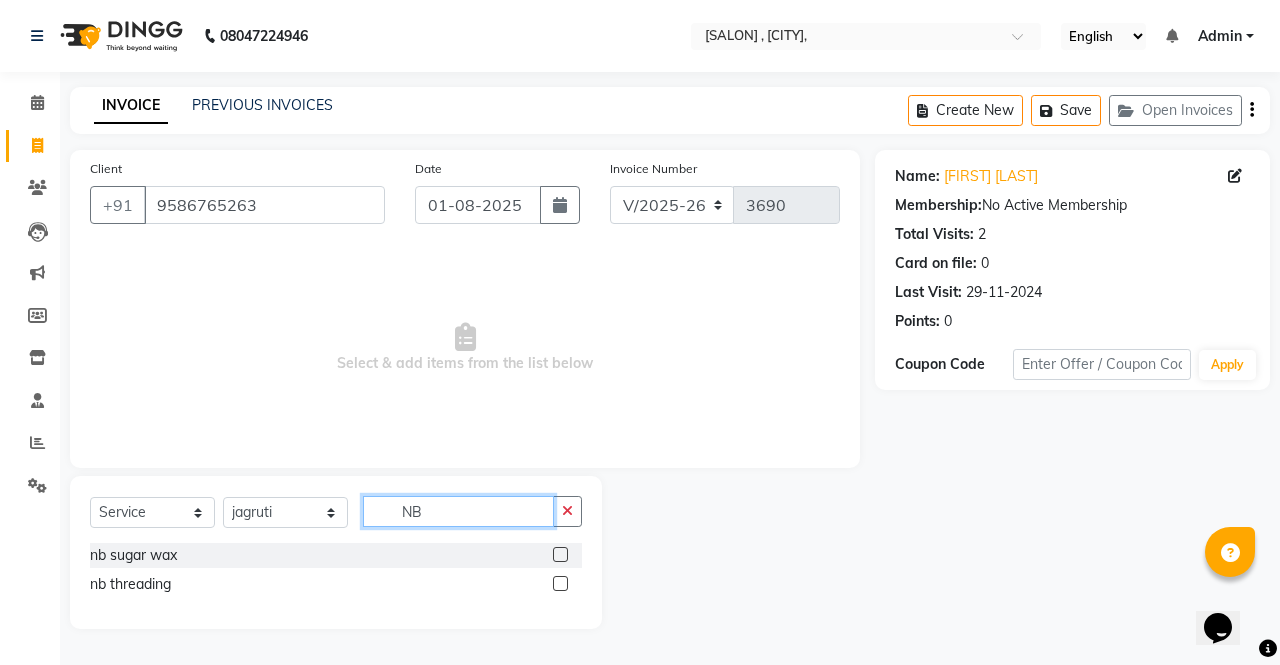 type on "NB" 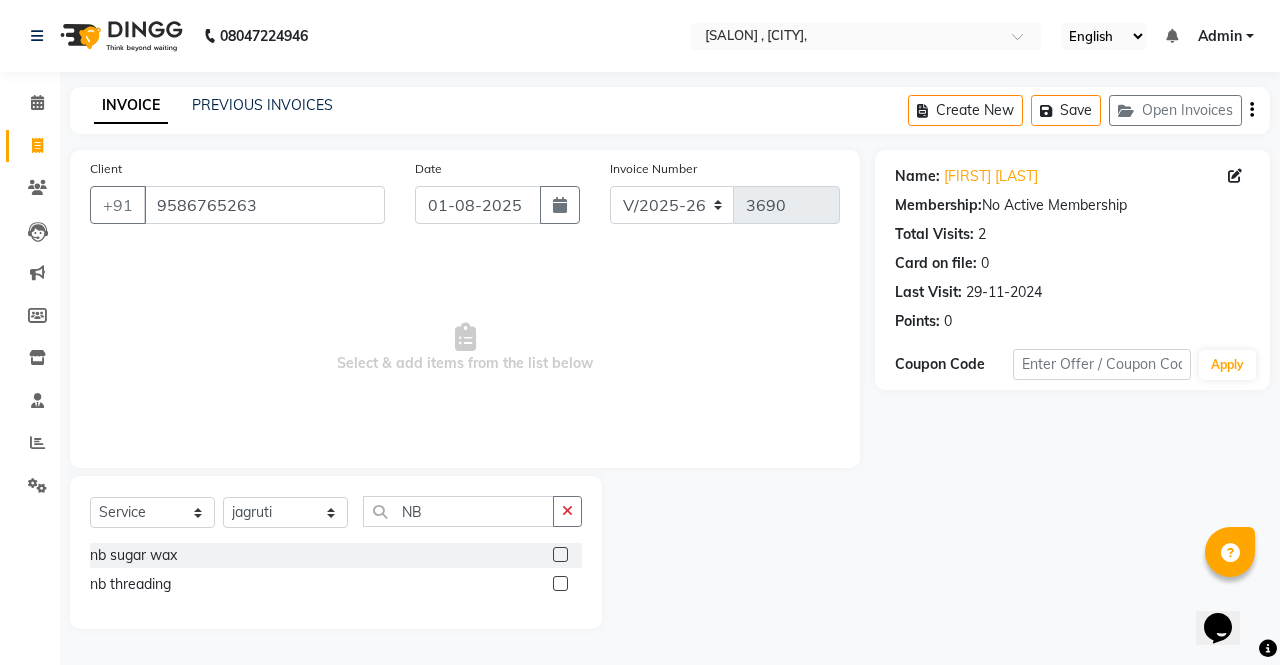 click 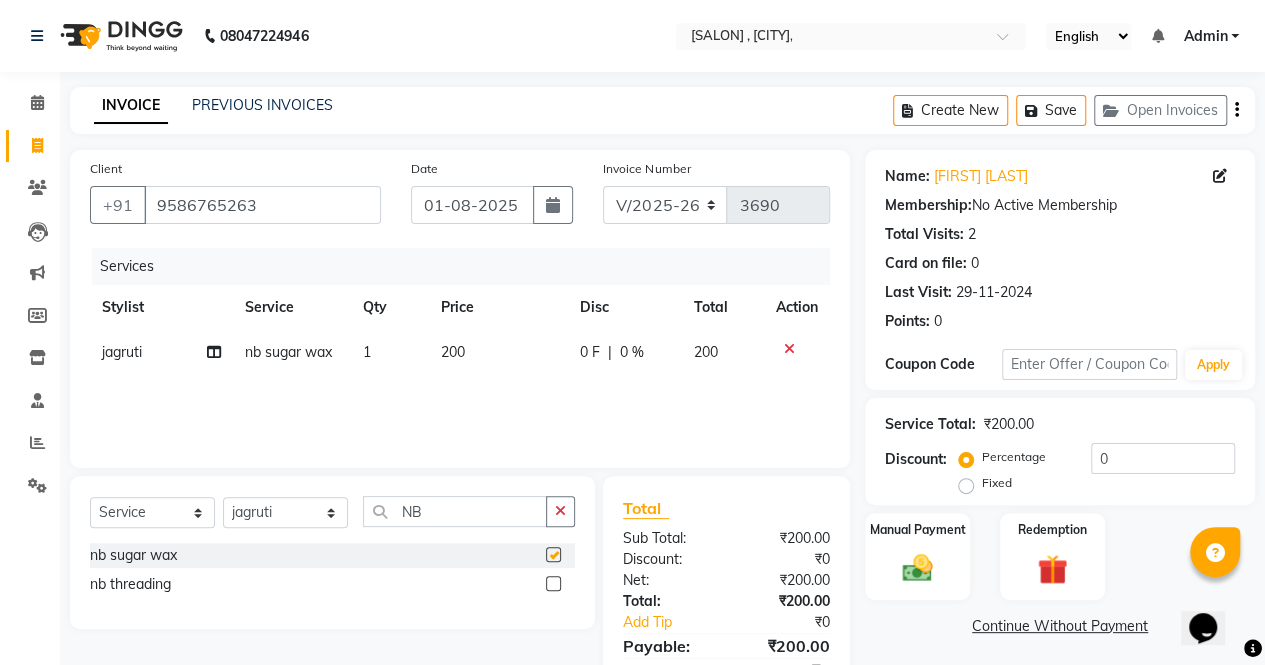 checkbox on "false" 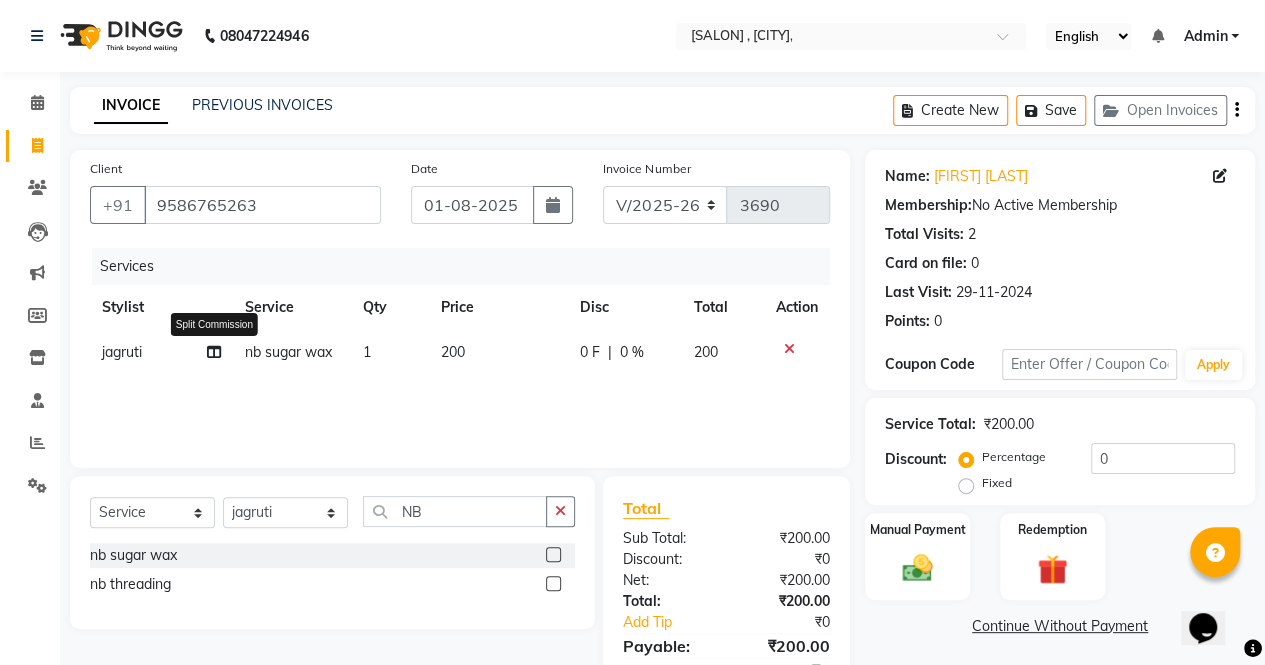 click 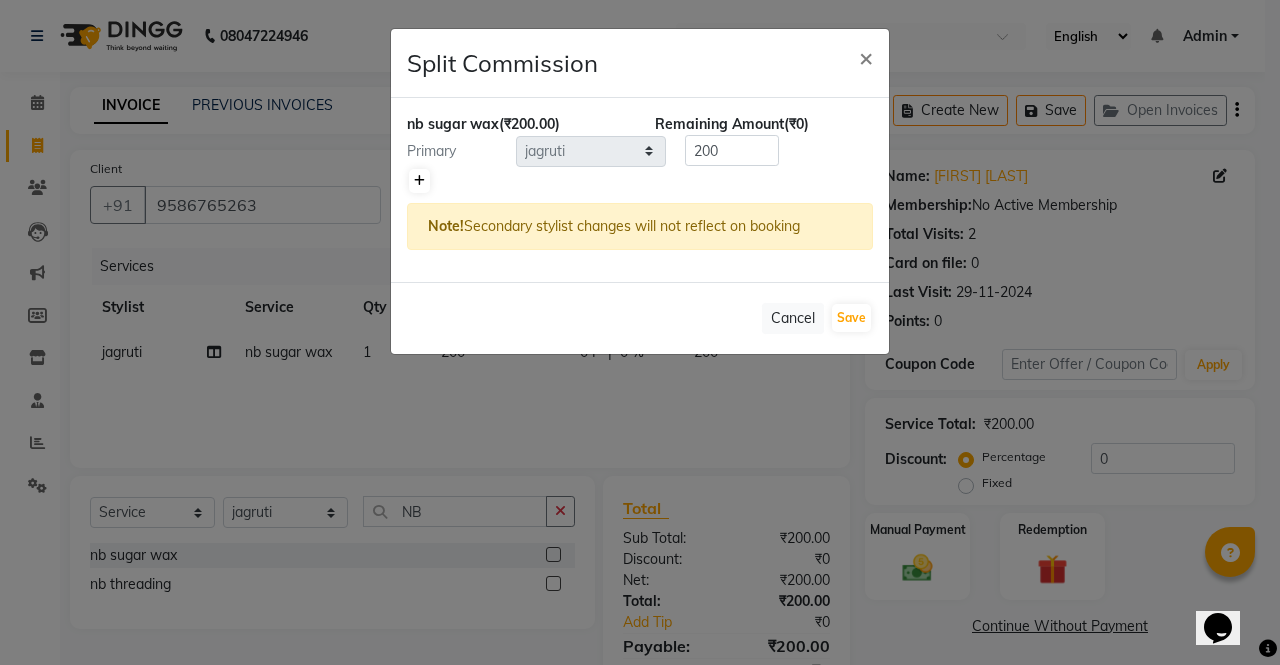 click 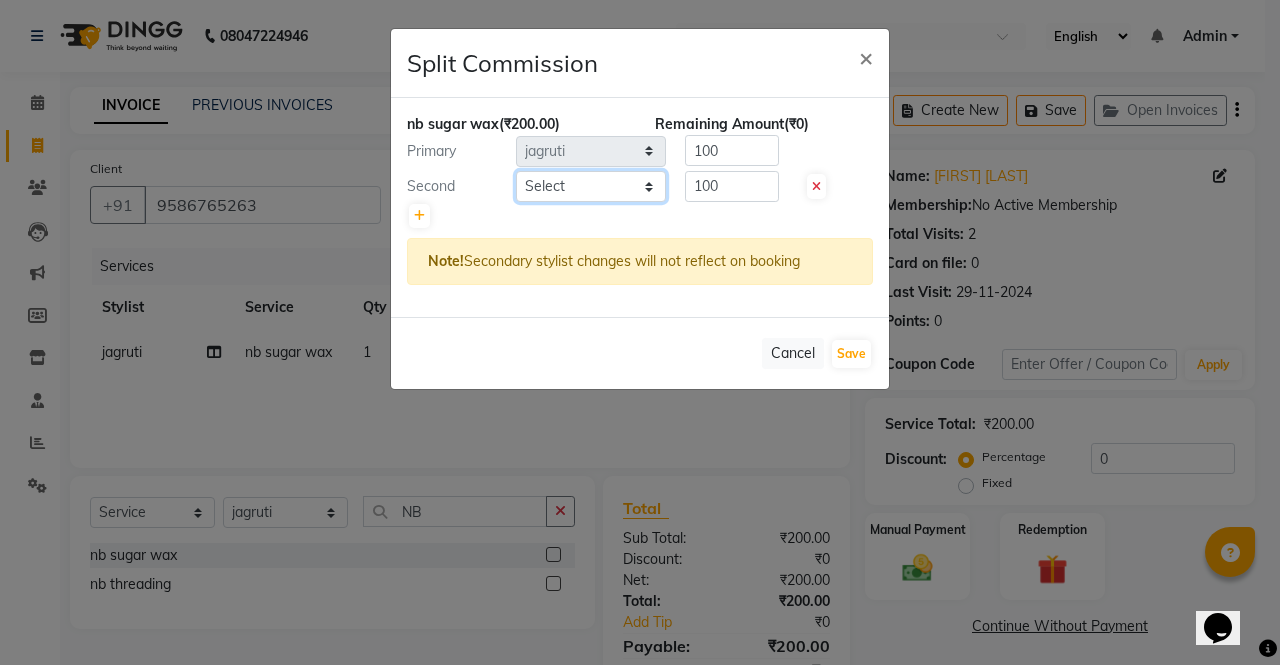 click on "Select  [FIRST]    [FIRST]    [FIRST]    [FIRST] [LAST]   [FIRST]   [FIRST]   [FIRST]   [FIRST] [BRAND]   [FIRST]   [FIRST] [FIRST]    [FIRST]   [FIRST]    [FIRST]" 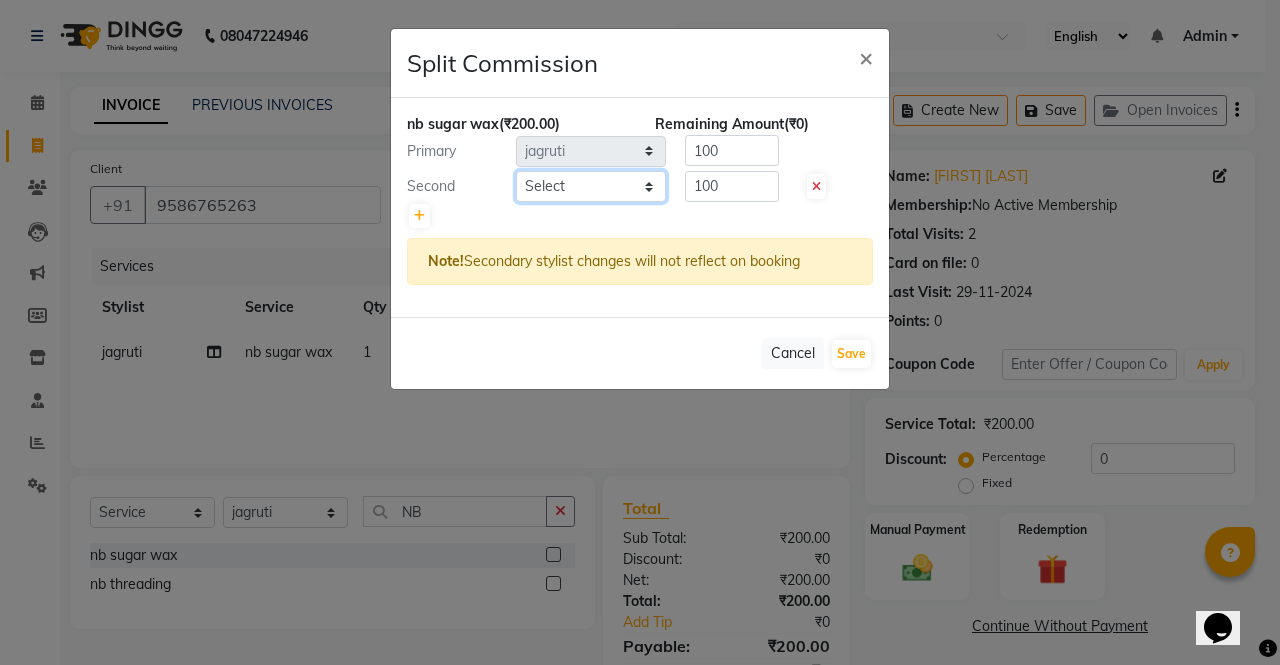 select on "72513" 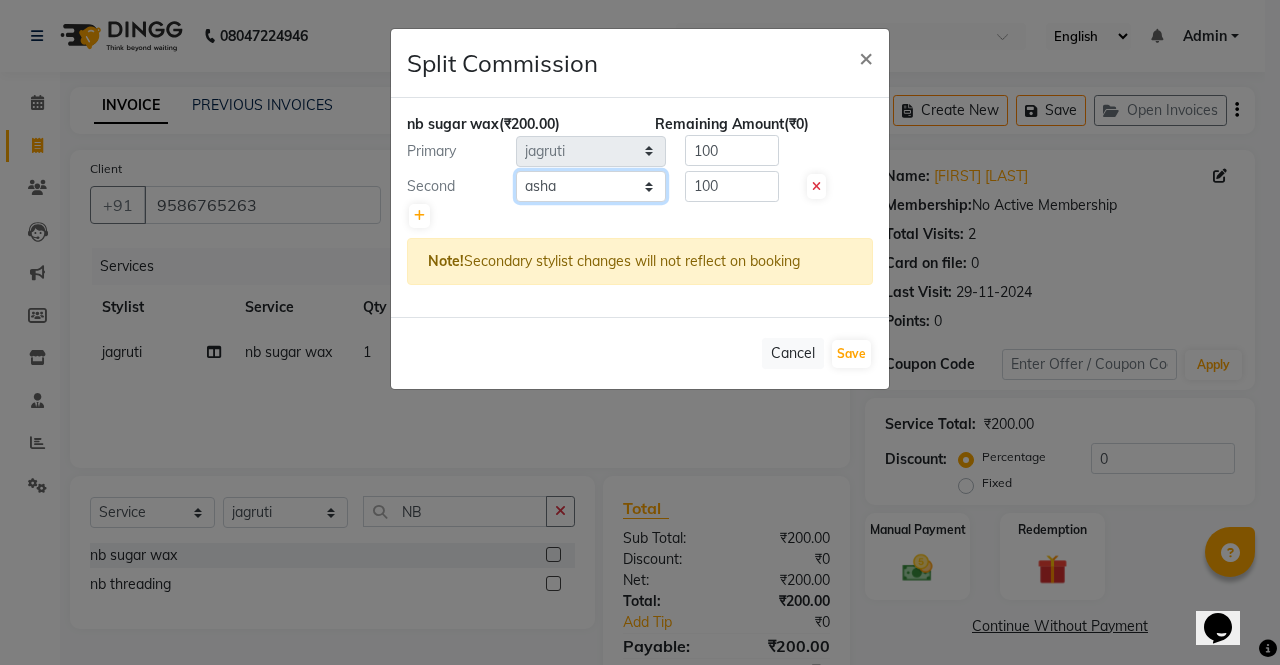 click on "Select  [FIRST]    [FIRST]    [FIRST]    [FIRST] [LAST]   [FIRST]   [FIRST]   [FIRST]   [FIRST] [BRAND]   [FIRST]   [FIRST] [FIRST]    [FIRST]   [FIRST]    [FIRST]" 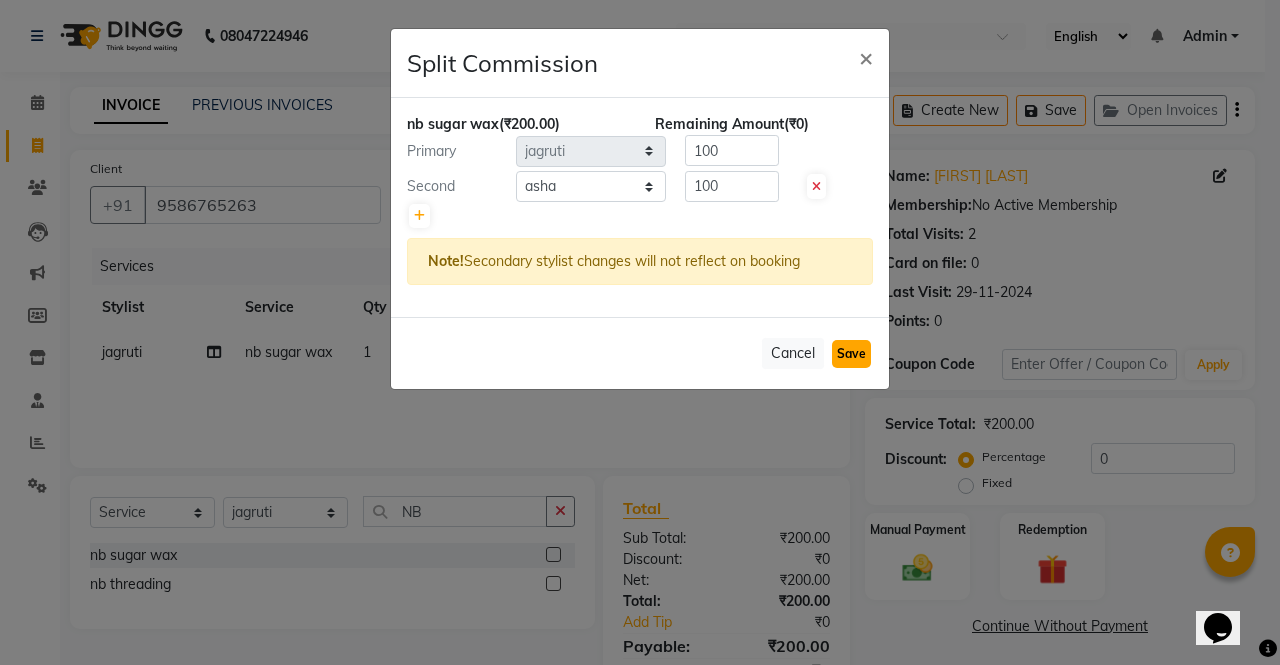 click on "Save" 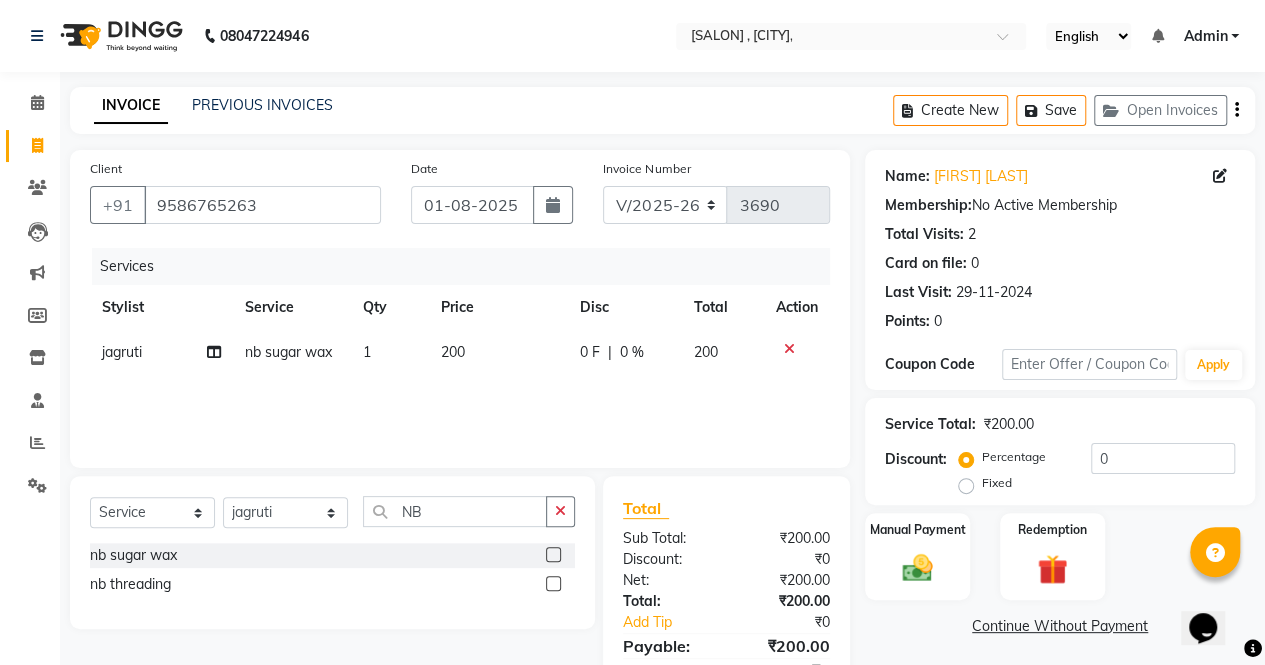scroll, scrollTop: 91, scrollLeft: 0, axis: vertical 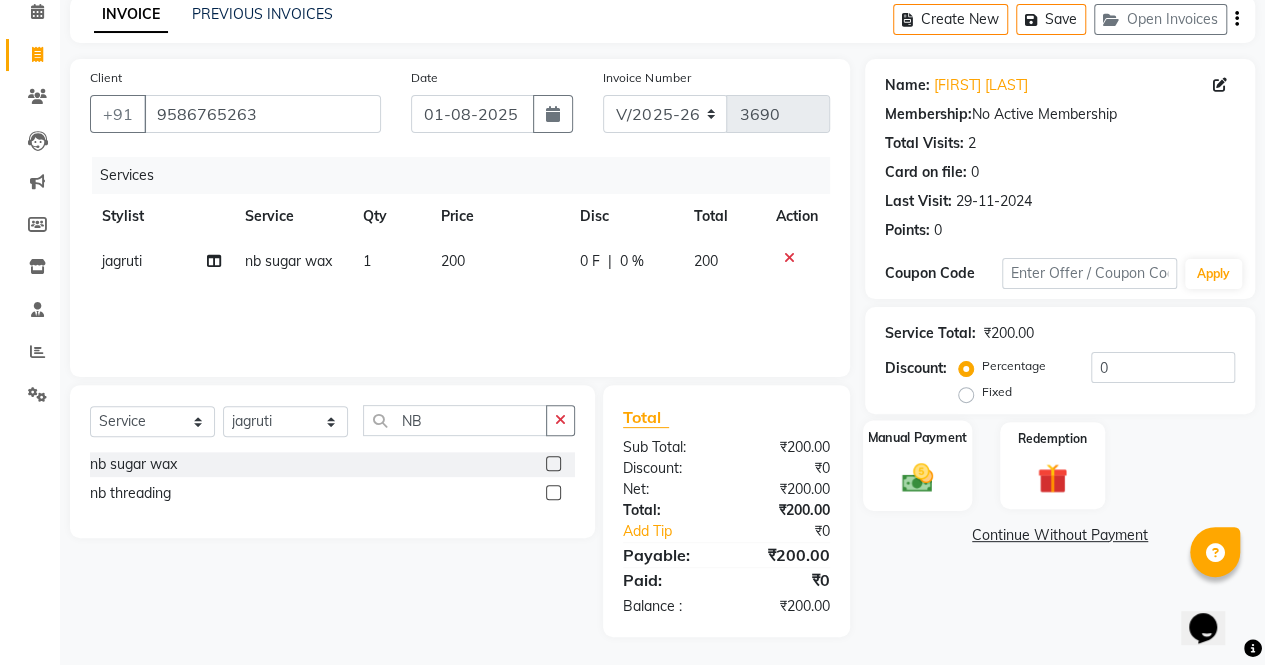 click on "Manual Payment" 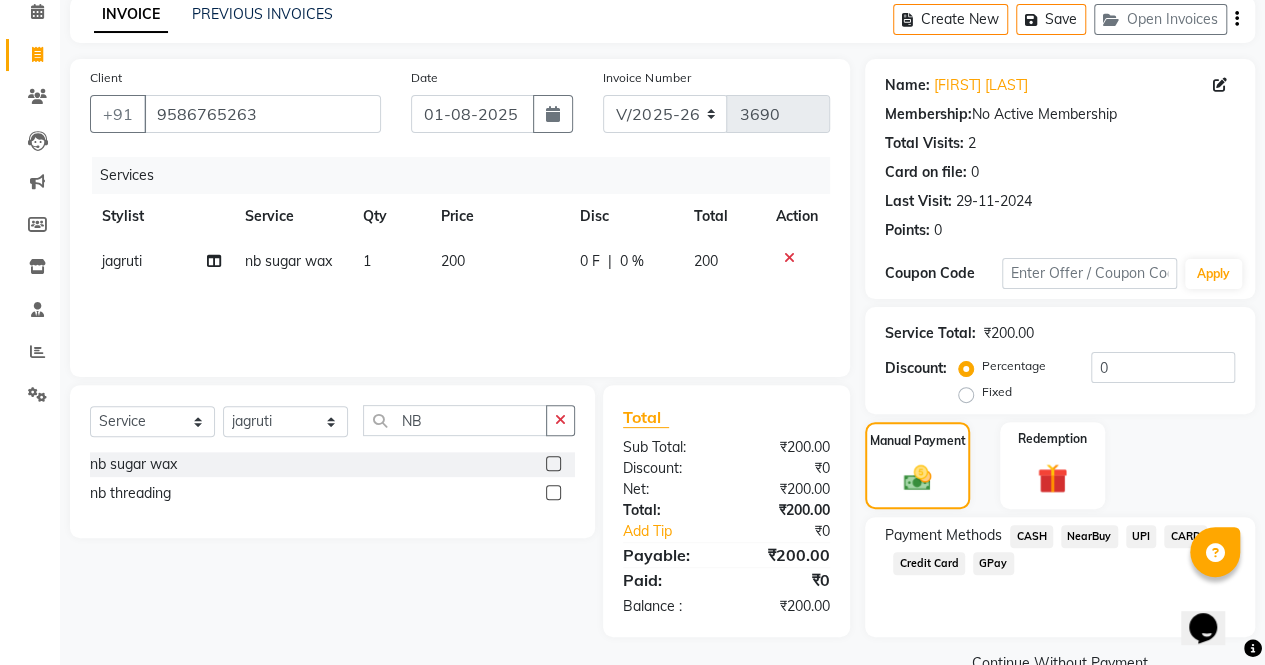 click on "NearBuy" 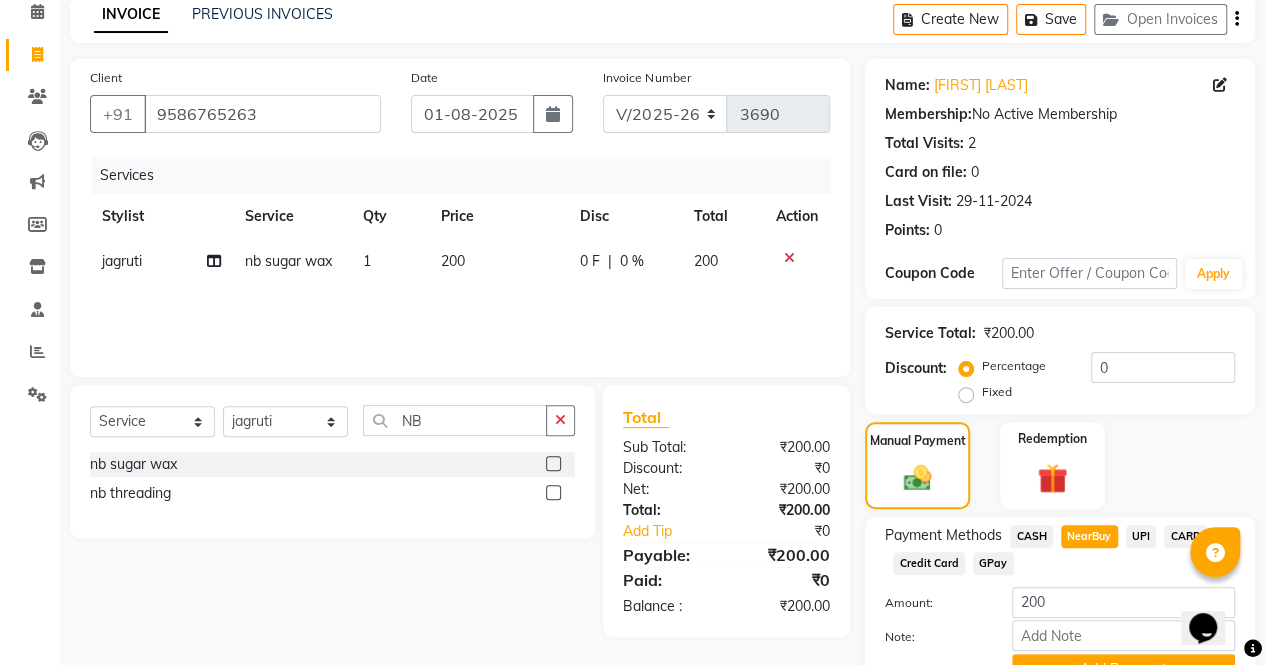 scroll, scrollTop: 188, scrollLeft: 0, axis: vertical 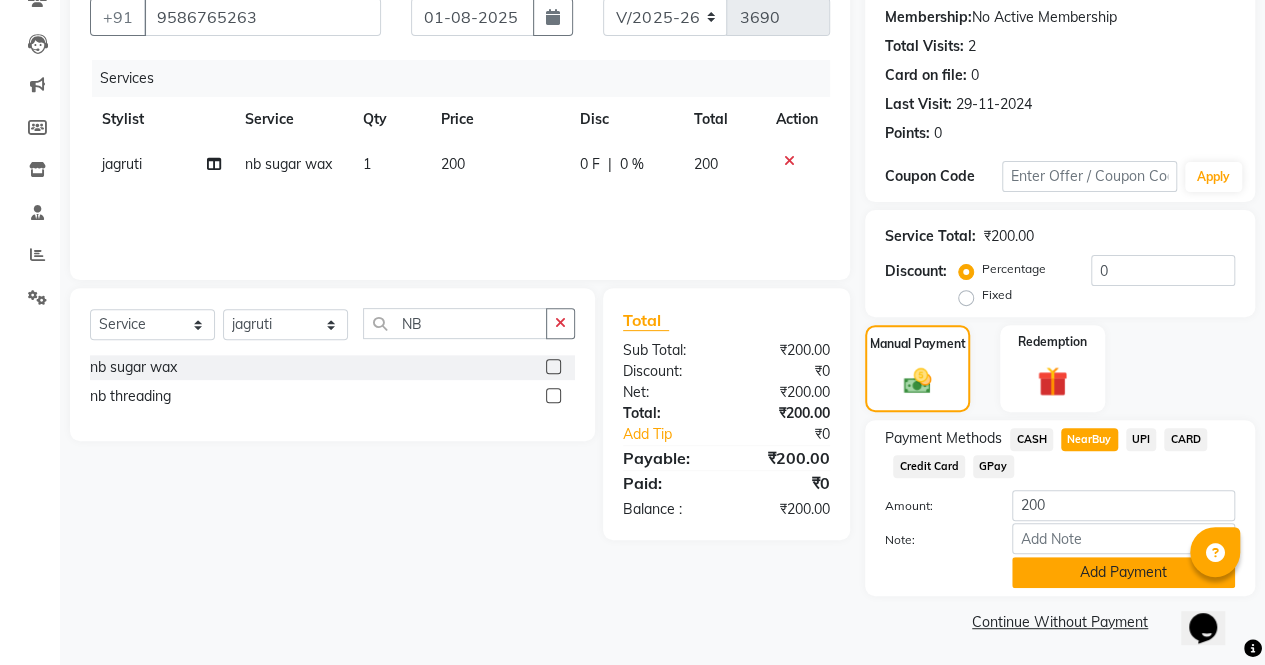 click on "Add Payment" 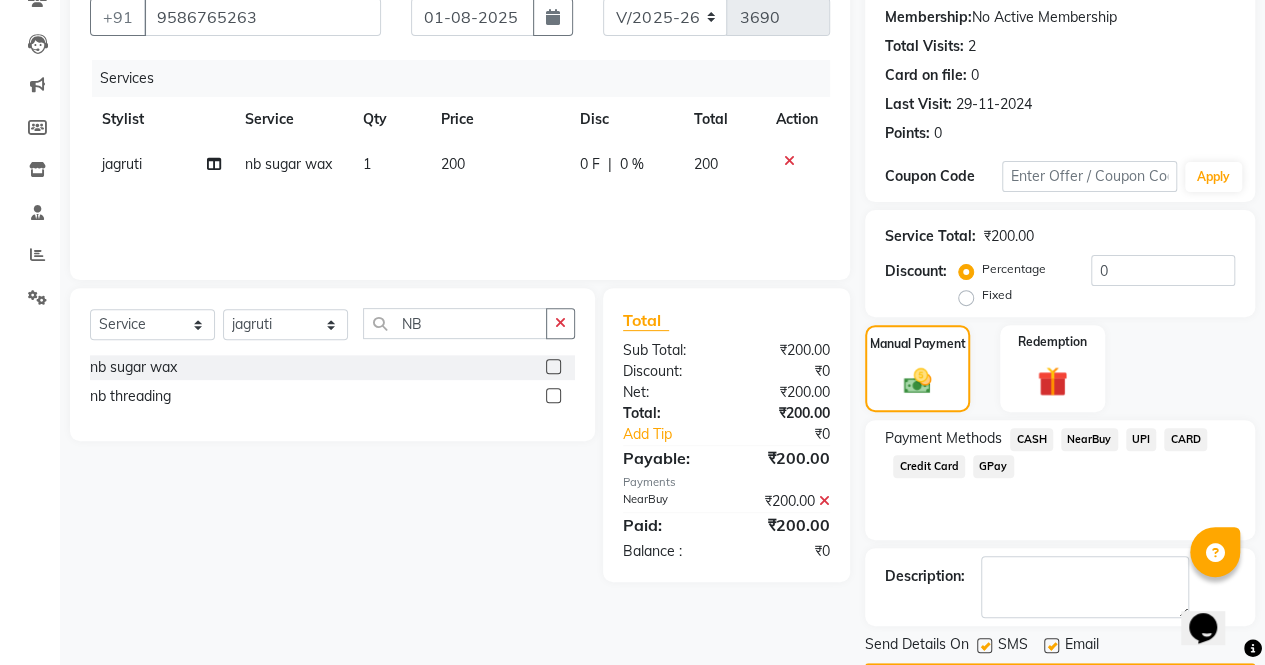 scroll, scrollTop: 244, scrollLeft: 0, axis: vertical 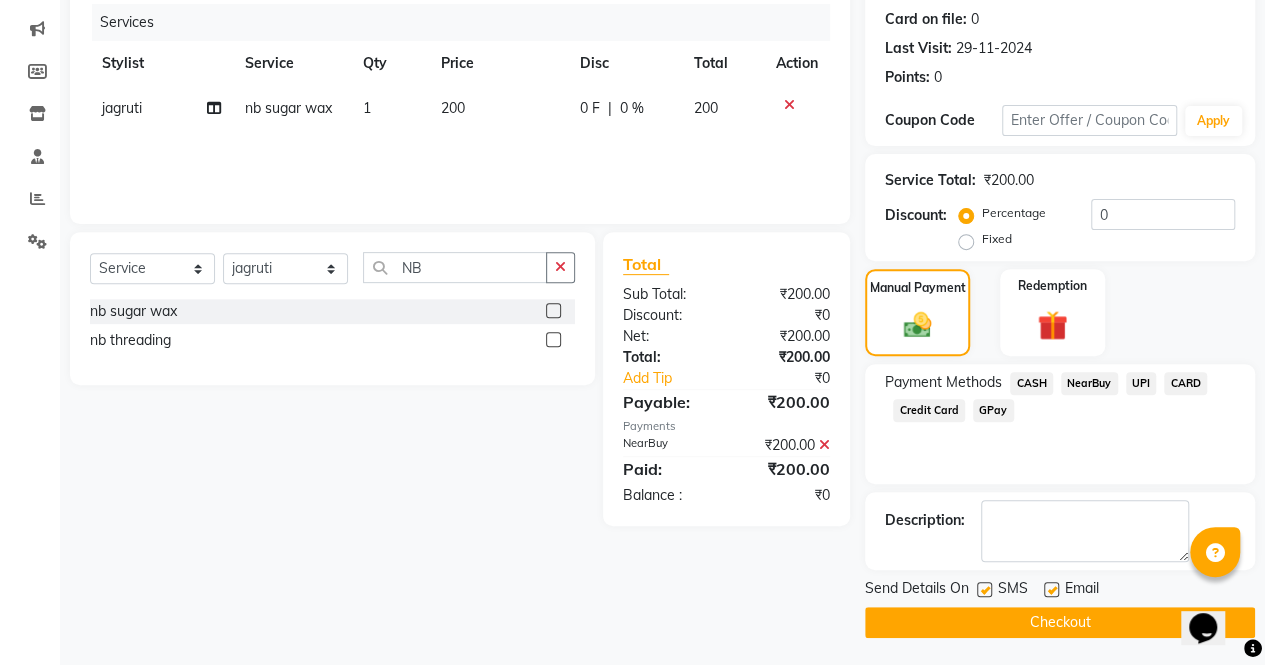 click on "Checkout" 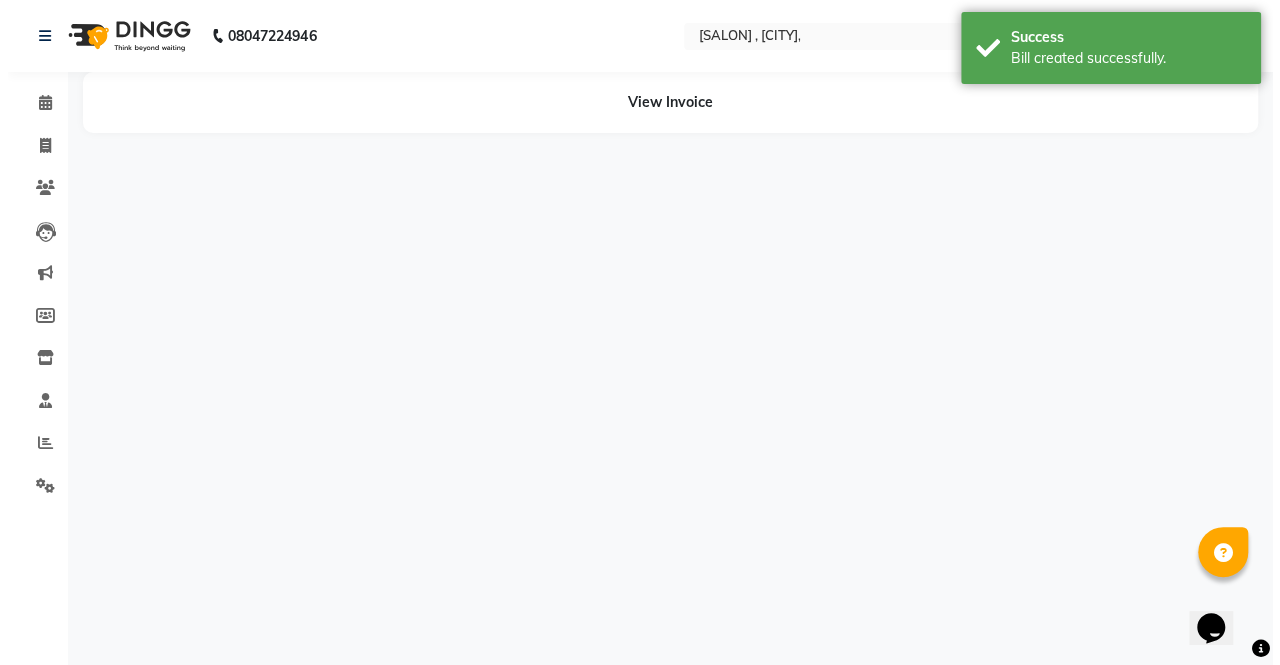 scroll, scrollTop: 0, scrollLeft: 0, axis: both 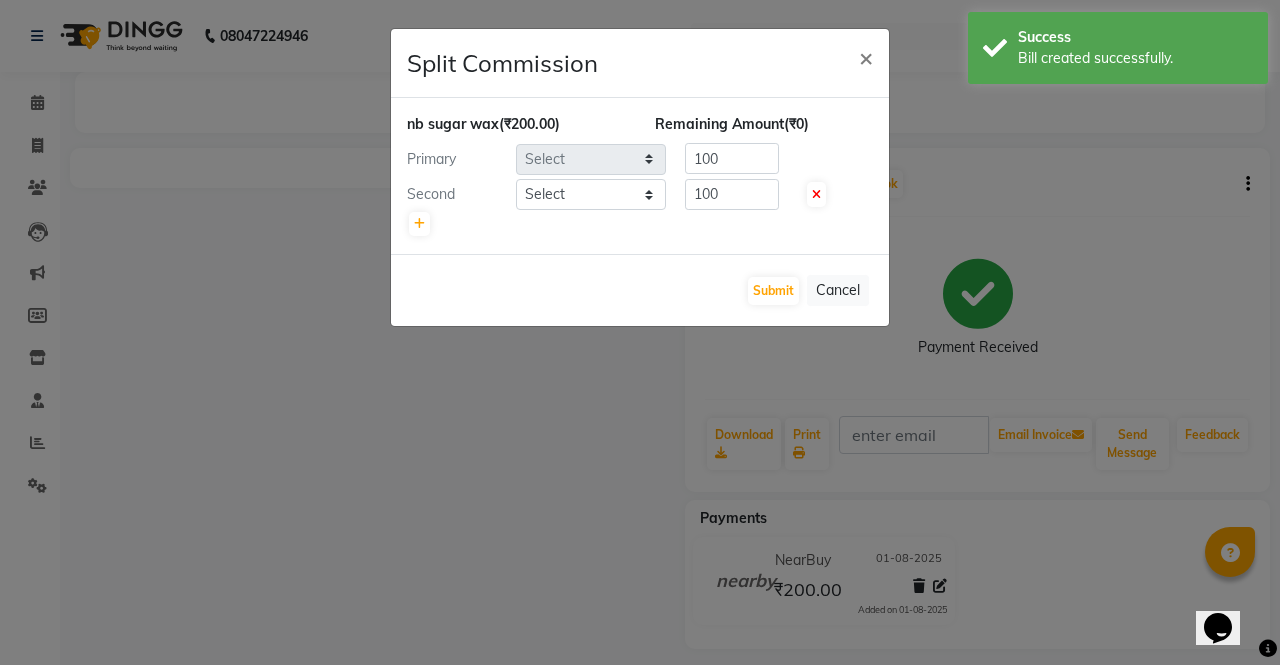 select on "72512" 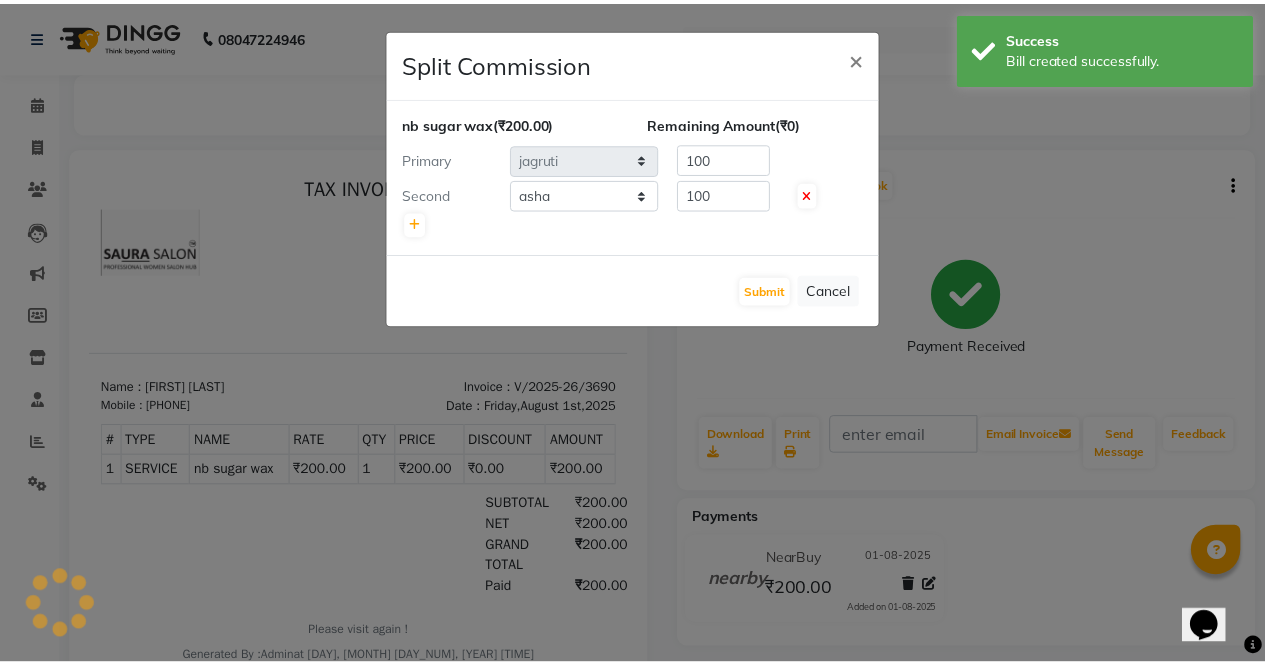 scroll, scrollTop: 0, scrollLeft: 0, axis: both 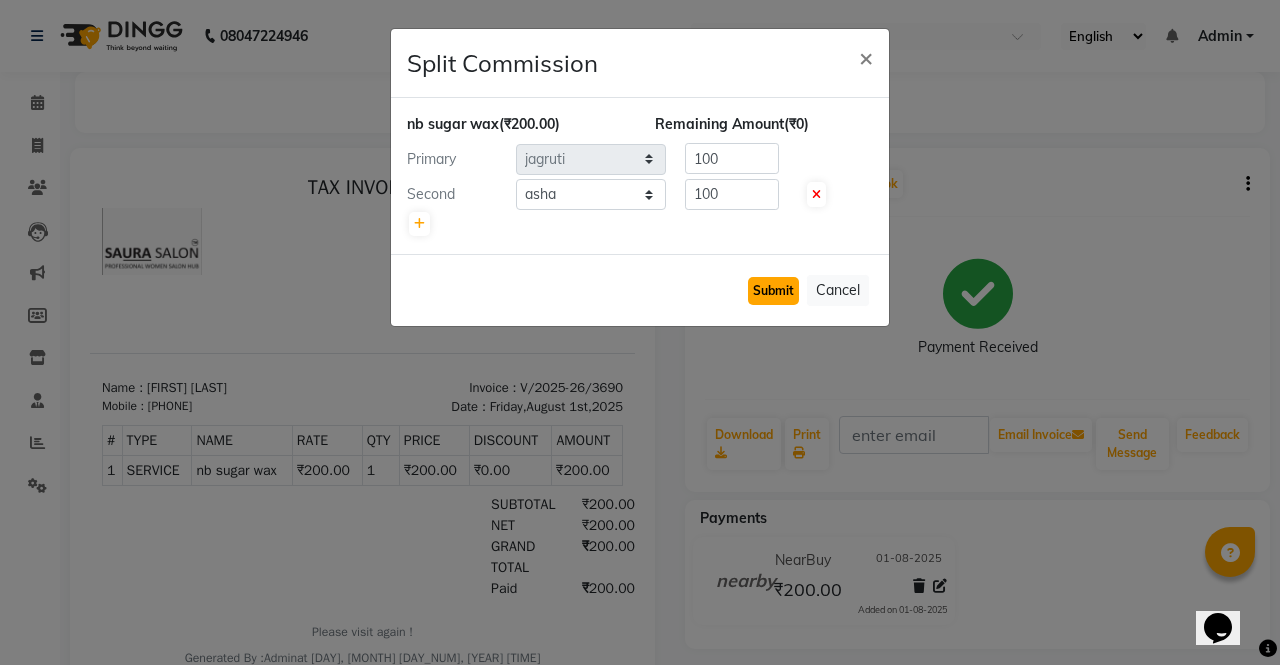 click on "Submit" 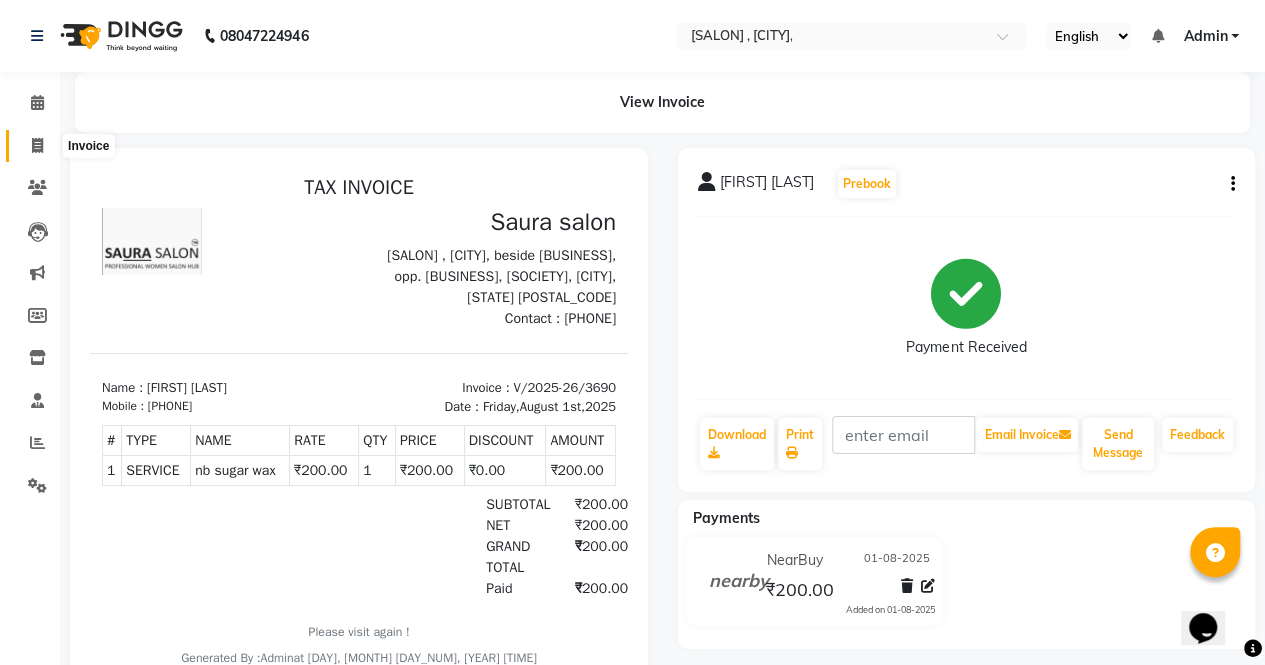 click 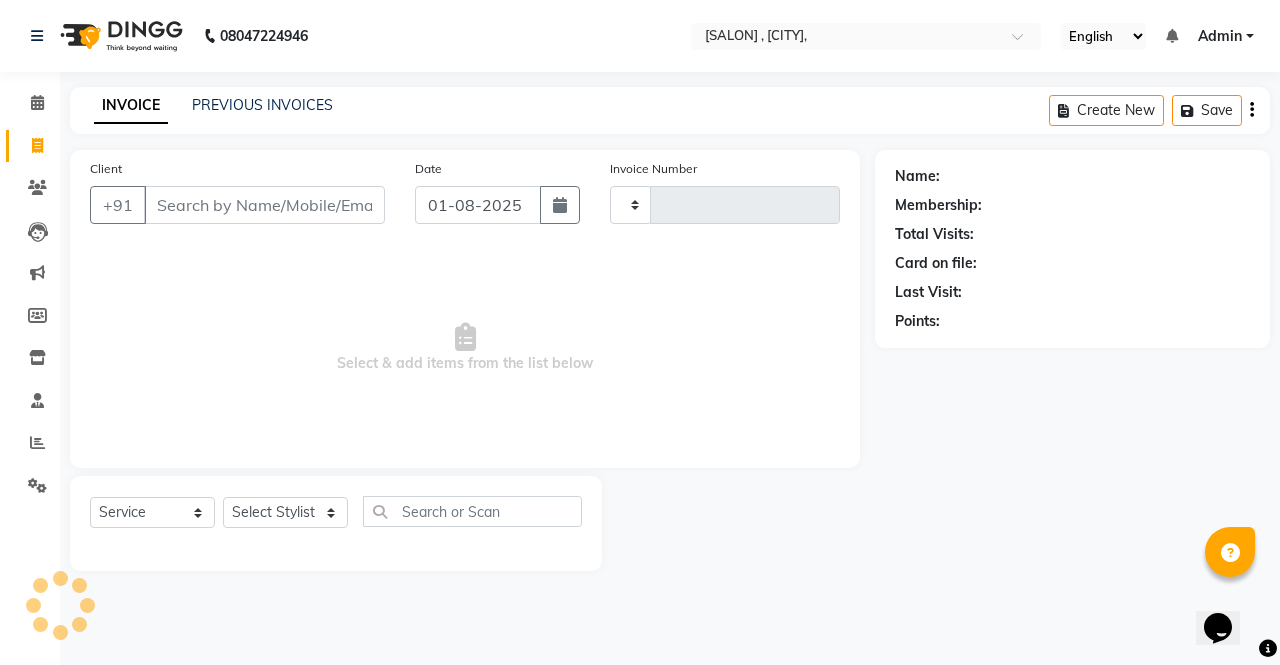 type on "3691" 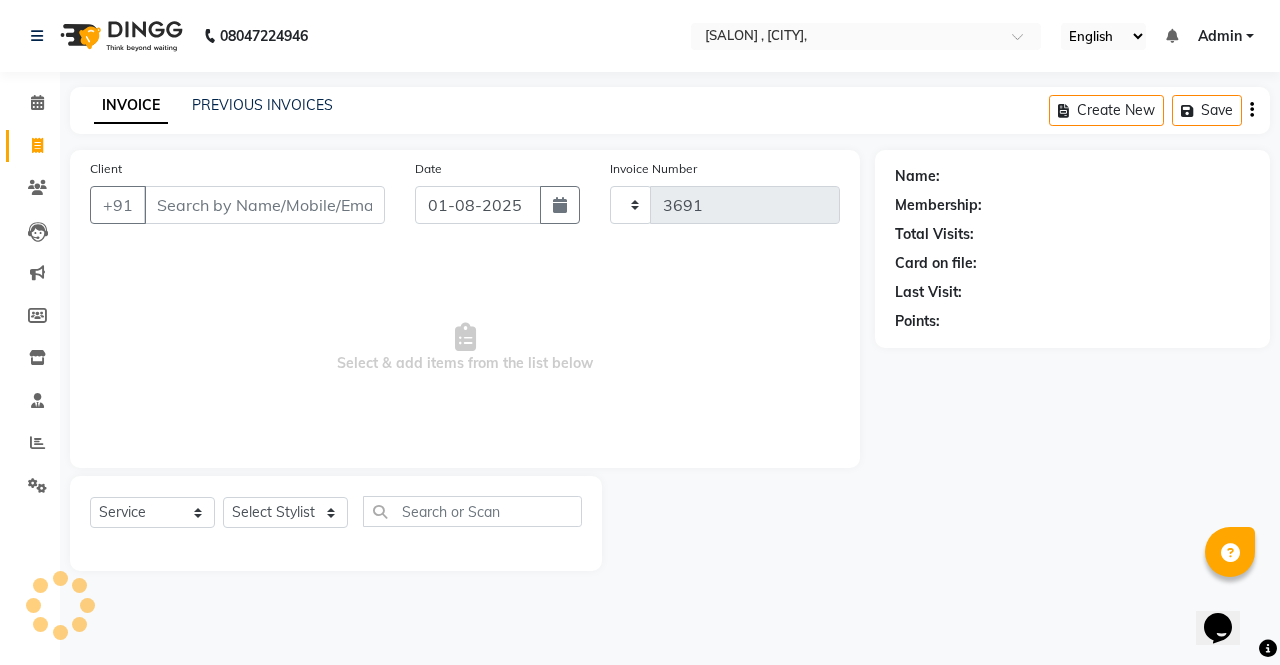 select on "6963" 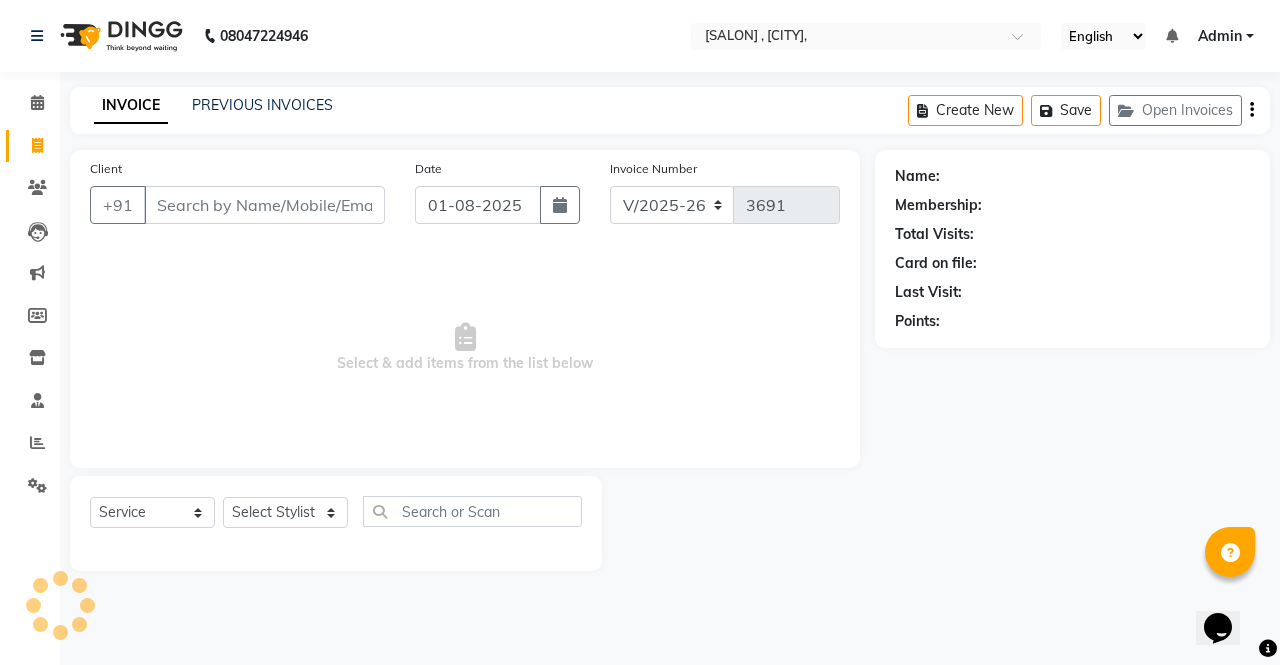 select on "57428" 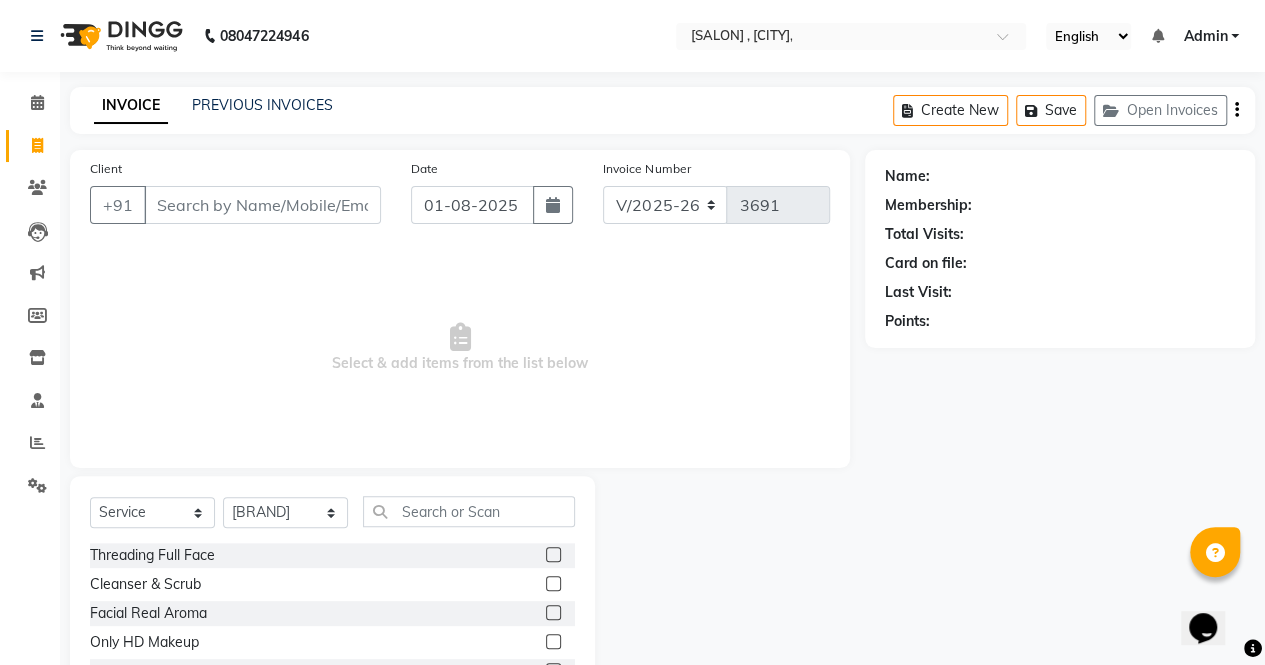 click on "Client" at bounding box center (262, 205) 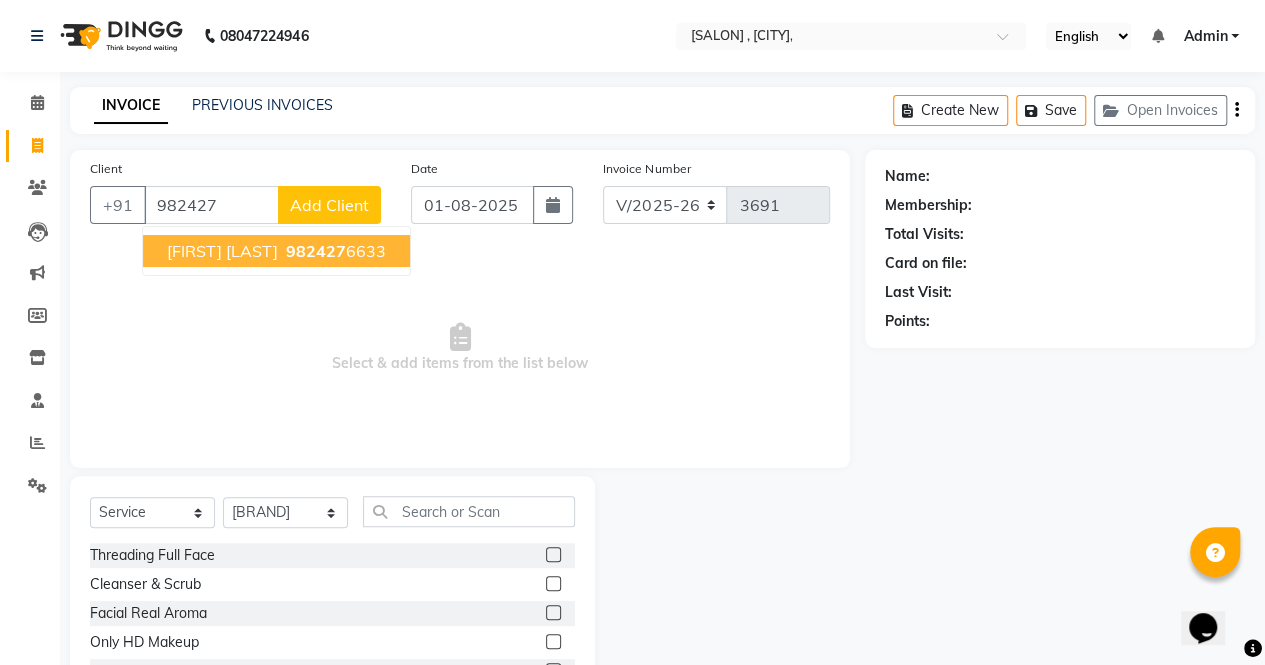 click on "[FIRST] [LAST]" at bounding box center (222, 251) 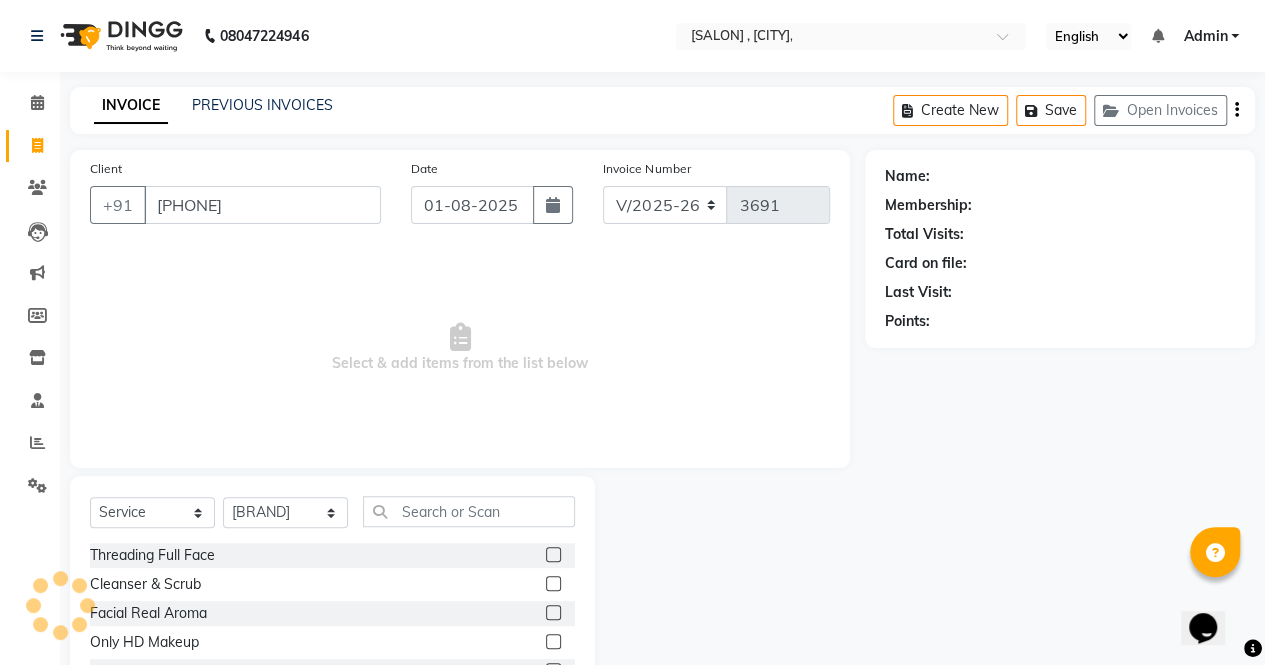 type on "[PHONE]" 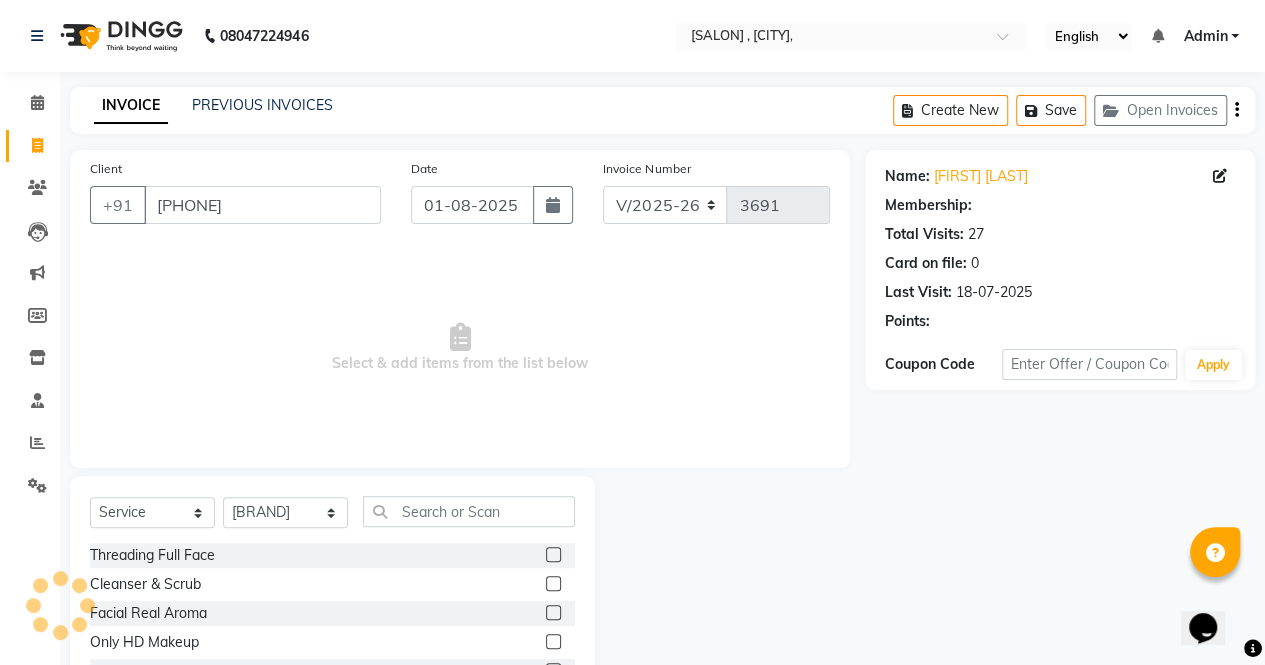 select on "1: Object" 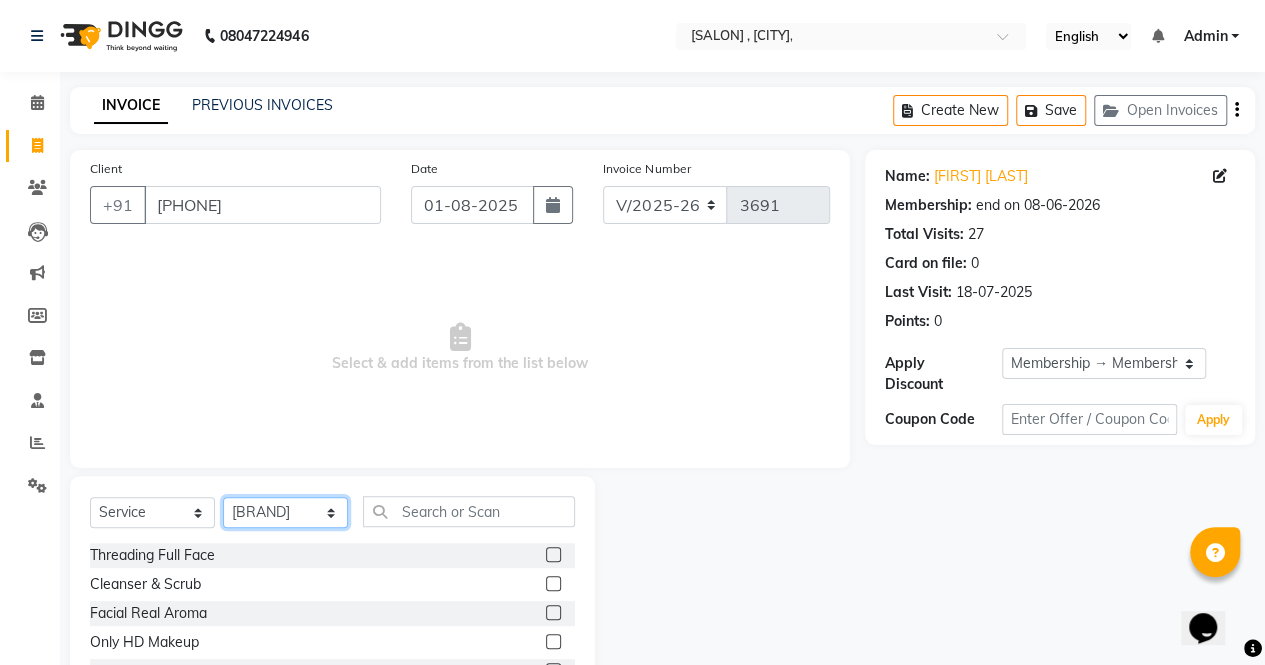 click on "Select Stylist [FIRST]  [FIRST]  [FIRST]  [FIRST] [LAST] [FIRST] [FIRST] [FIRST] [FIRST] [BRAND] [FIRST] [FIRST] [FIRST]  [FIRST]  [FIRST]" 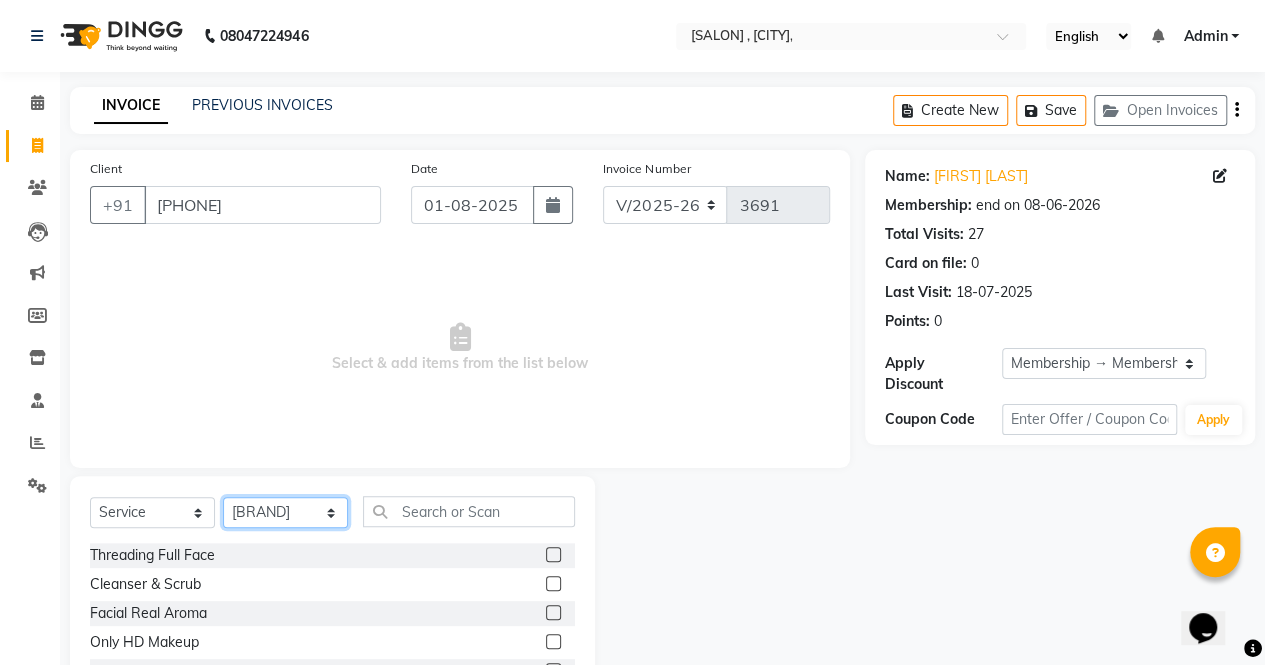select on "56817" 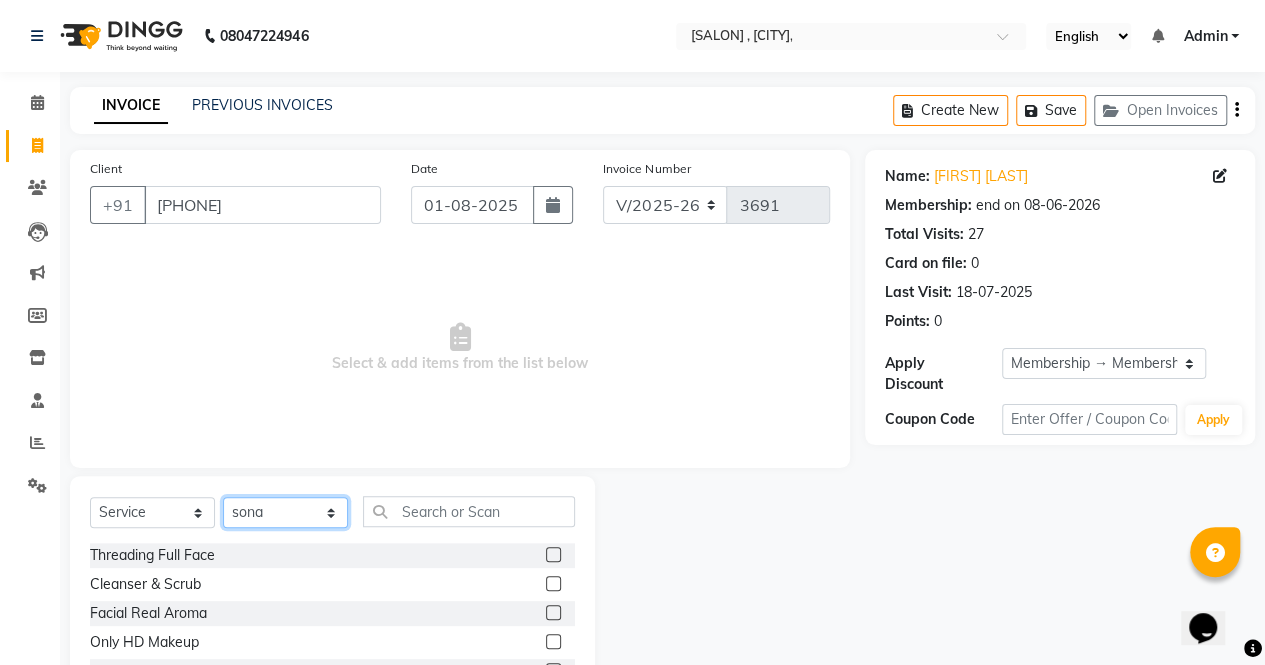 click on "Select Stylist [FIRST]  [FIRST]  [FIRST]  [FIRST] [LAST] [FIRST] [FIRST] [FIRST] [FIRST] [BRAND] [FIRST] [FIRST] [FIRST]  [FIRST]  [FIRST]" 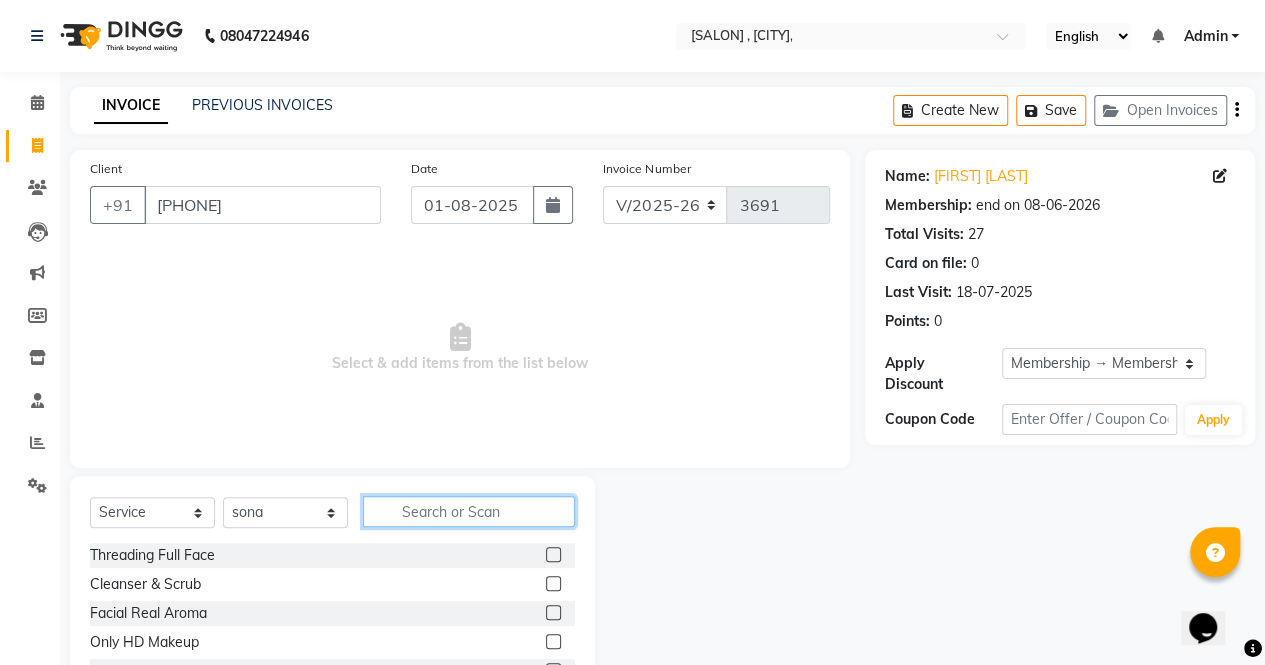 click 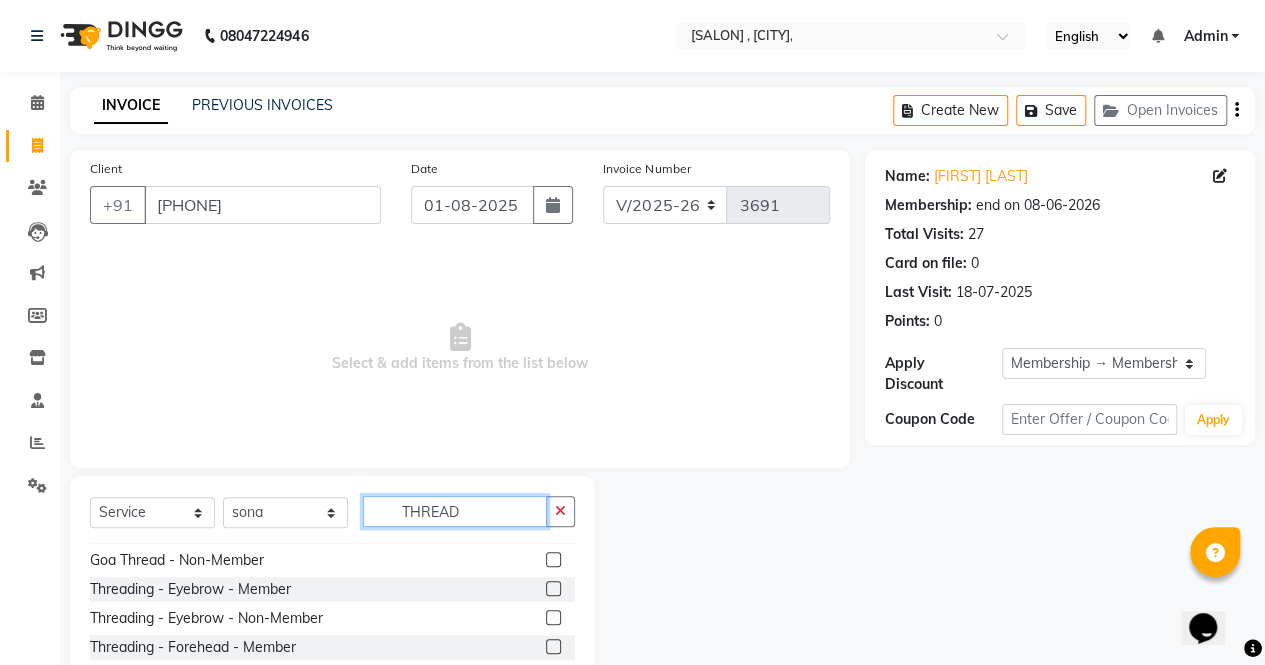 scroll, scrollTop: 83, scrollLeft: 0, axis: vertical 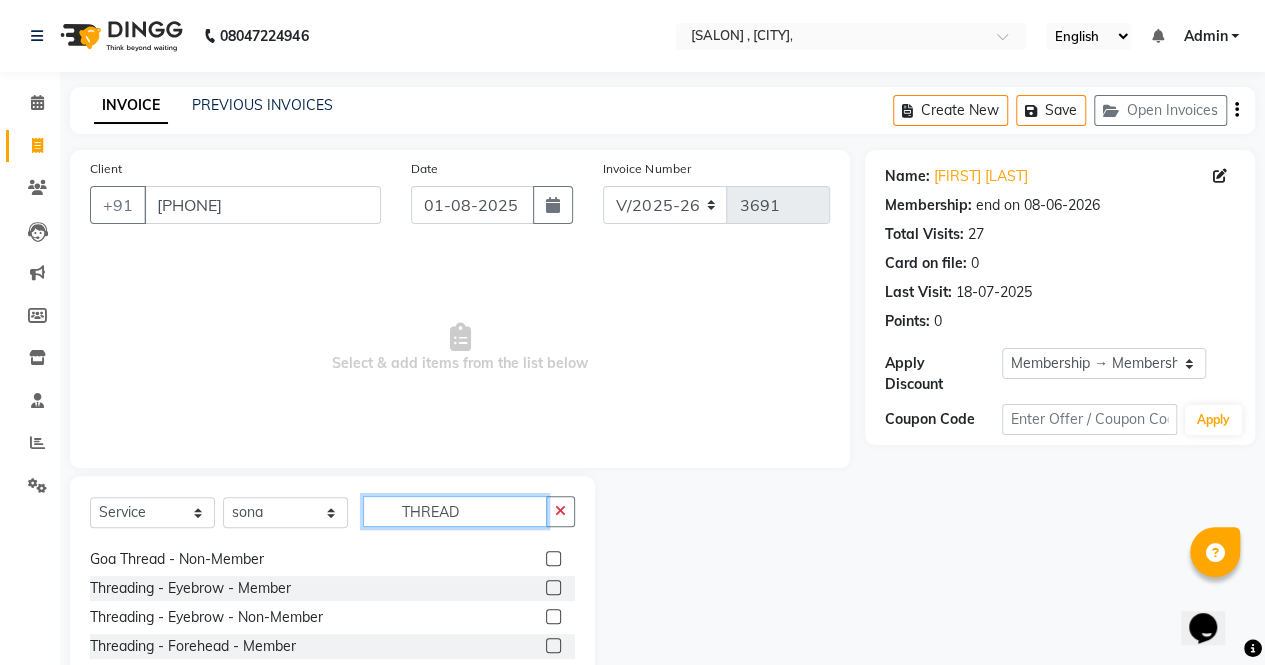 type on "THREAD" 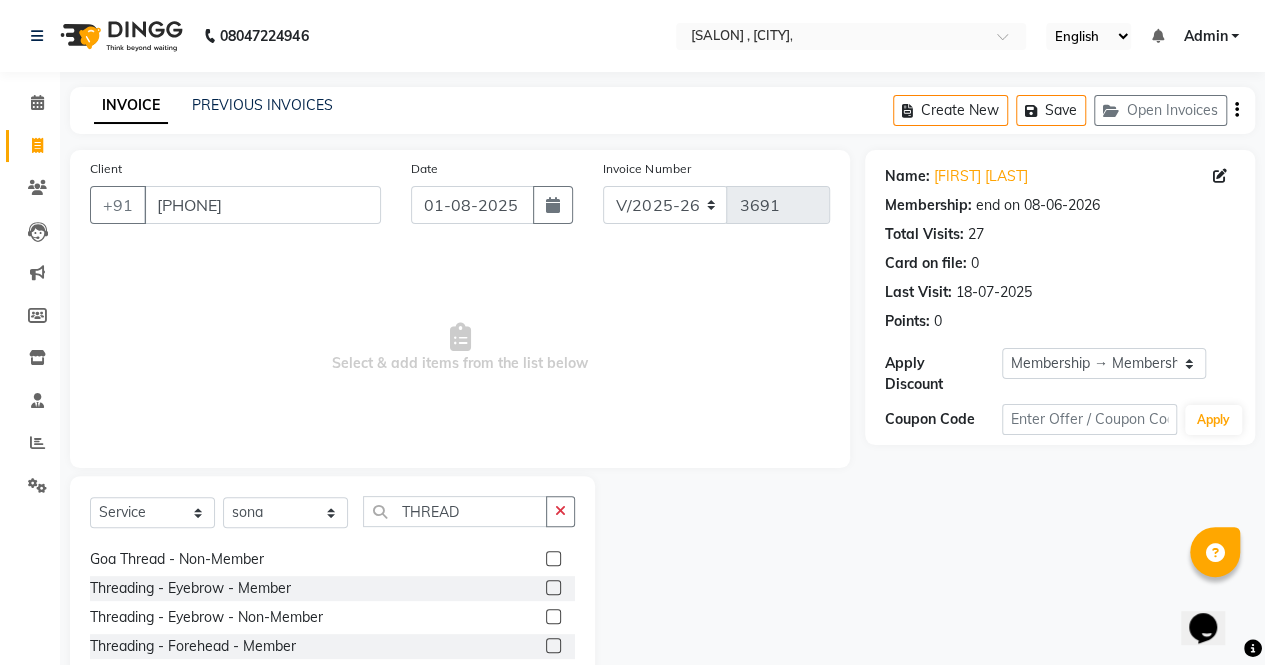 click 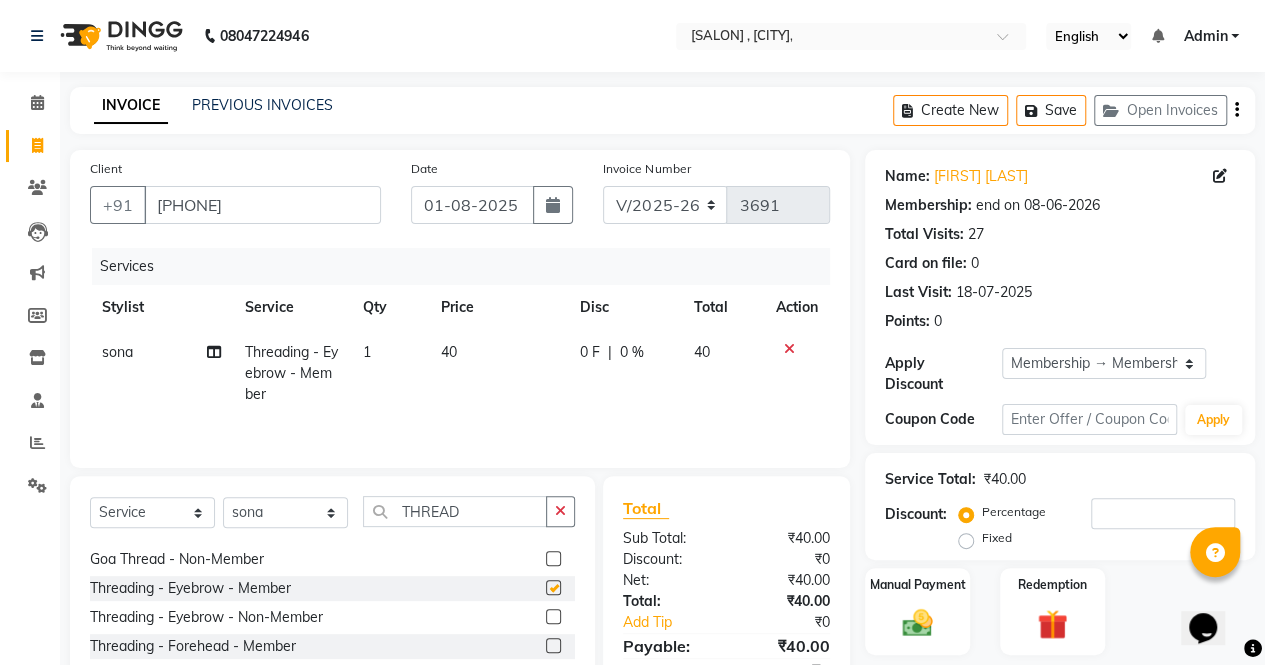 checkbox on "false" 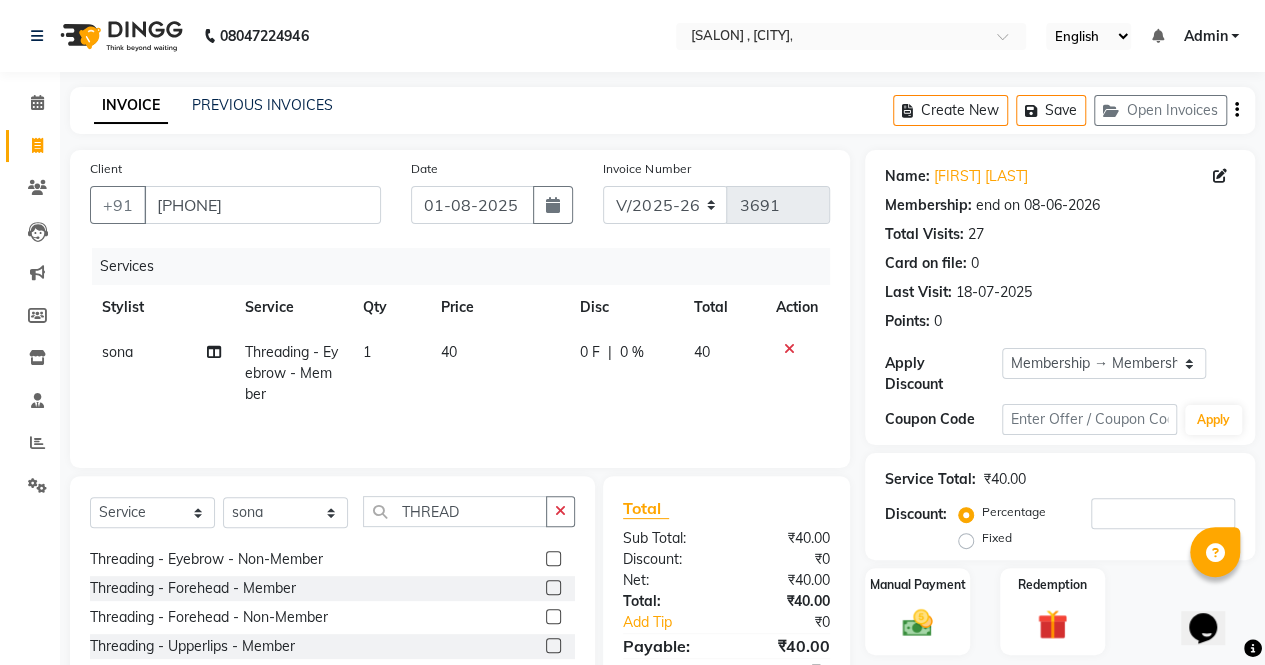 scroll, scrollTop: 142, scrollLeft: 0, axis: vertical 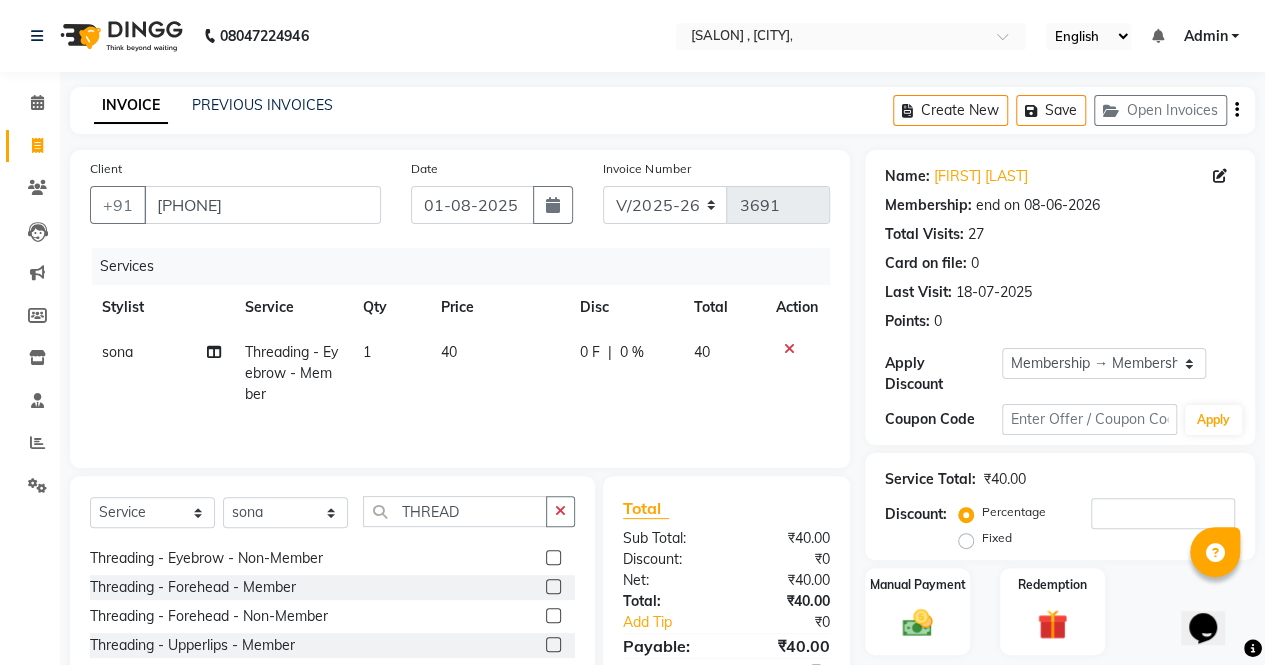 click 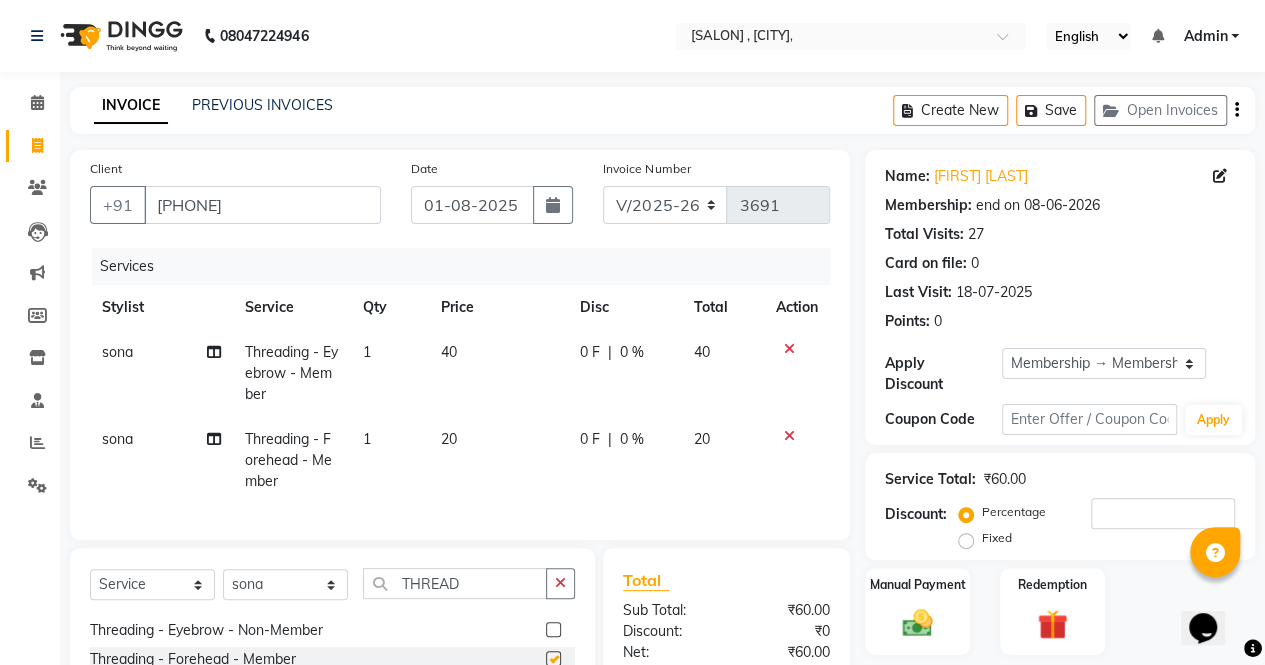 checkbox on "false" 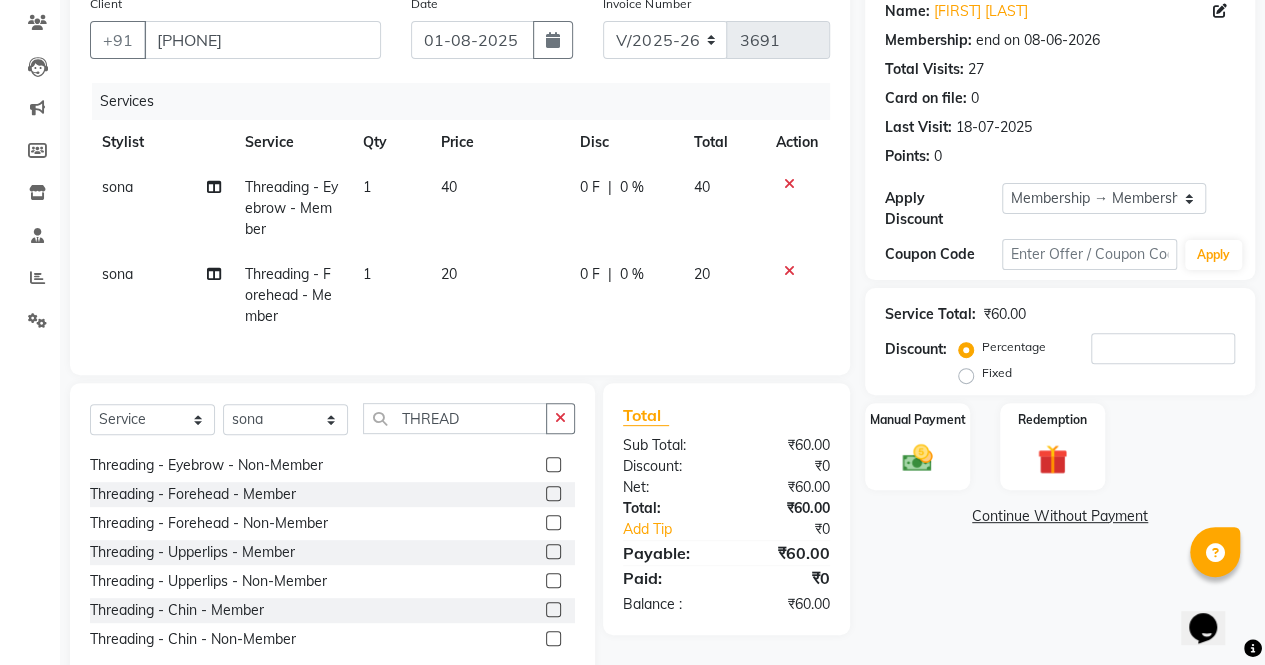 scroll, scrollTop: 168, scrollLeft: 0, axis: vertical 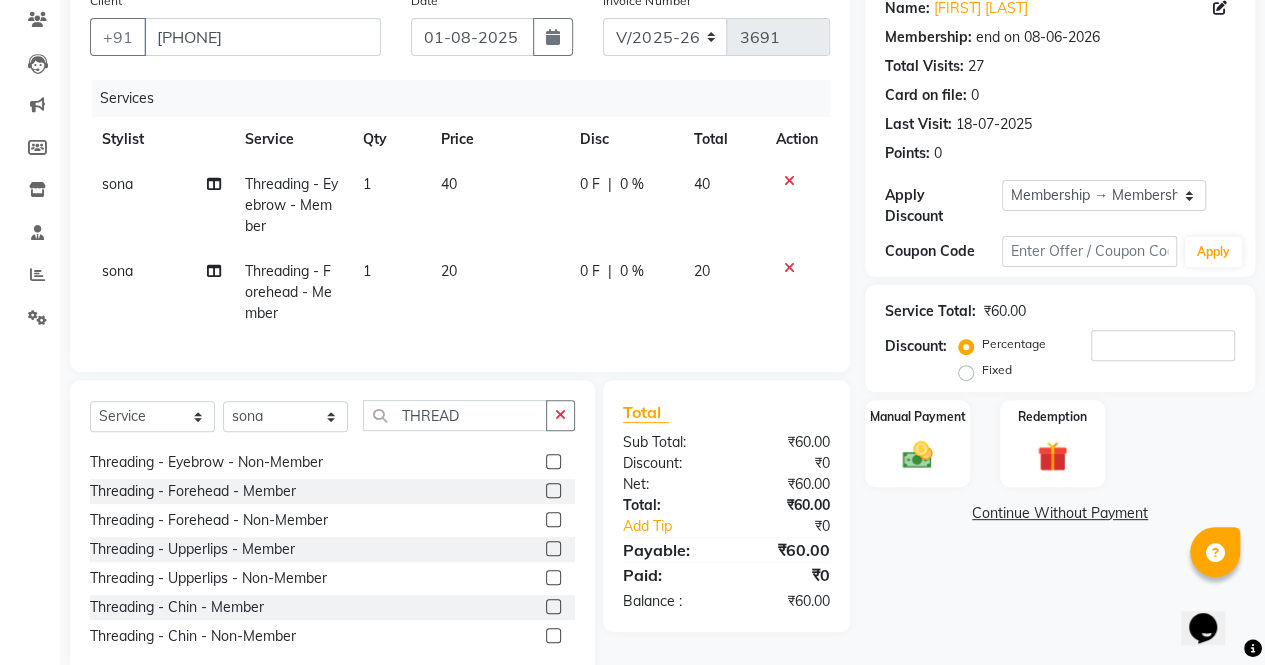 click 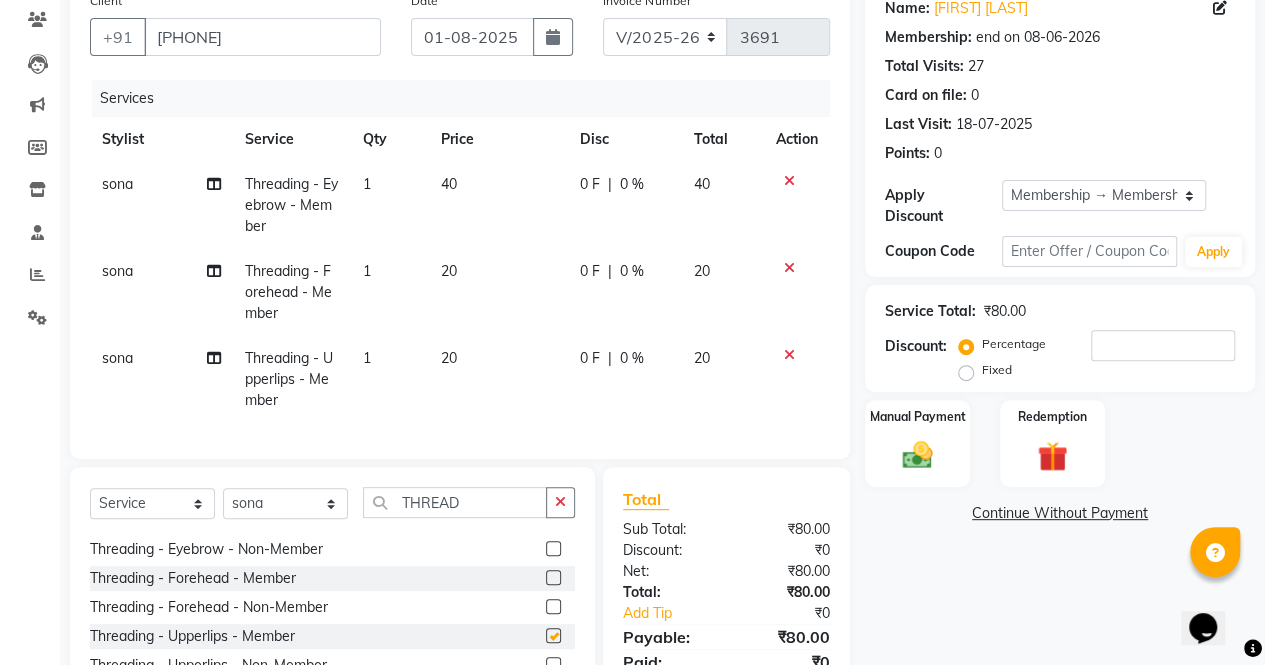 checkbox on "false" 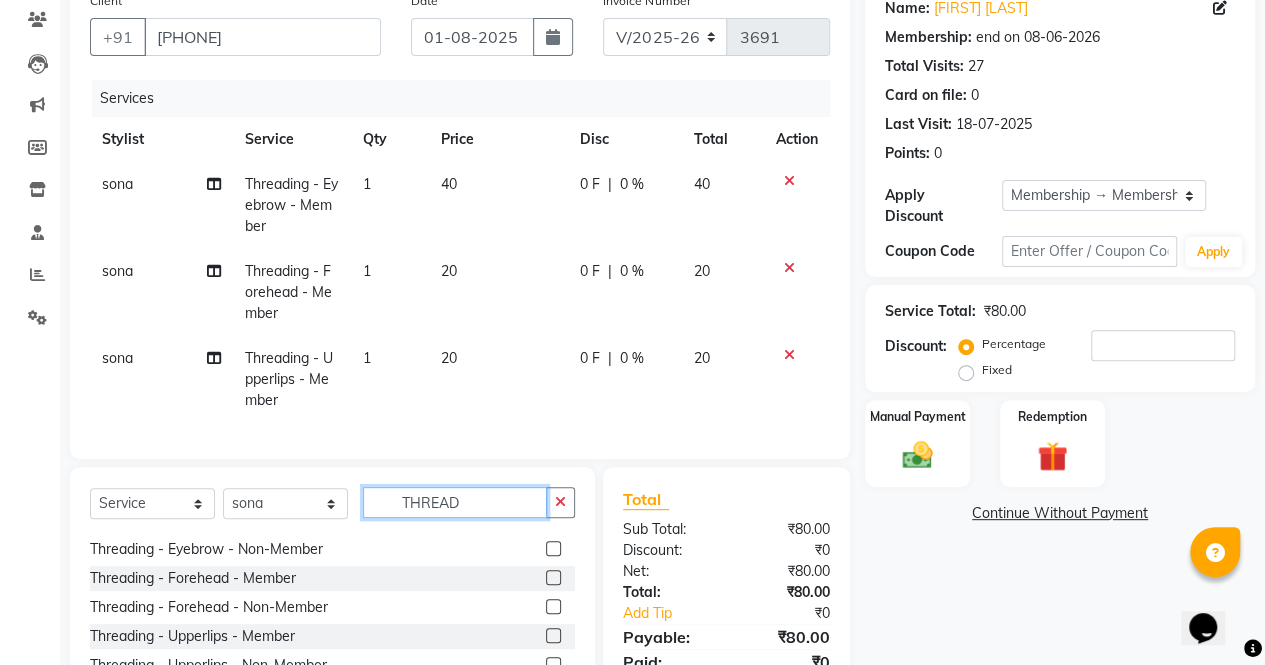click on "THREAD" 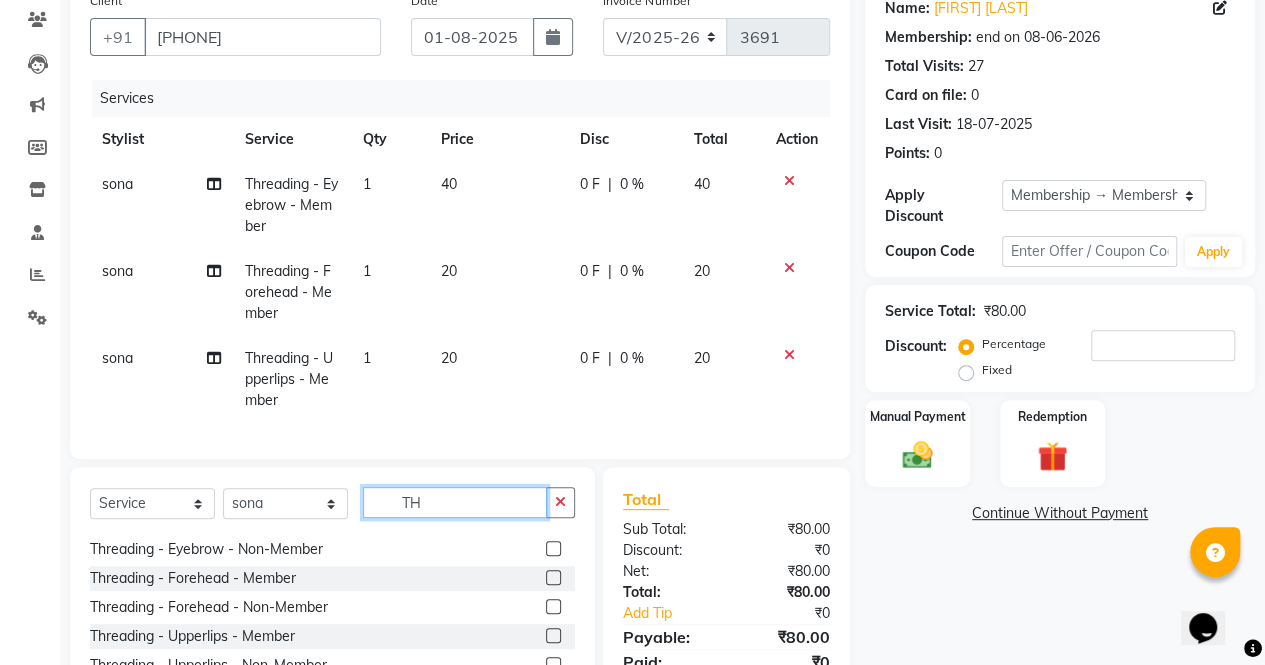 type on "T" 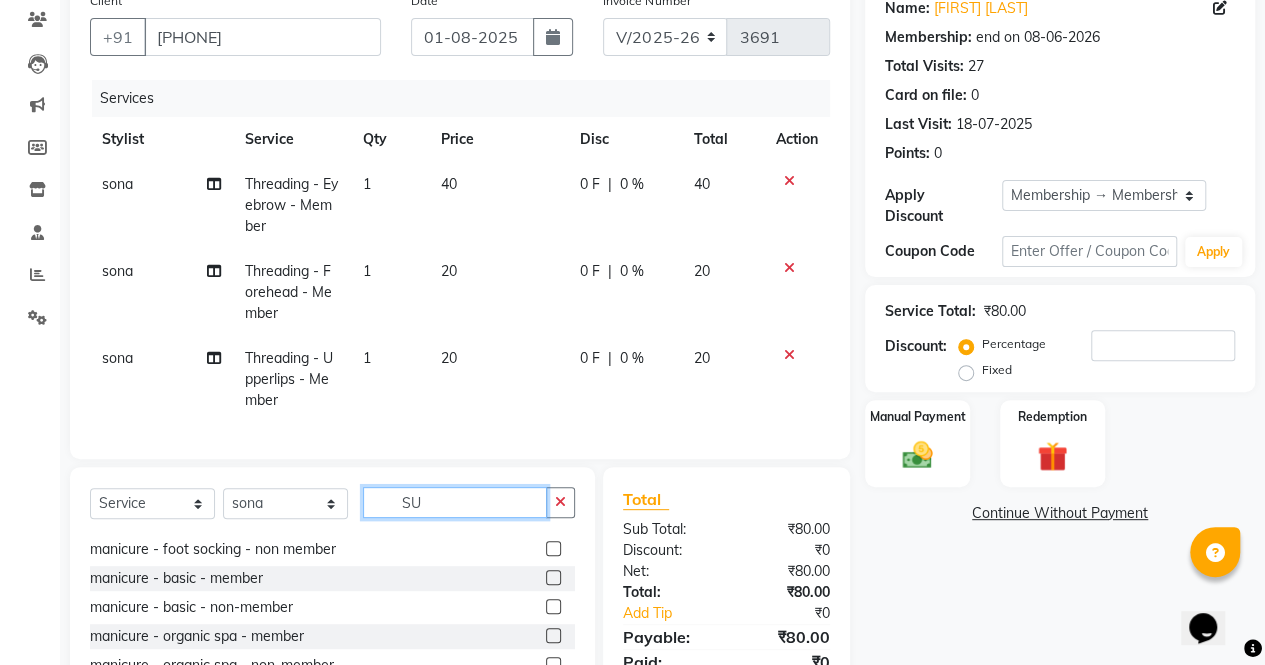 scroll, scrollTop: 0, scrollLeft: 0, axis: both 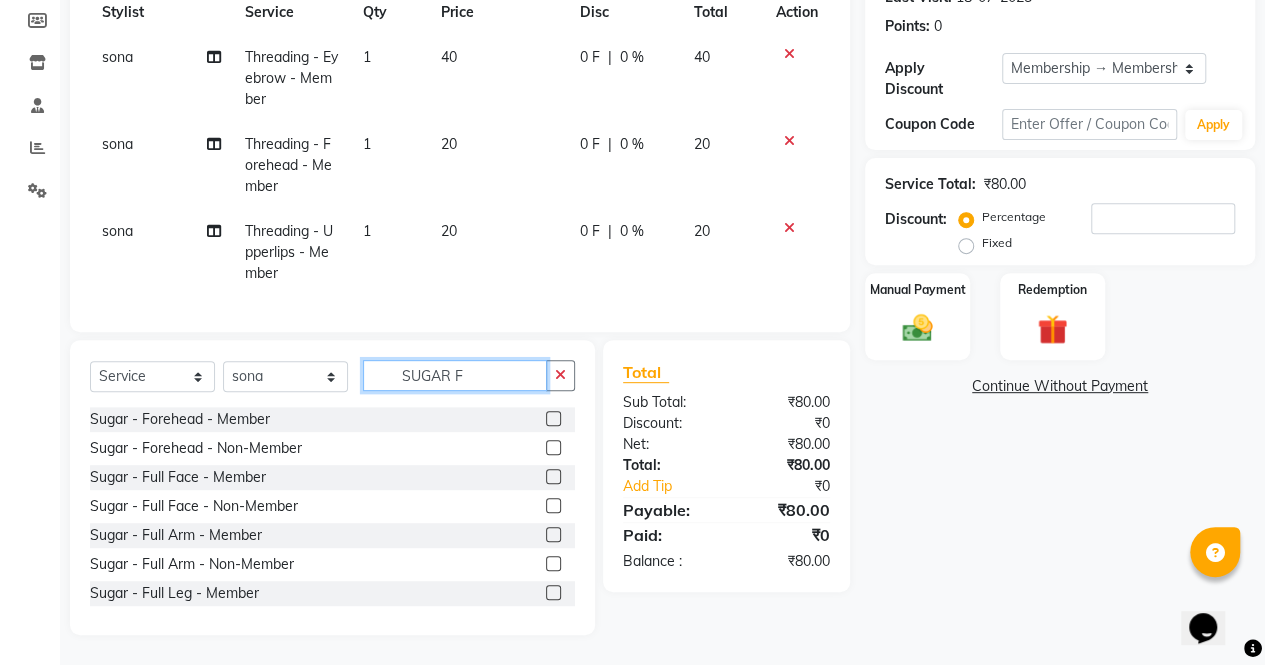 type on "SUGAR F" 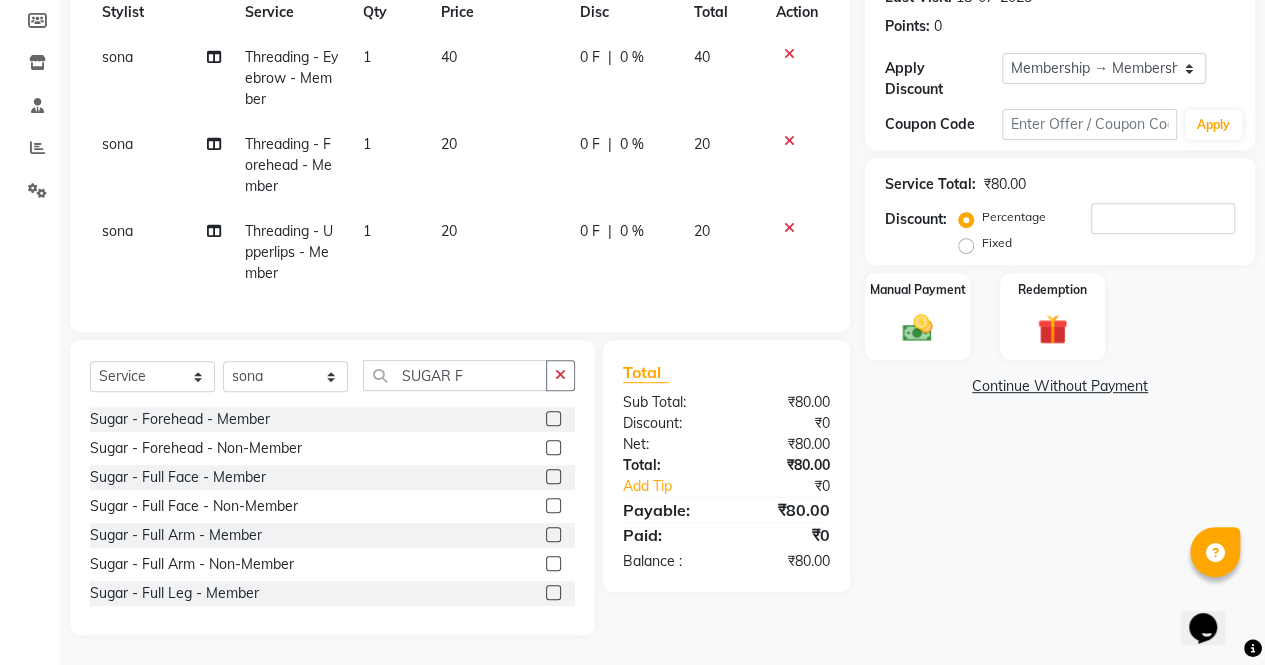 click 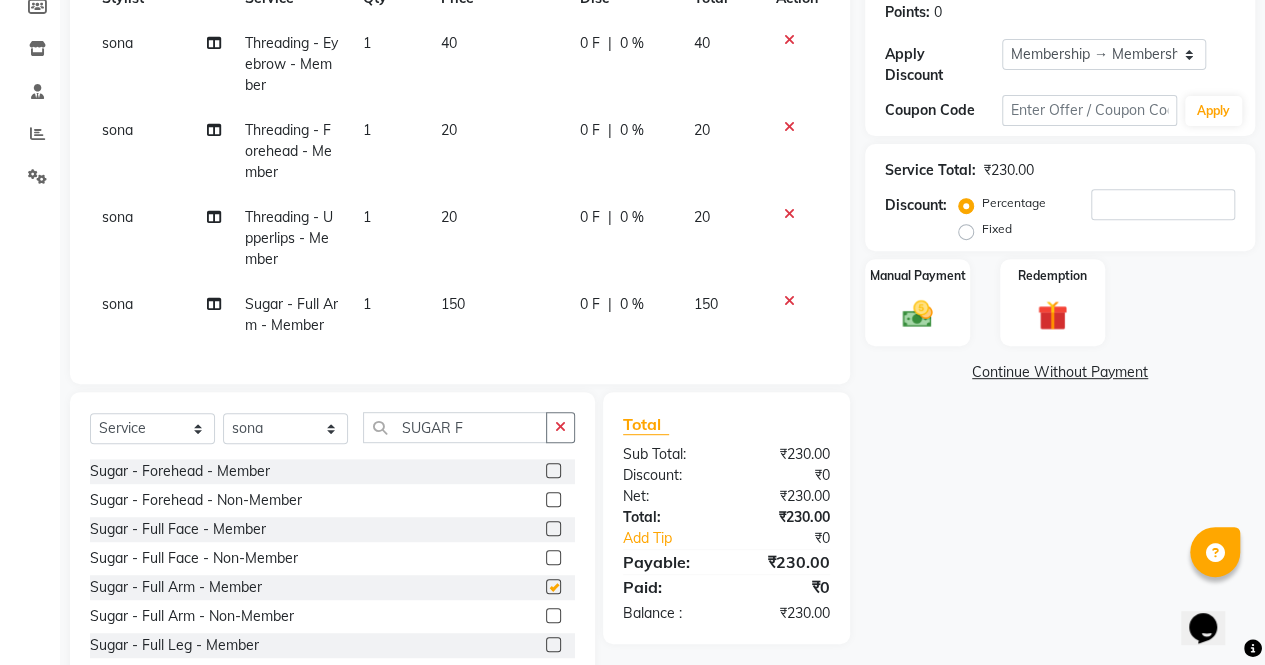 checkbox on "false" 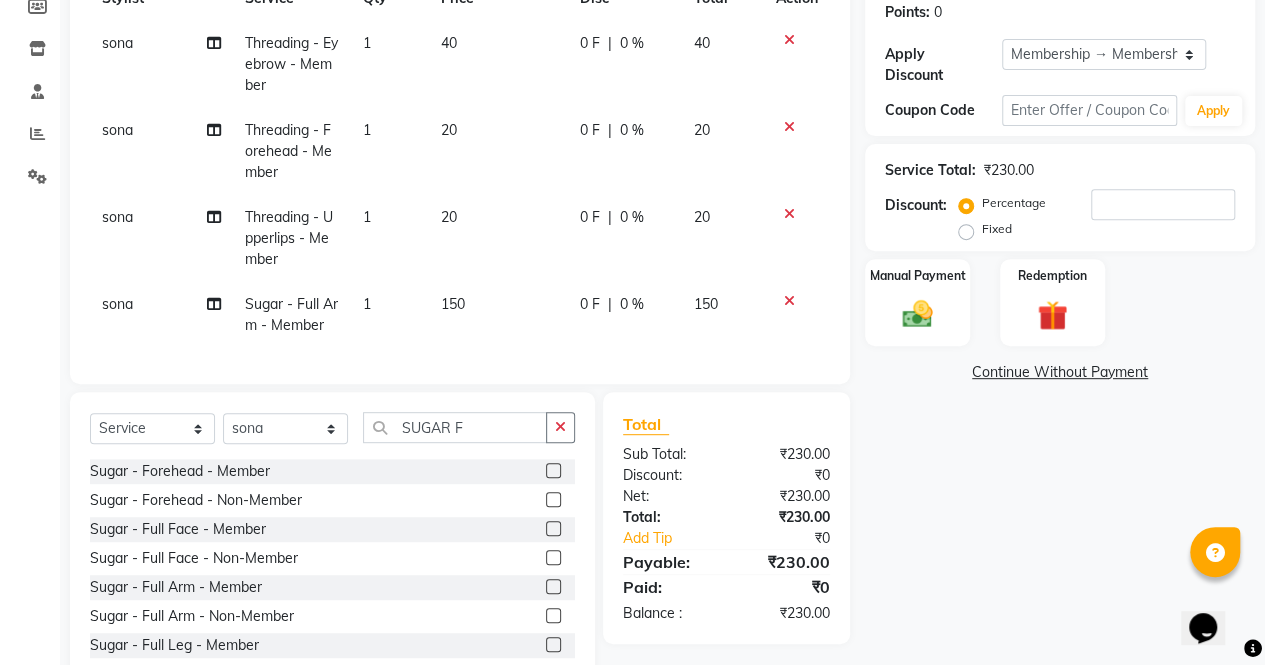 click on "Name: [FIRST] [LAST] Membership: end on [DATE] Total Visits:  [NUMBER] Card on file:  [NUMBER] Last Visit:   [DATE] Points:   [NUMBER]  Apply Discount Select Membership → Membership Coupon Code Apply Service Total:  ₹230.00  Discount:  Percentage   Fixed  Manual Payment Redemption  Continue Without Payment" 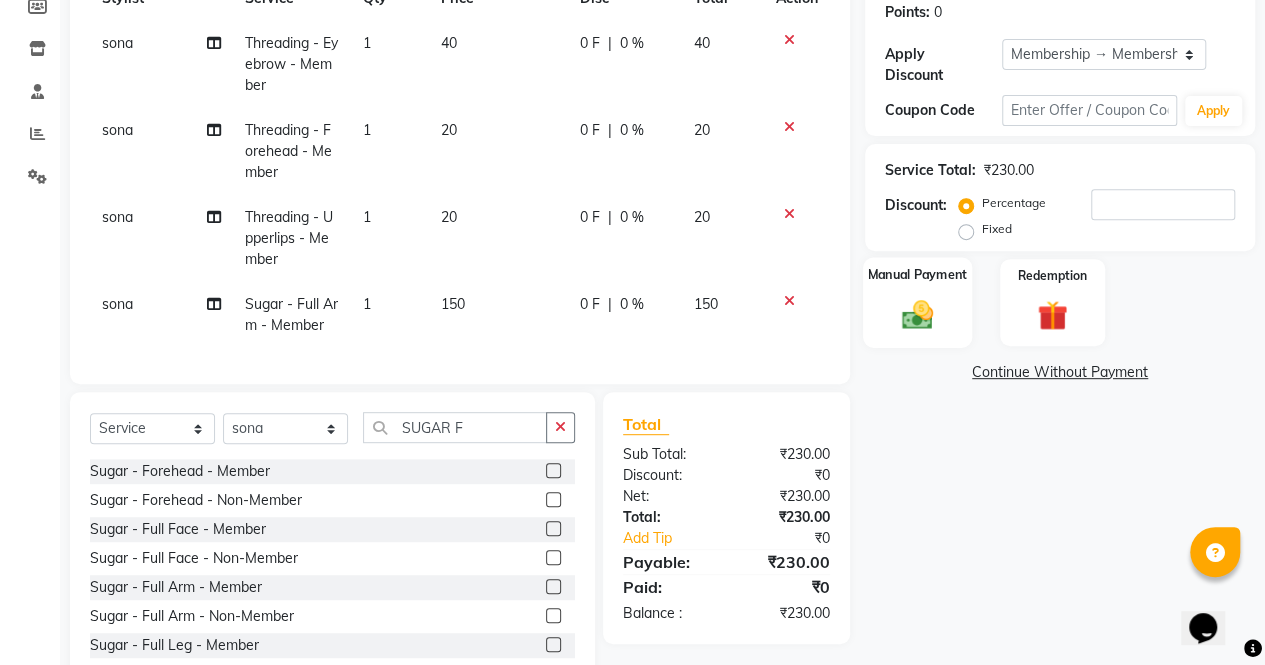 click 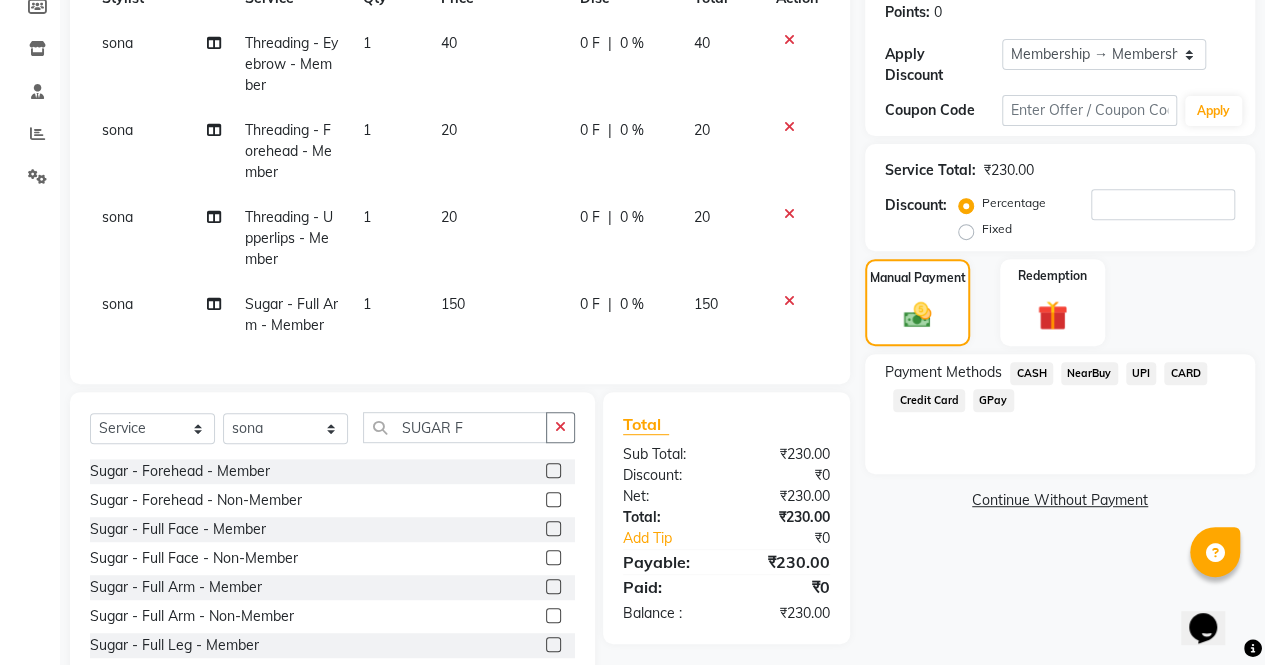 click on "CASH" 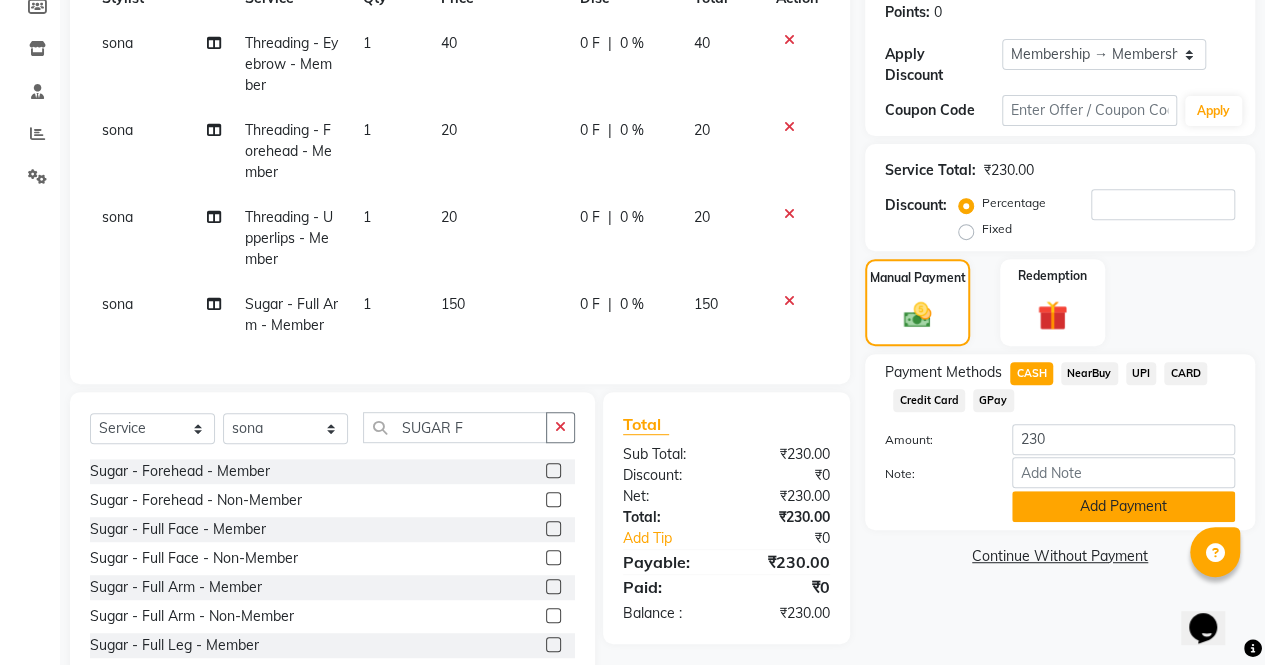 click on "Add Payment" 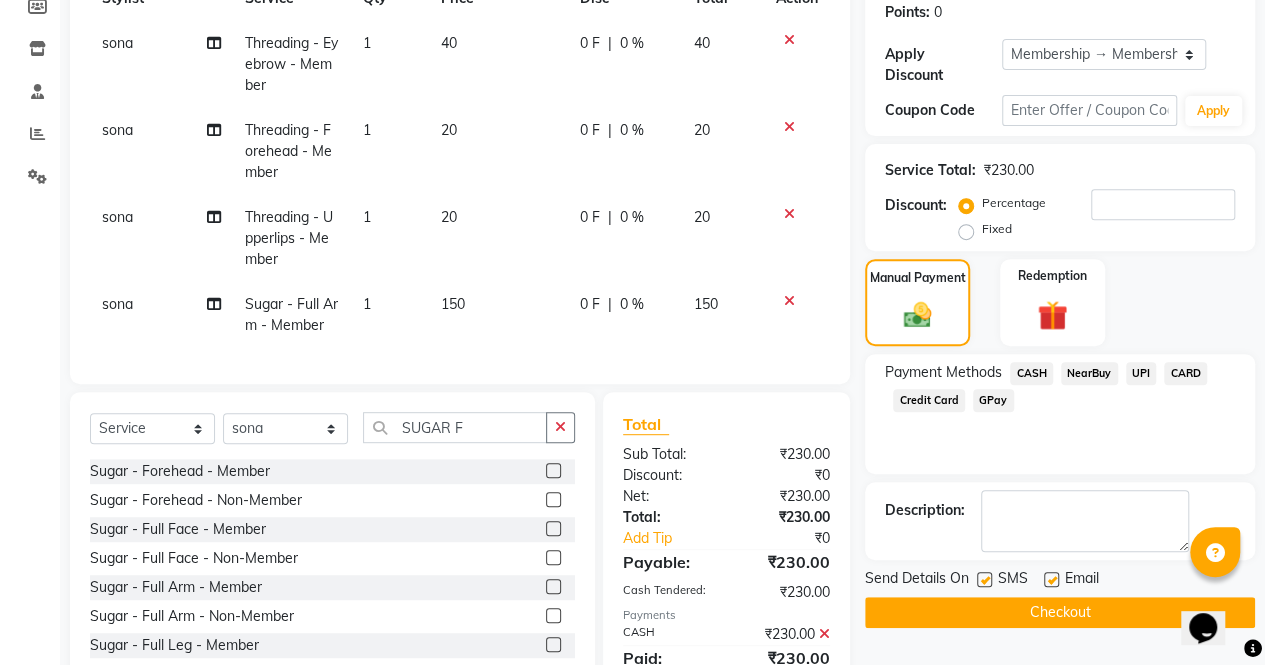 scroll, scrollTop: 402, scrollLeft: 0, axis: vertical 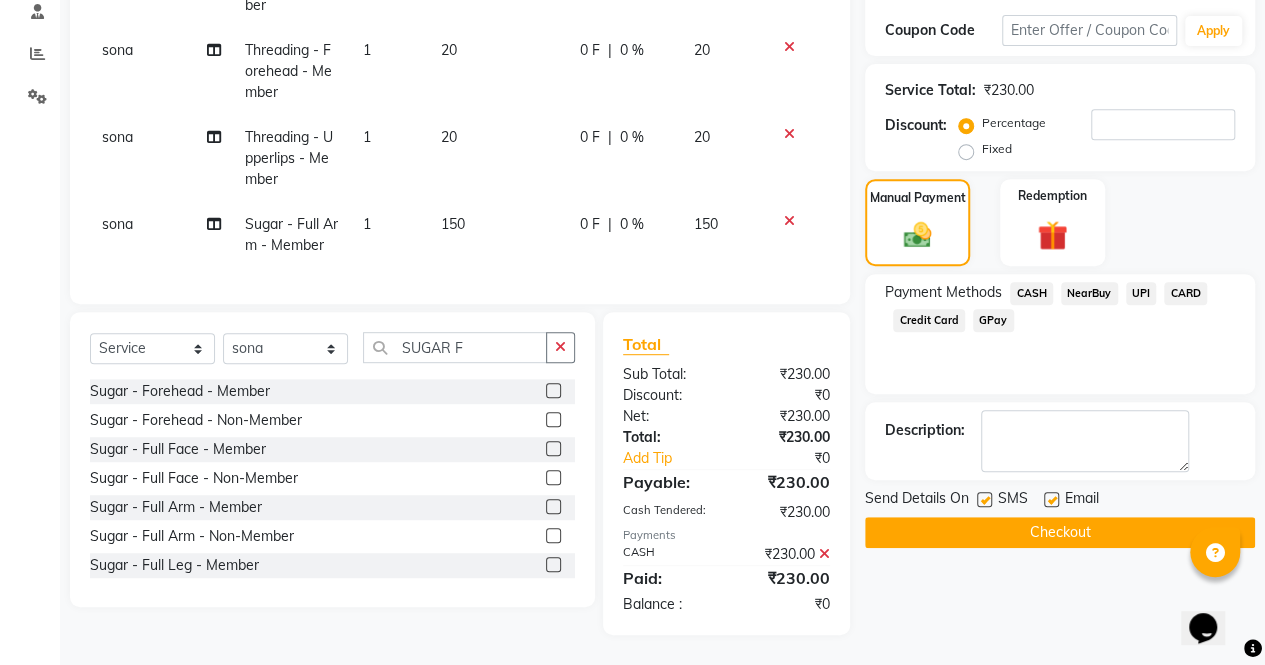 click on "Checkout" 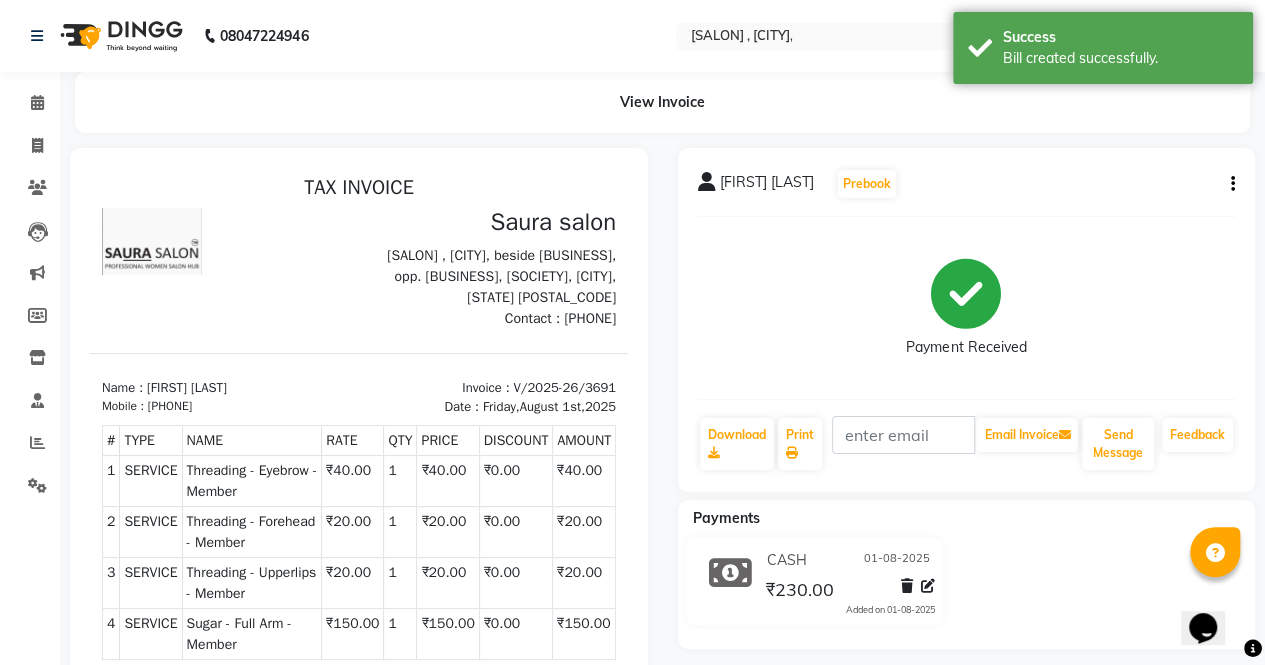 scroll, scrollTop: 0, scrollLeft: 0, axis: both 